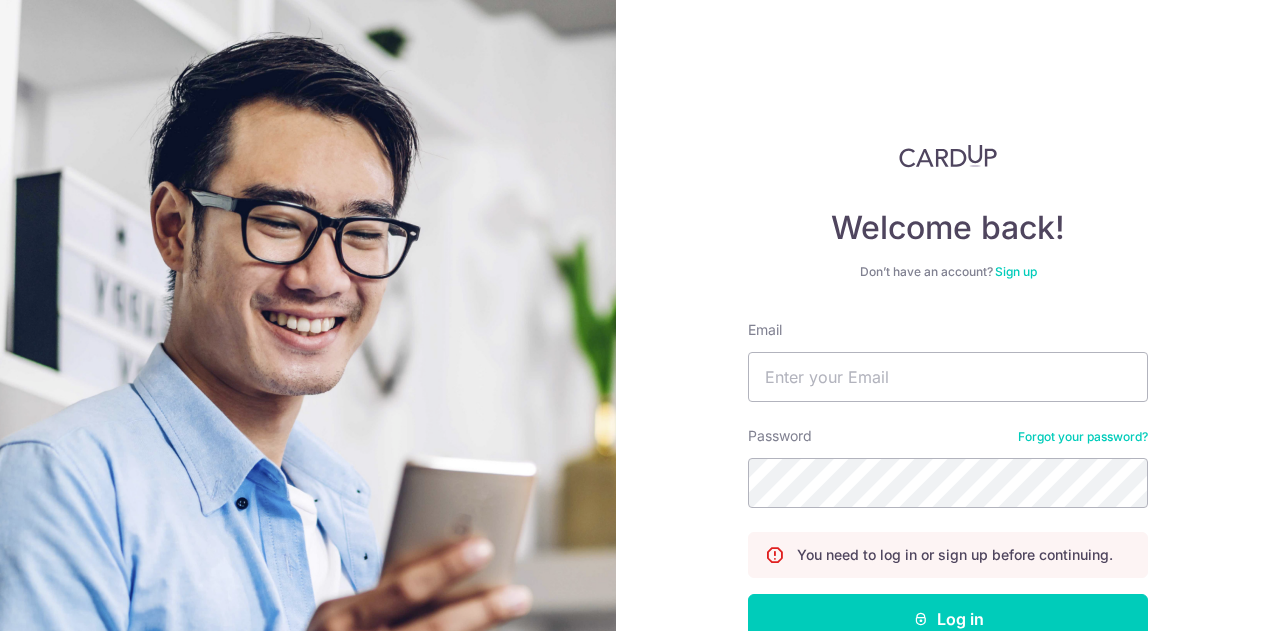 scroll, scrollTop: 0, scrollLeft: 0, axis: both 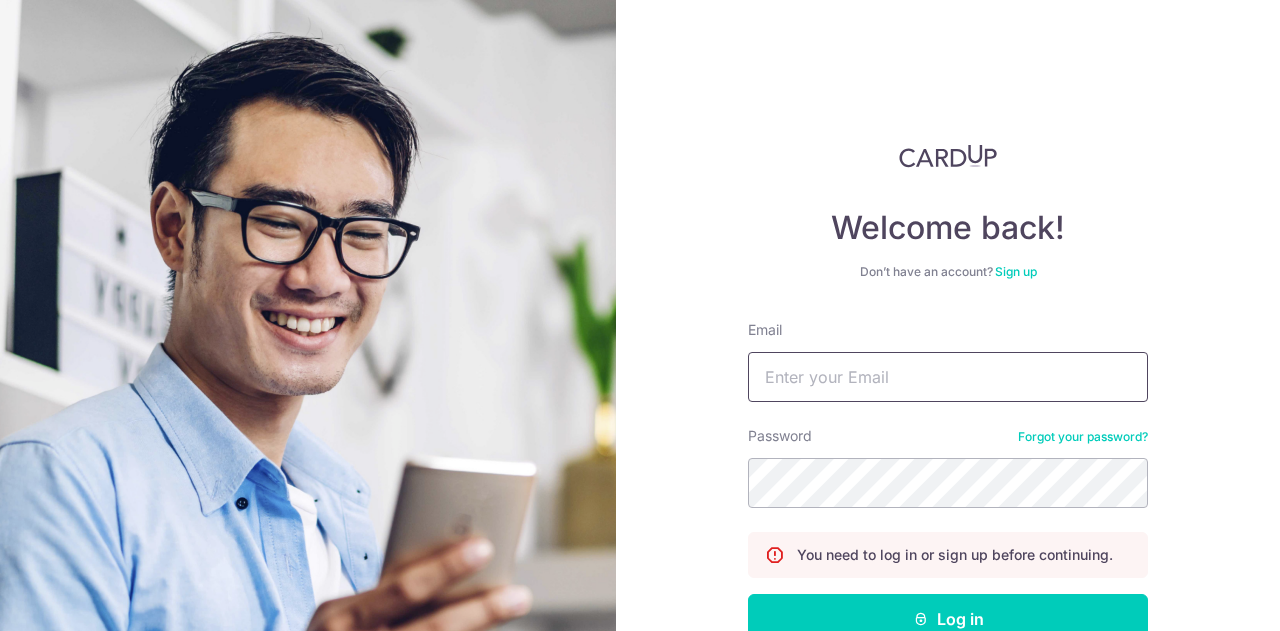 click on "Email" at bounding box center (948, 377) 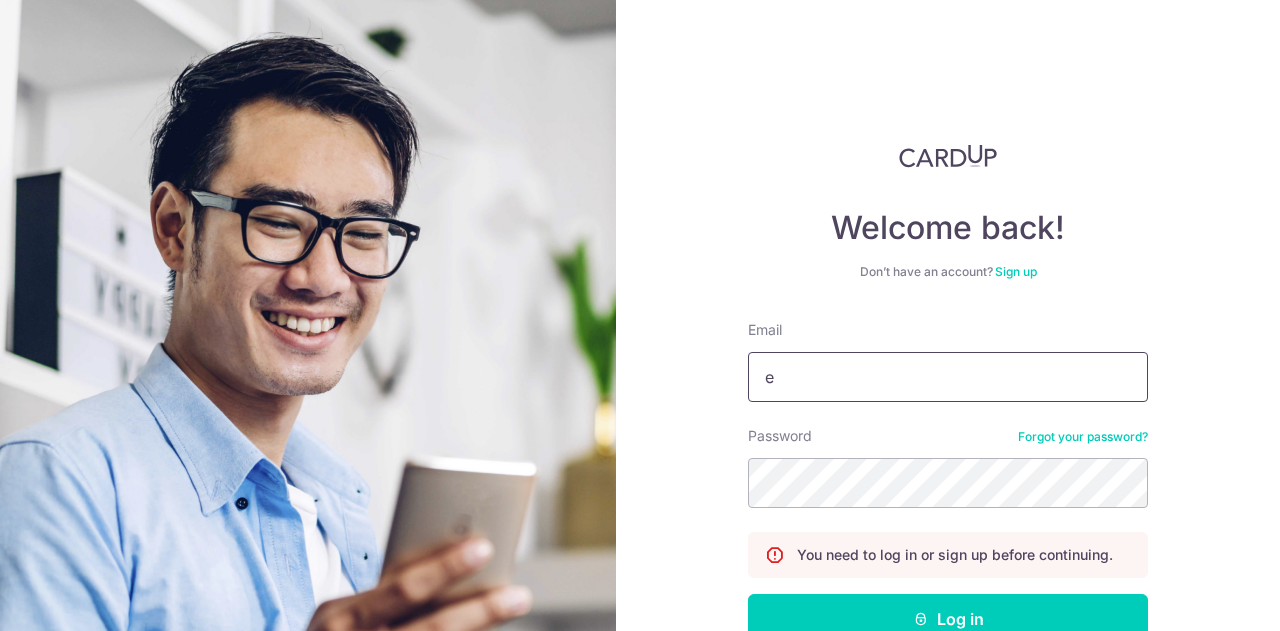 click on "e" at bounding box center [948, 377] 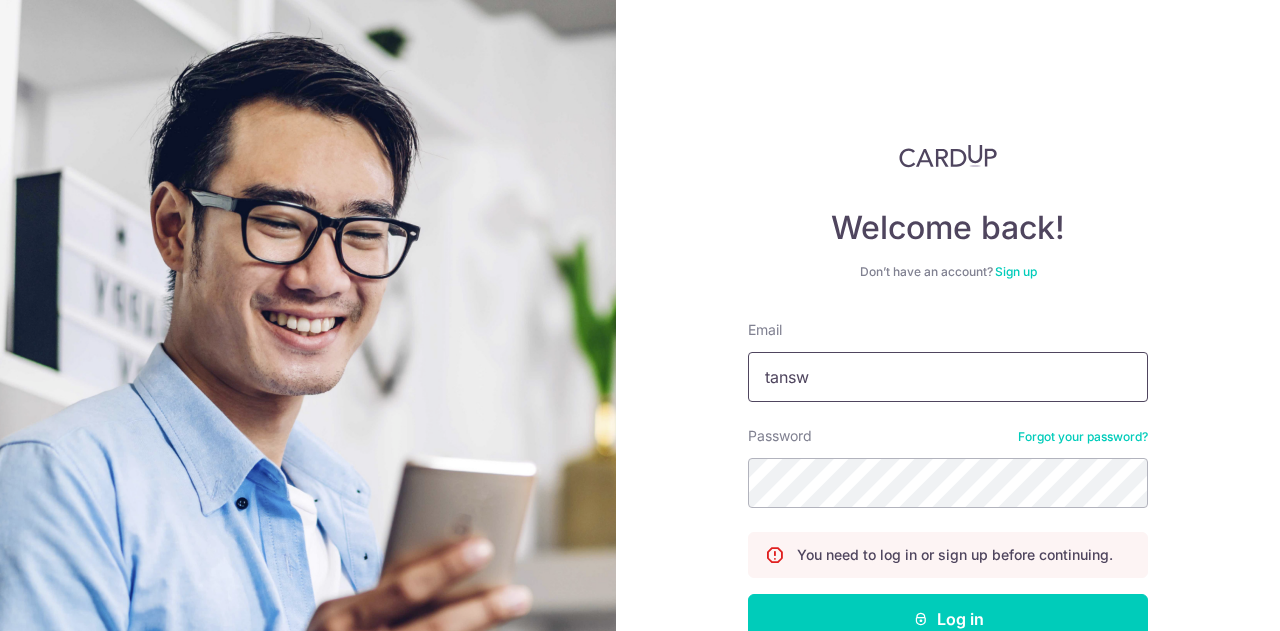 type on "[EMAIL]" 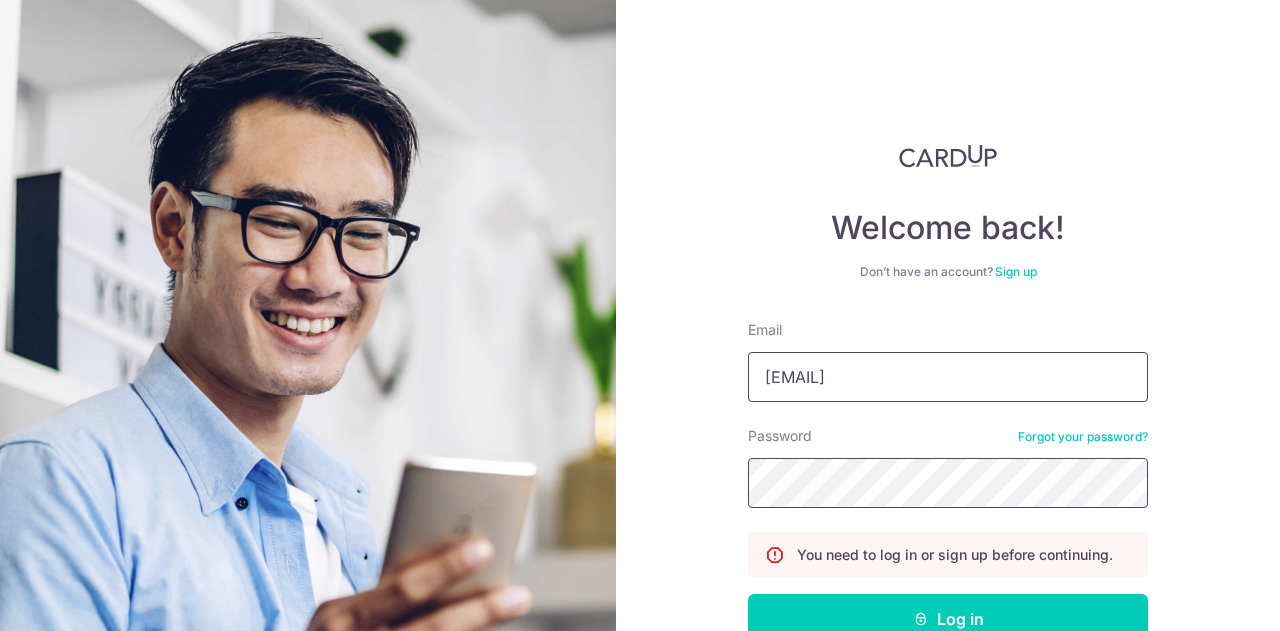 click on "Log in" at bounding box center [948, 619] 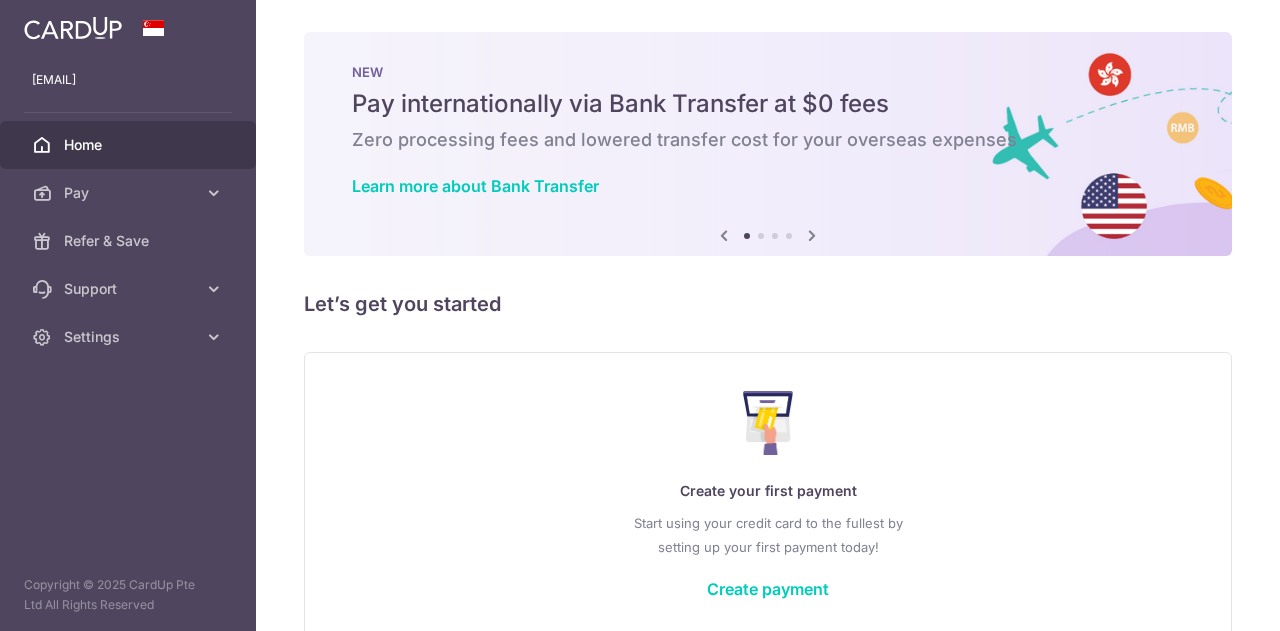 scroll, scrollTop: 0, scrollLeft: 0, axis: both 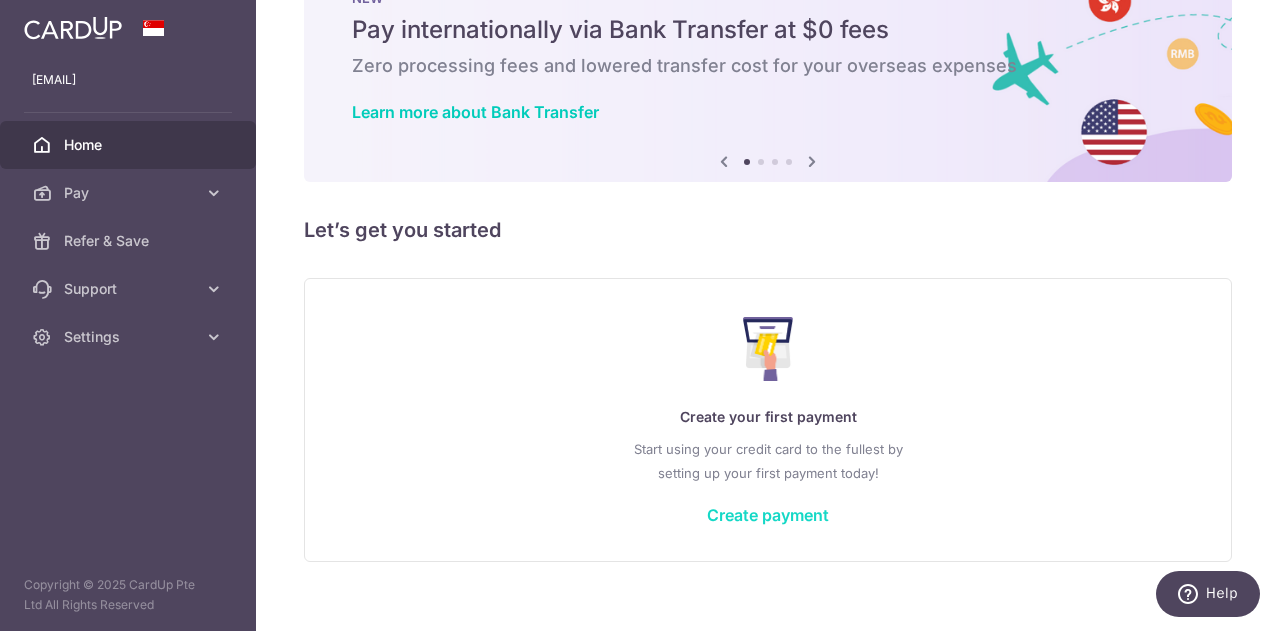 click on "Create payment" at bounding box center [768, 515] 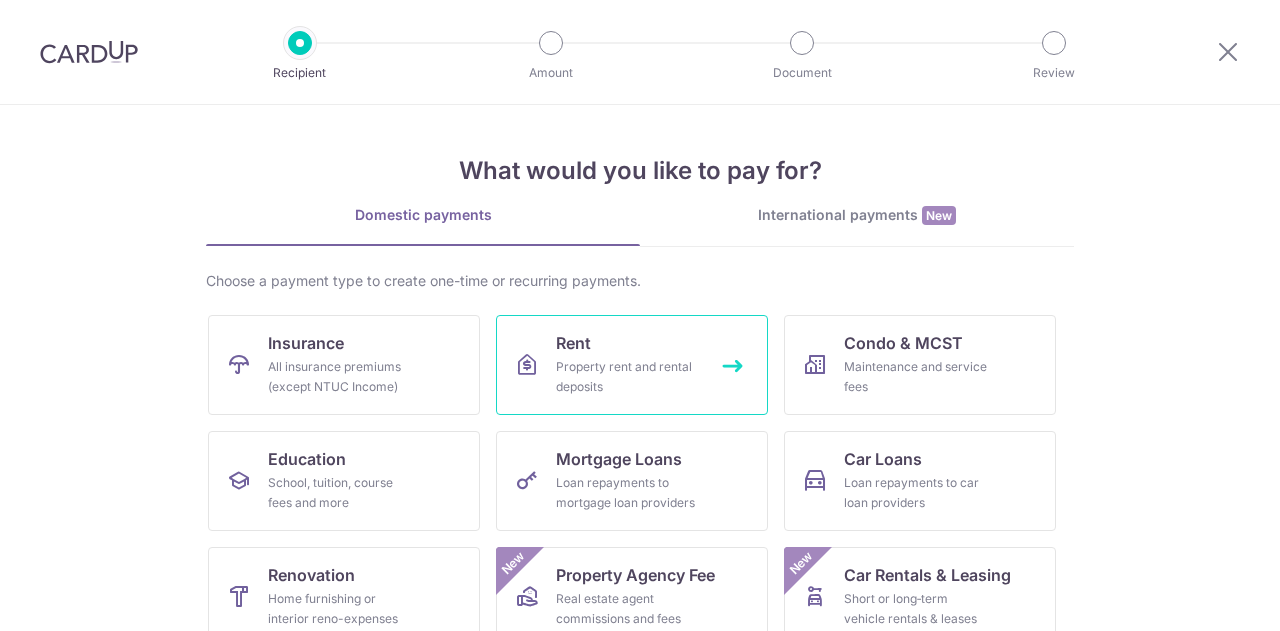 scroll, scrollTop: 0, scrollLeft: 0, axis: both 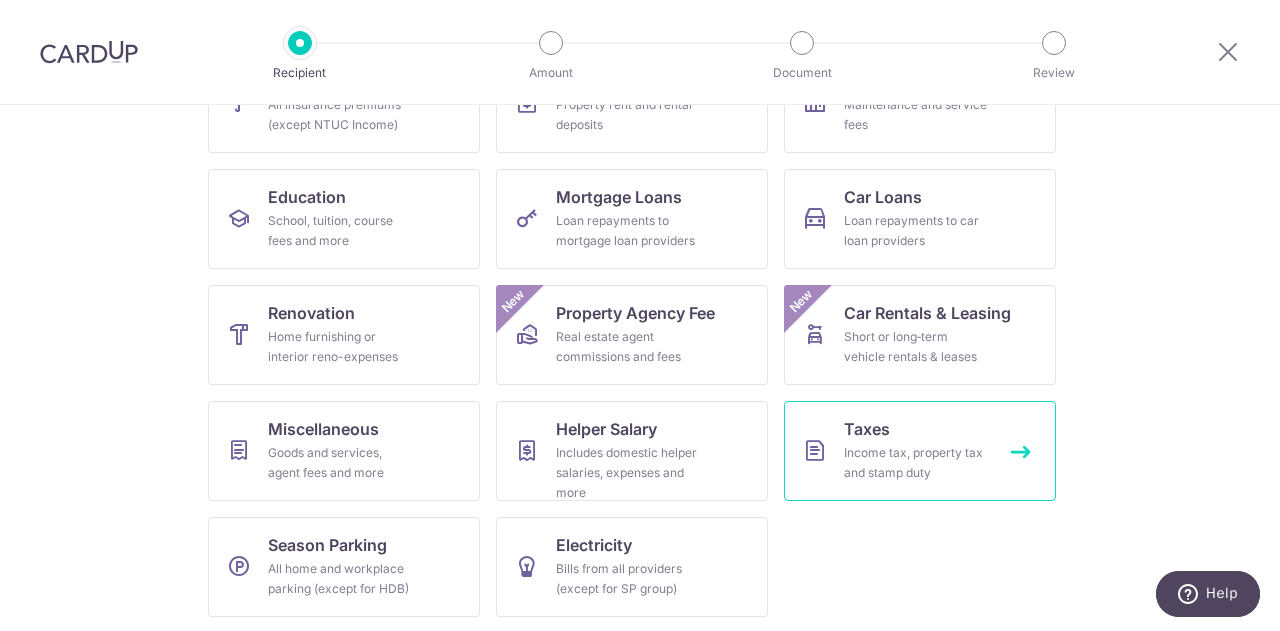click on "Taxes Income tax, property tax and stamp duty" at bounding box center (920, 451) 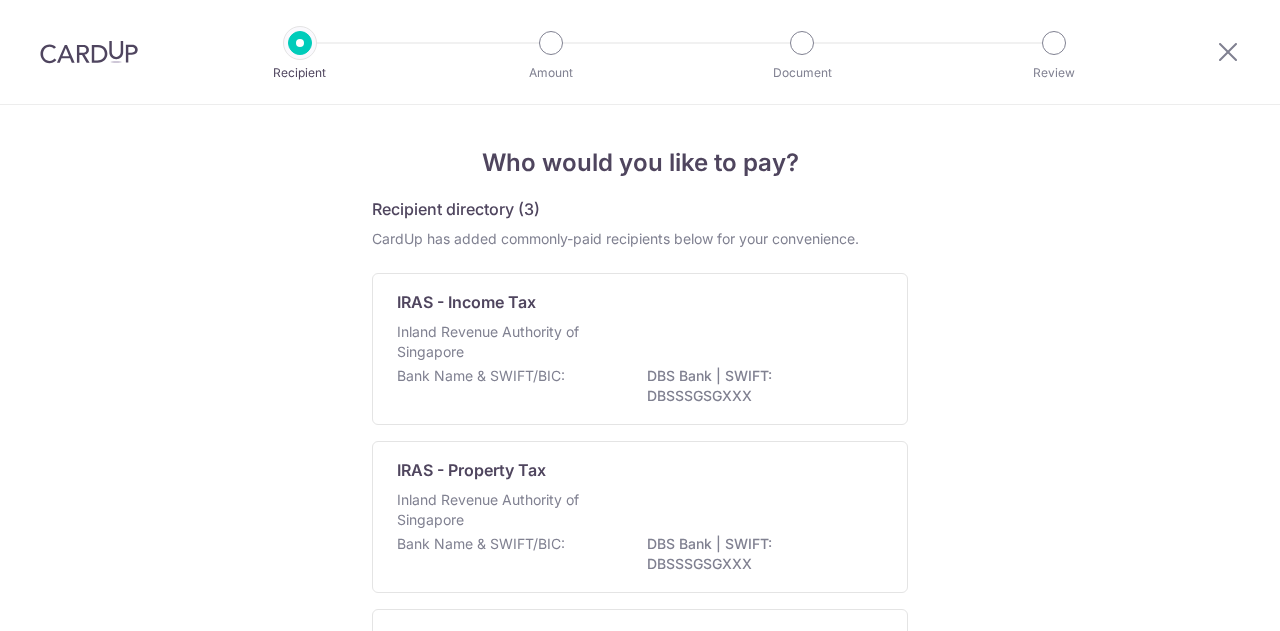 scroll, scrollTop: 0, scrollLeft: 0, axis: both 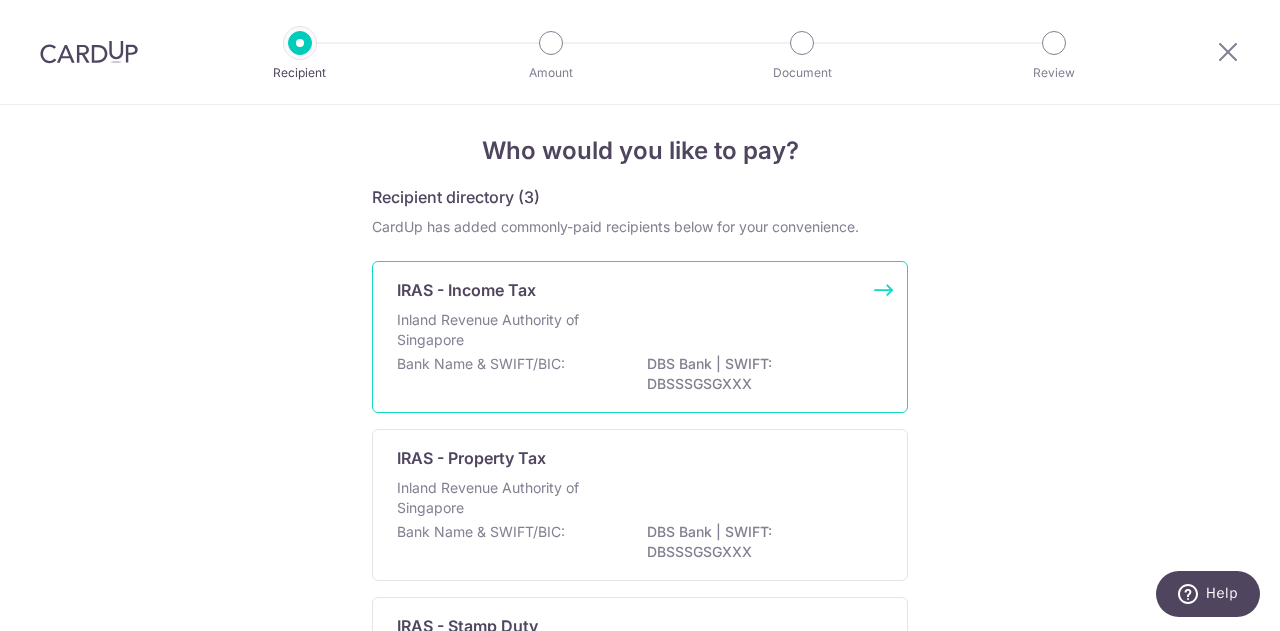 click on "IRAS - Income Tax" at bounding box center [628, 290] 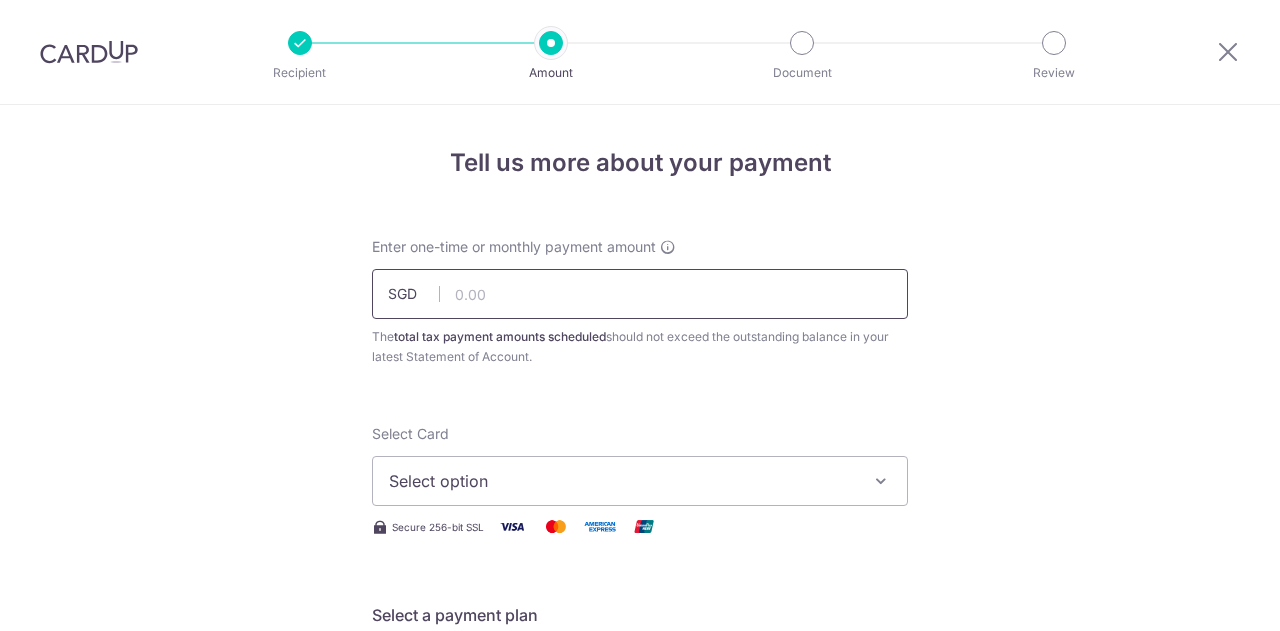 scroll, scrollTop: 0, scrollLeft: 0, axis: both 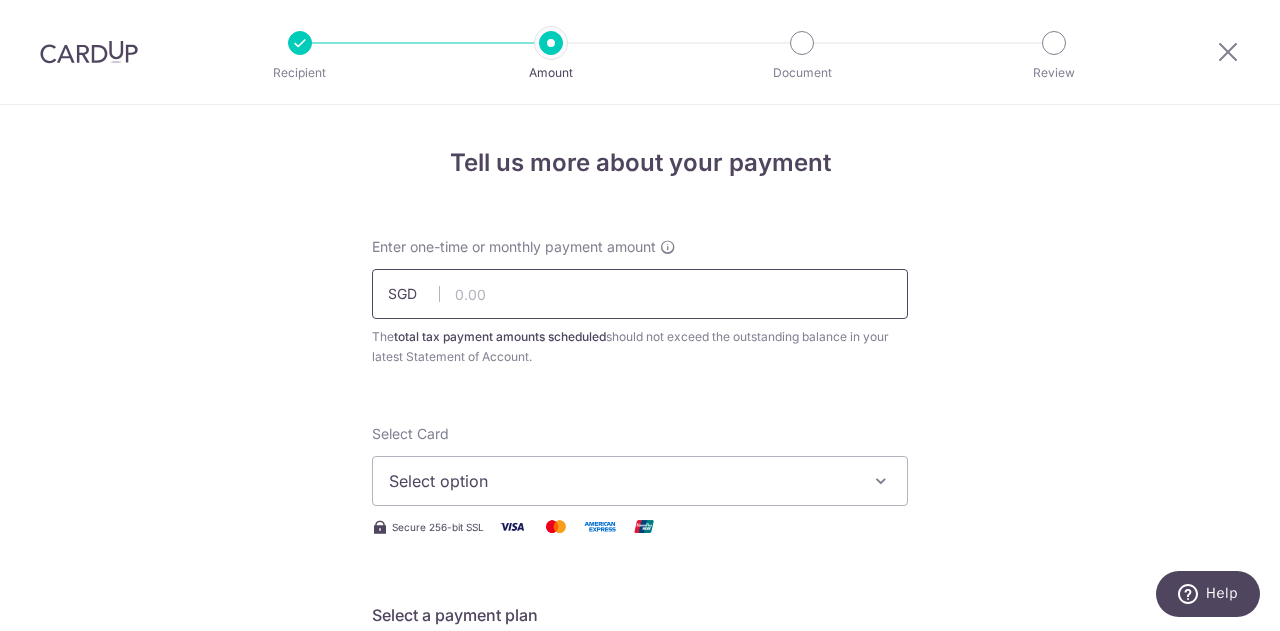 click at bounding box center [640, 294] 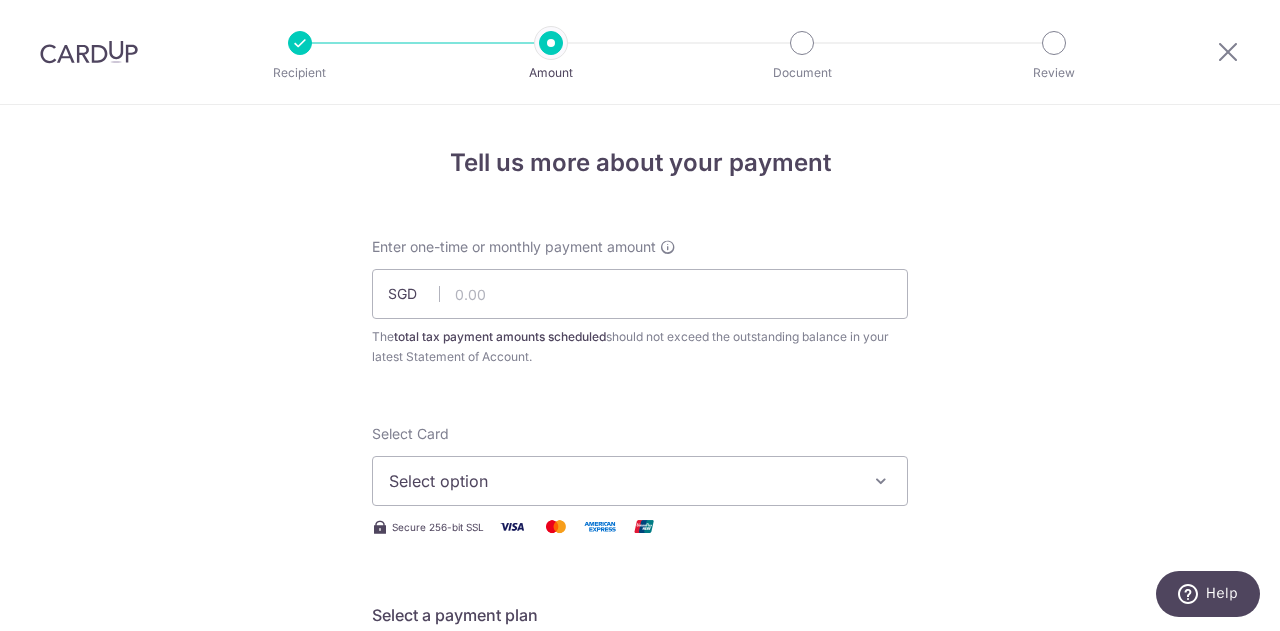 click on "Tell us more about your payment" at bounding box center [640, 163] 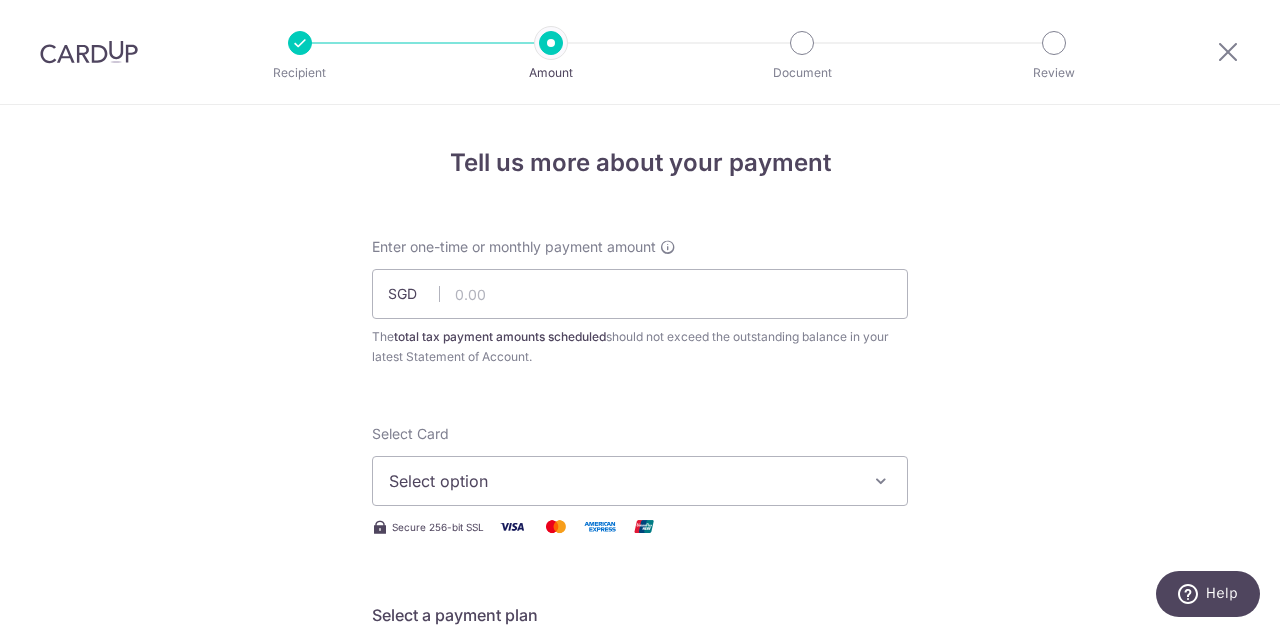 scroll, scrollTop: 19, scrollLeft: 0, axis: vertical 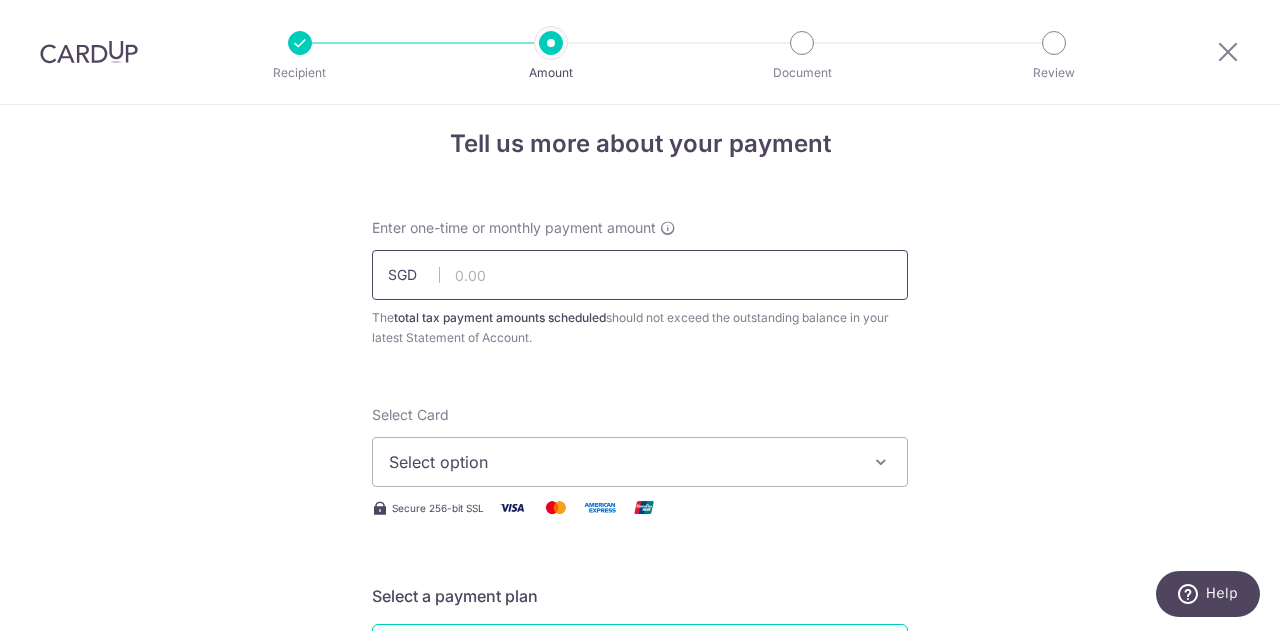 click at bounding box center (640, 275) 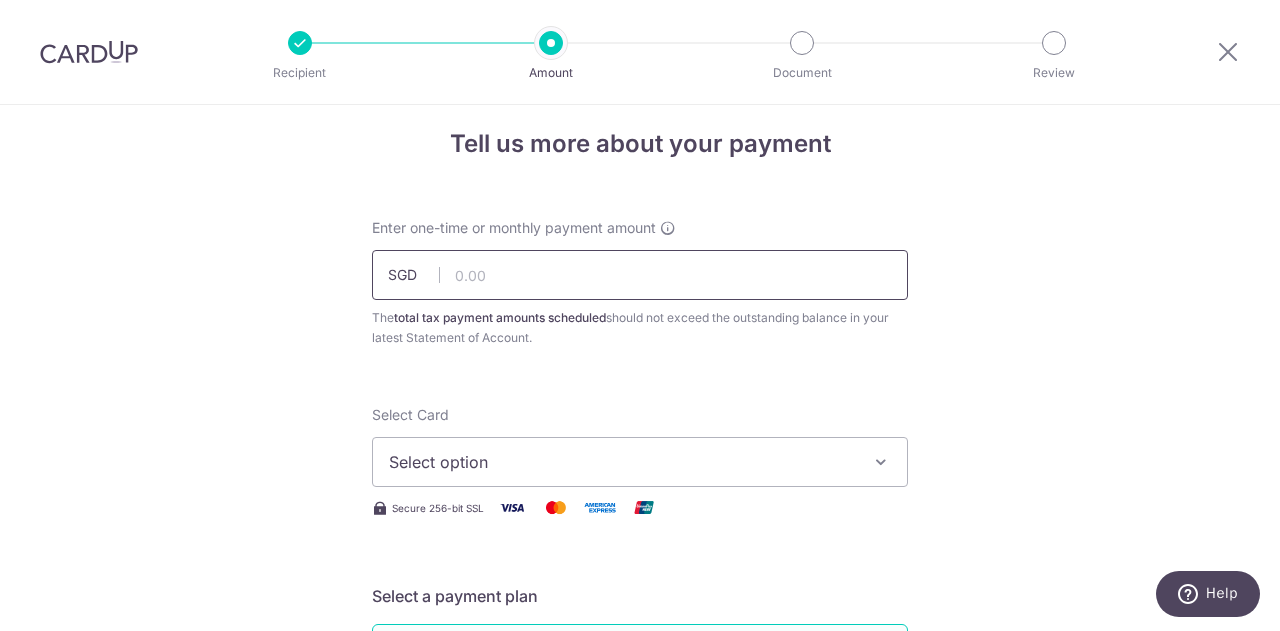 scroll, scrollTop: 67, scrollLeft: 0, axis: vertical 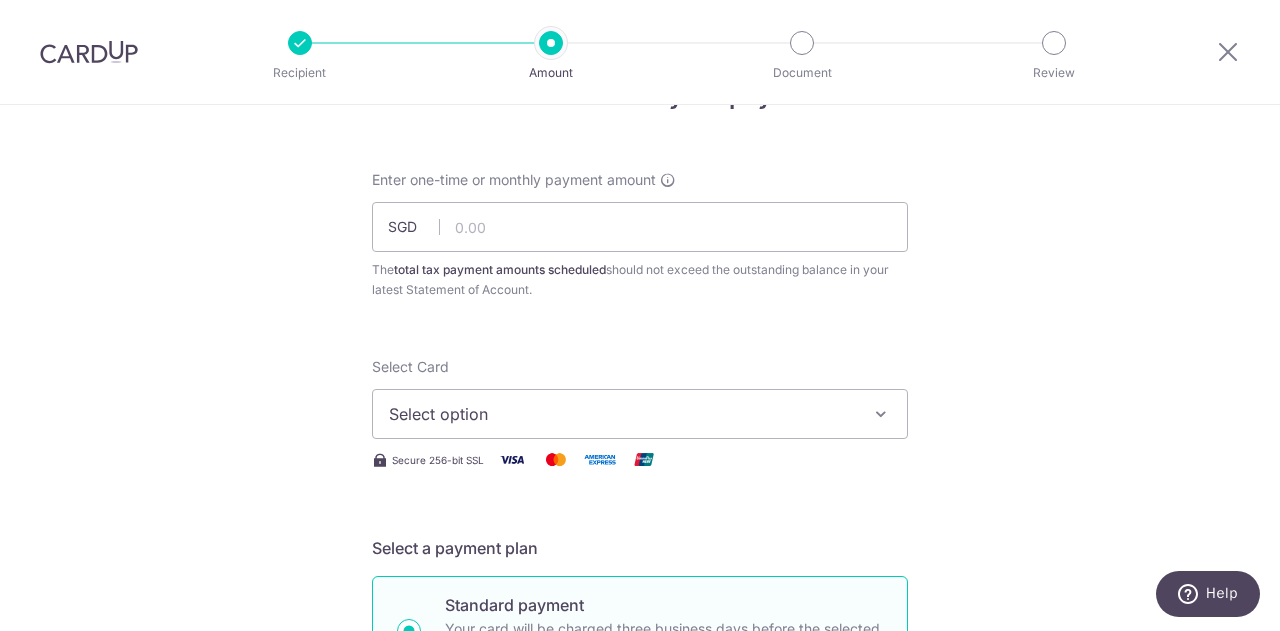 click on "Enter one-time or monthly payment amount
SGD
The  total tax payment amounts scheduled  should not exceed the outstanding balance in your latest Statement of Account." at bounding box center [640, 235] 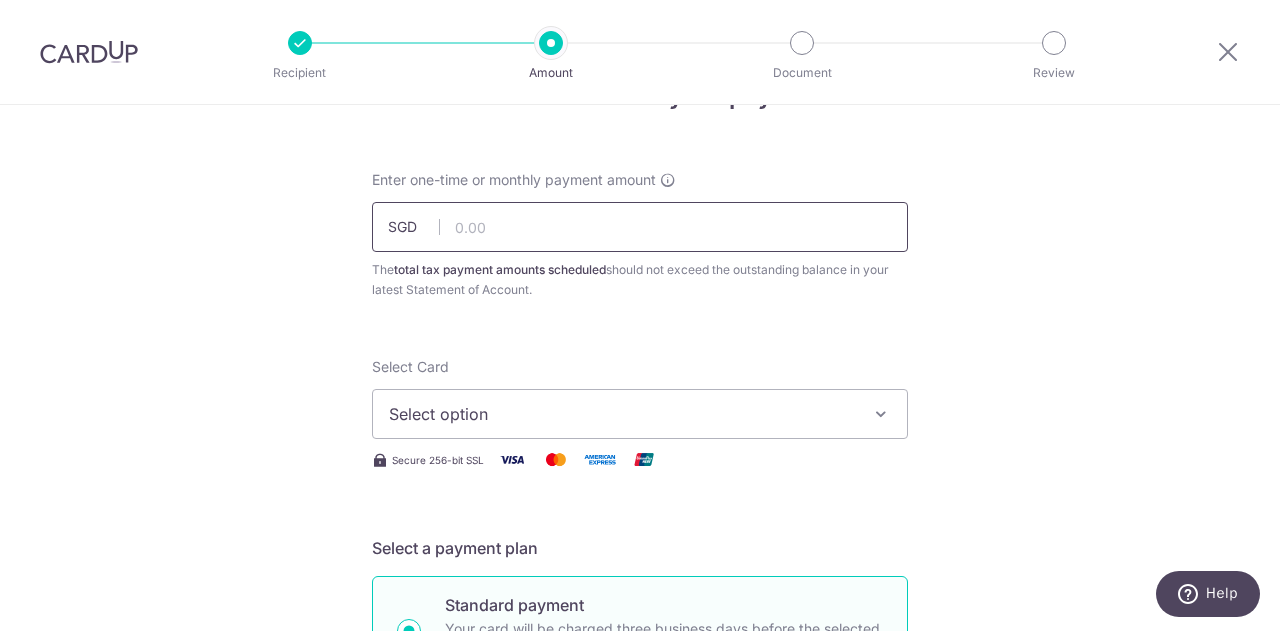 click at bounding box center [640, 227] 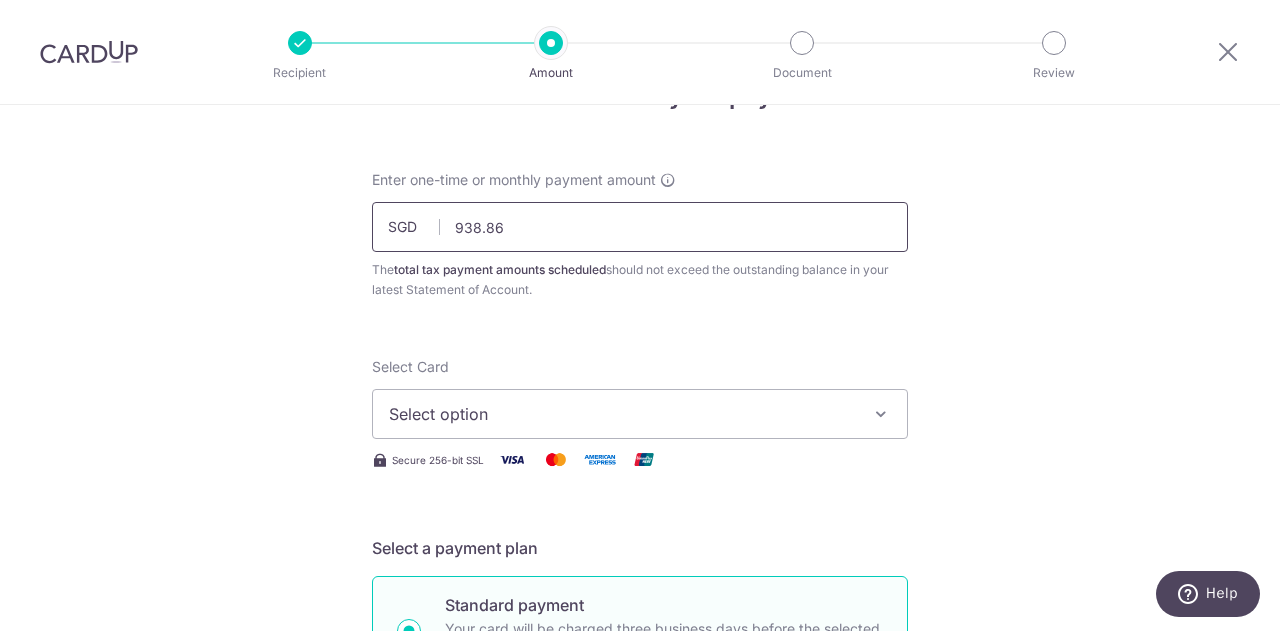 type on "938.86" 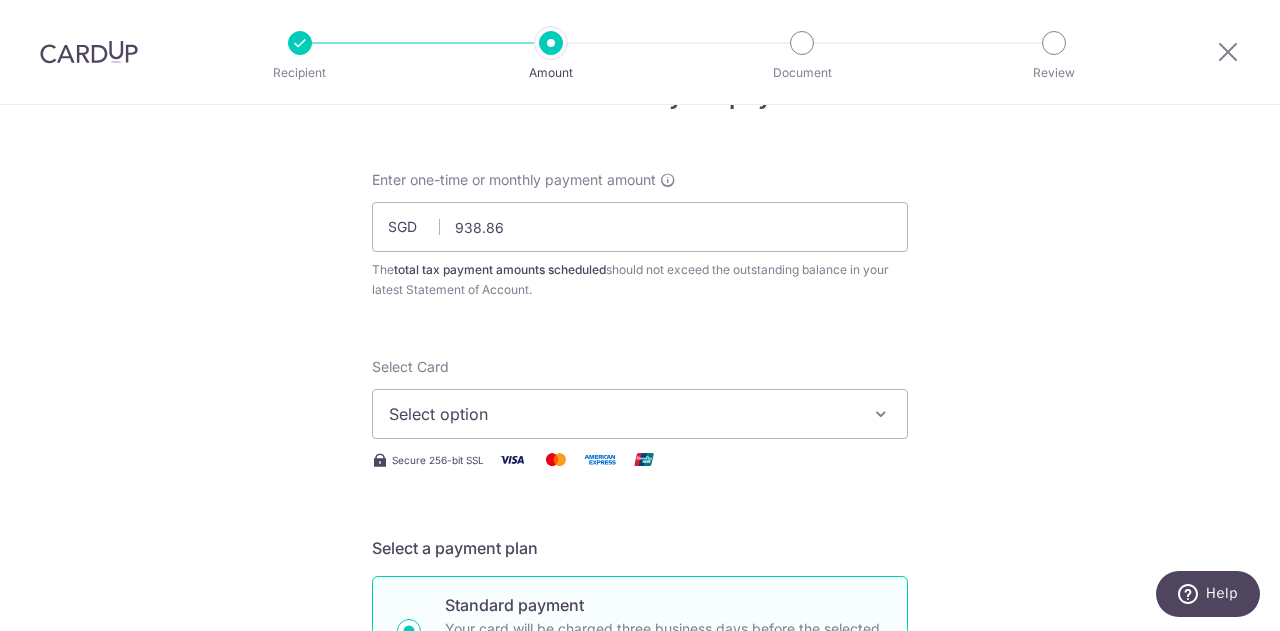 click on "Select Card
Select option
Add credit card" at bounding box center [640, 398] 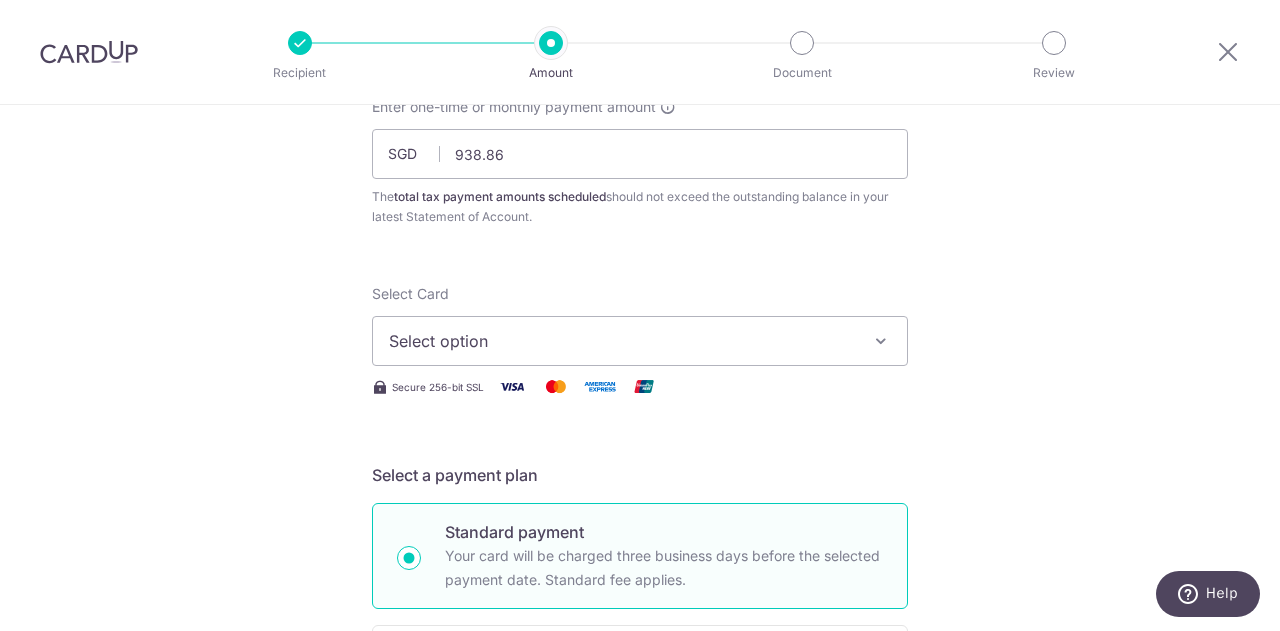 scroll, scrollTop: 141, scrollLeft: 0, axis: vertical 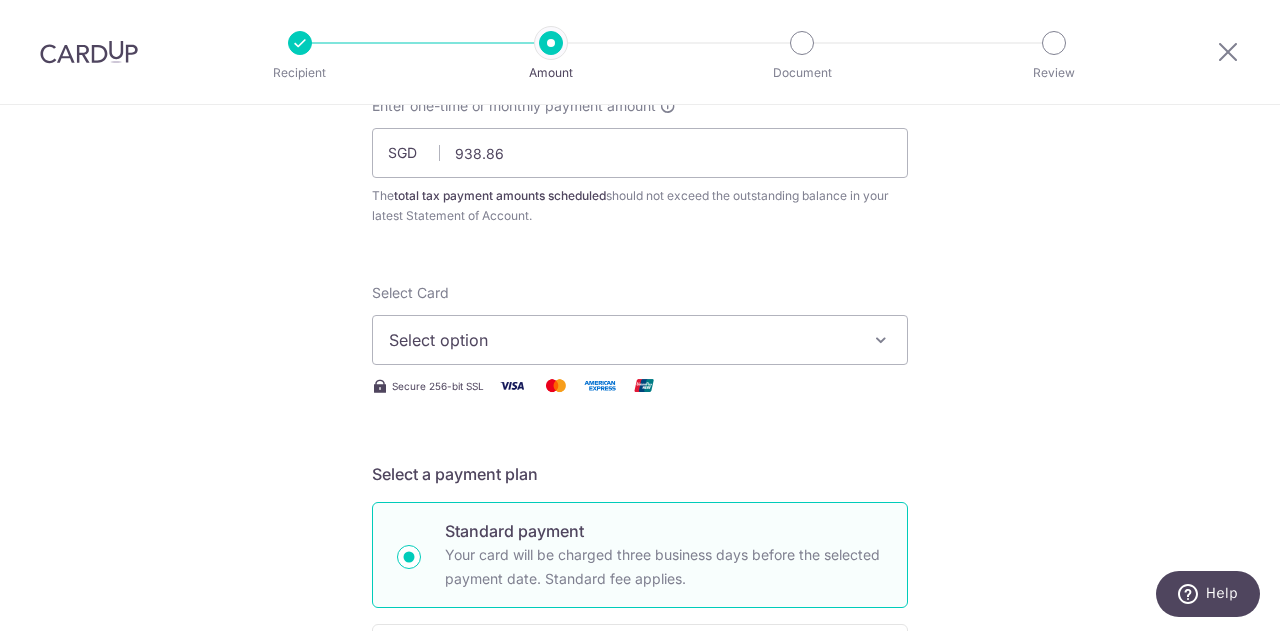 click on "Select option" at bounding box center [640, 340] 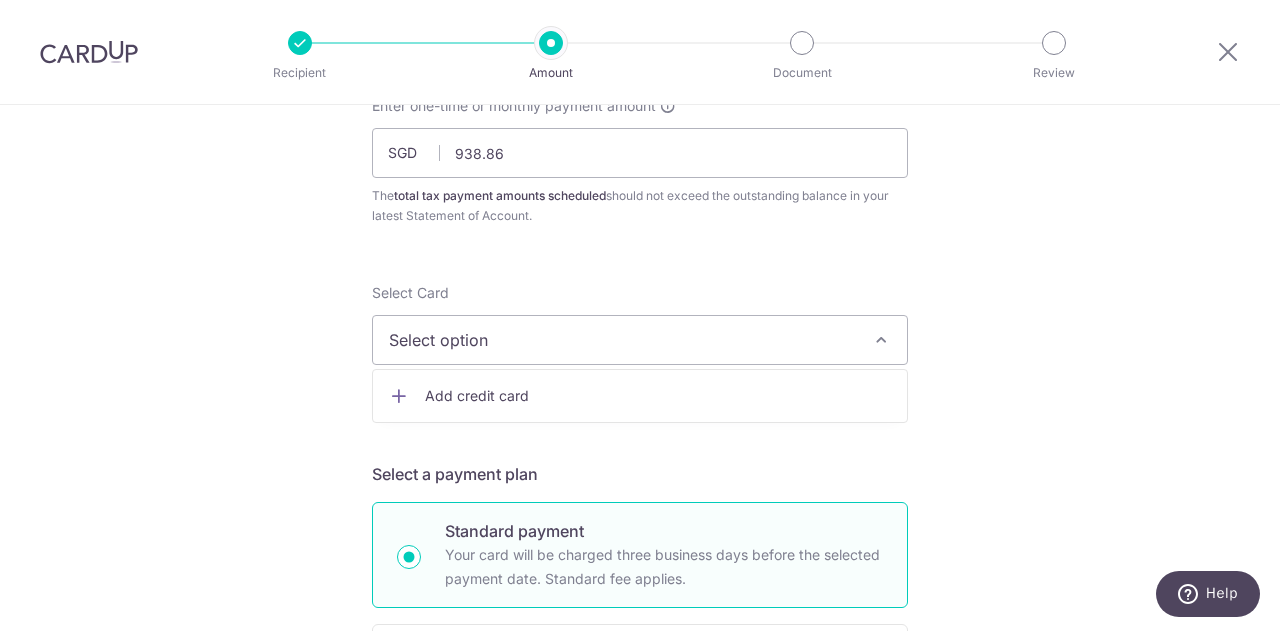 click on "Add credit card" at bounding box center (658, 396) 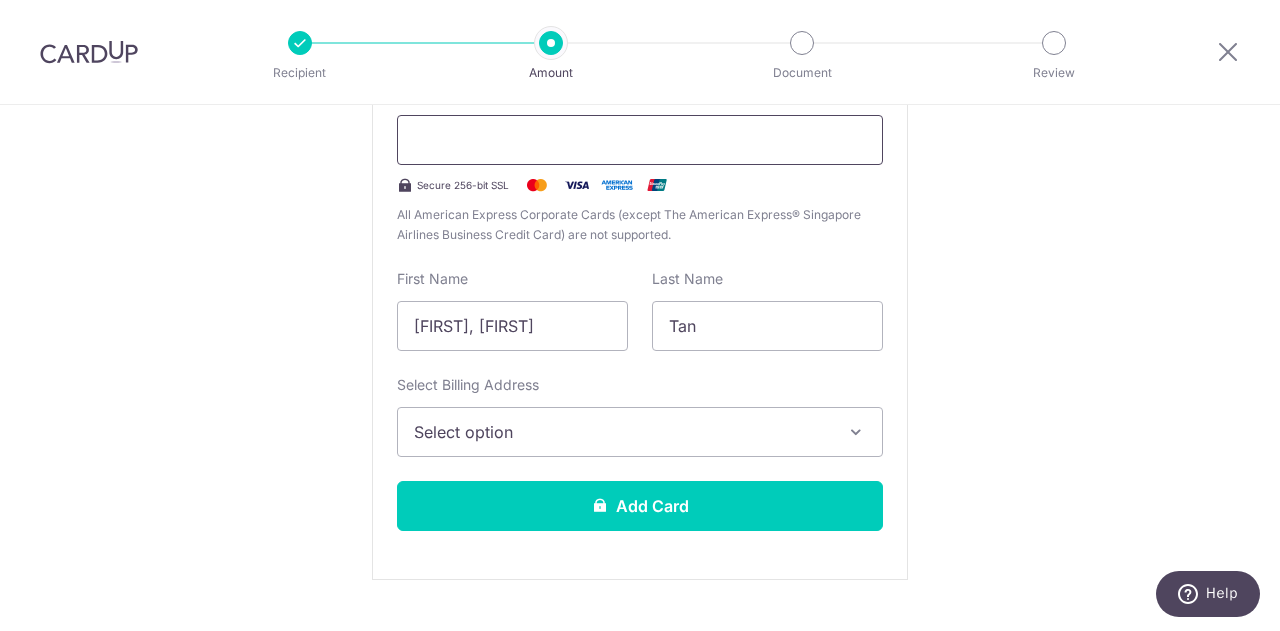 scroll, scrollTop: 517, scrollLeft: 0, axis: vertical 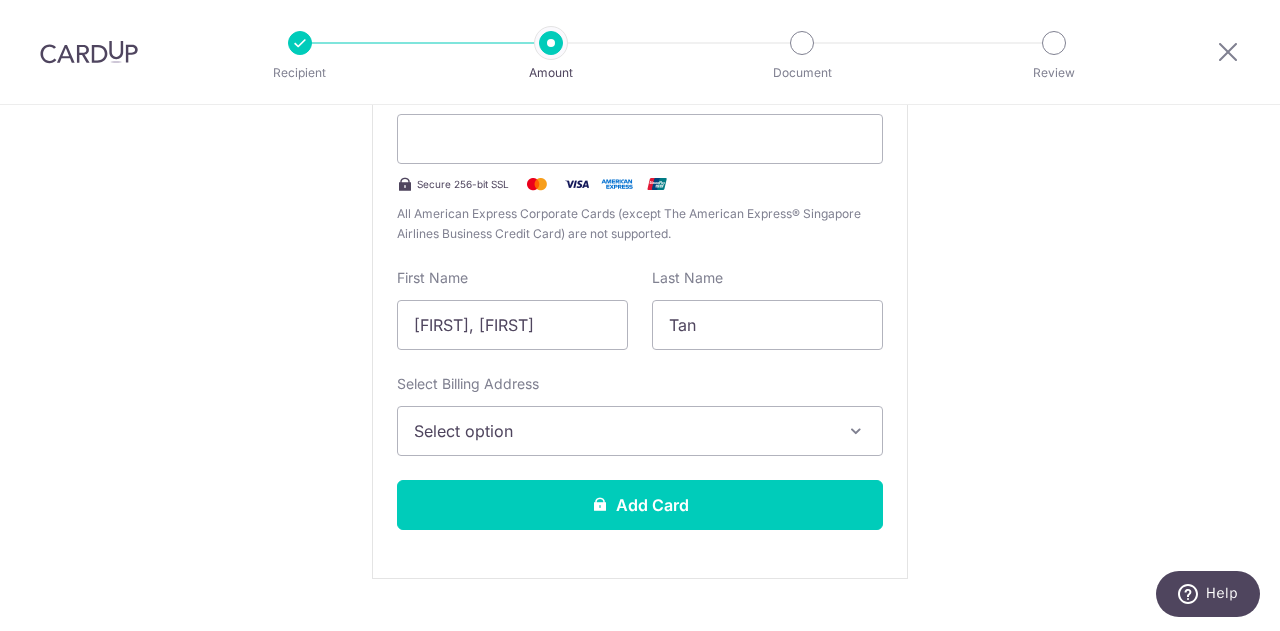 click on "Select option" at bounding box center [622, 431] 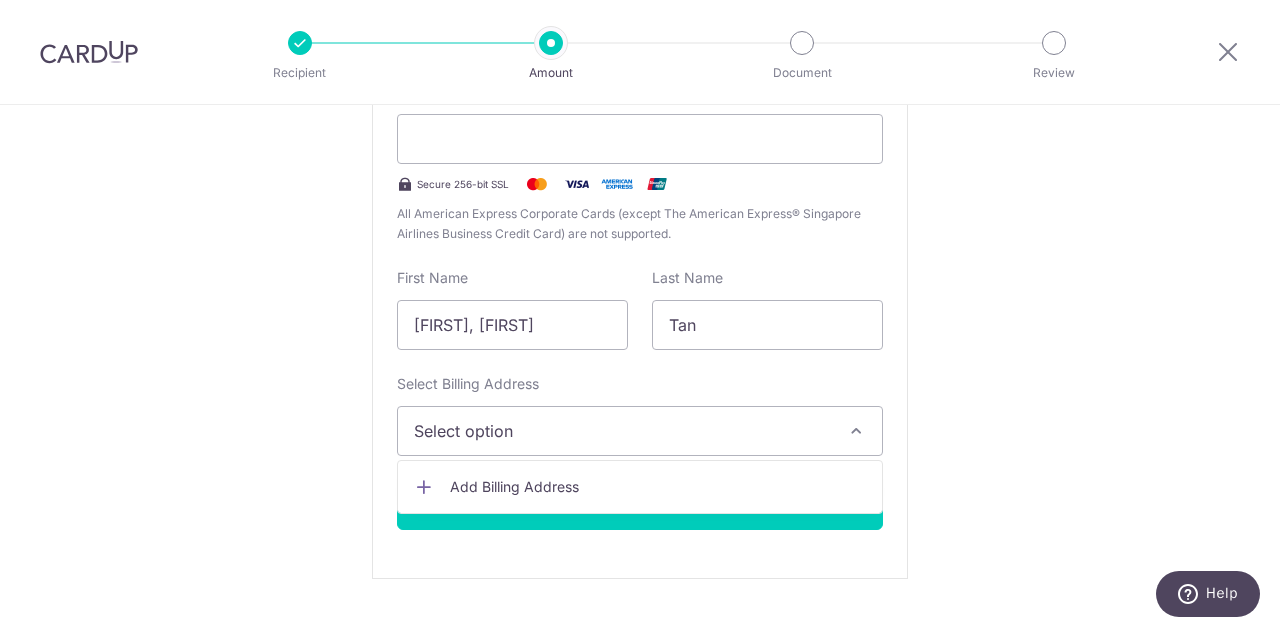scroll, scrollTop: 602, scrollLeft: 0, axis: vertical 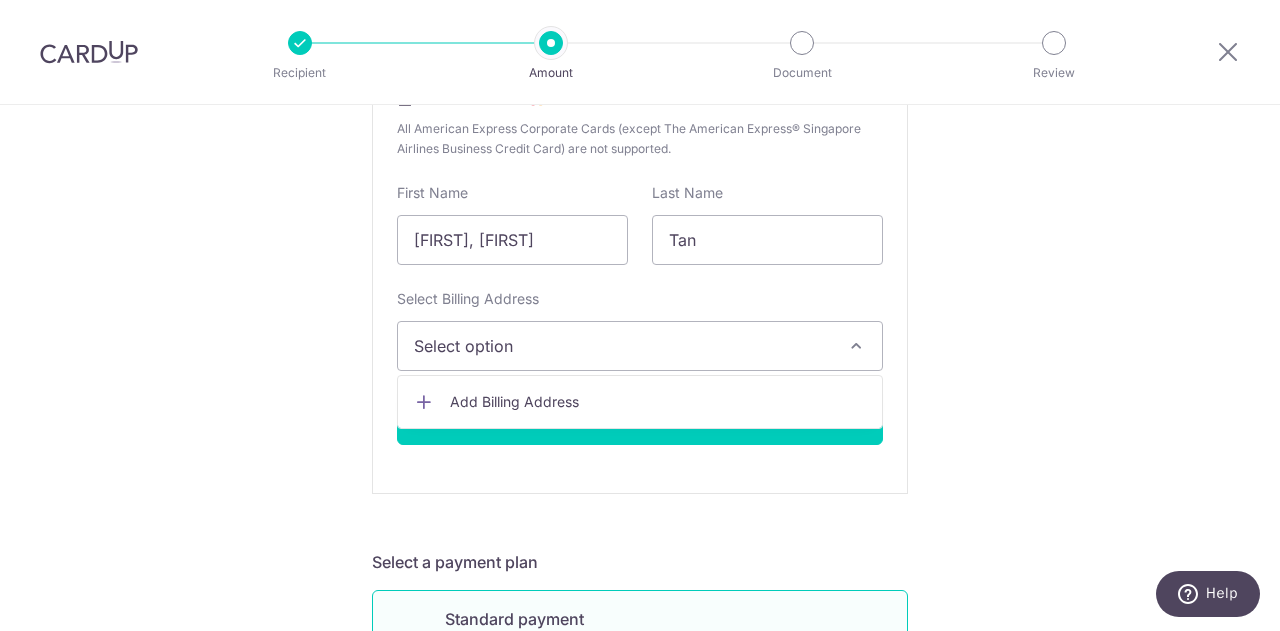 click on "Add Billing Address" at bounding box center (658, 402) 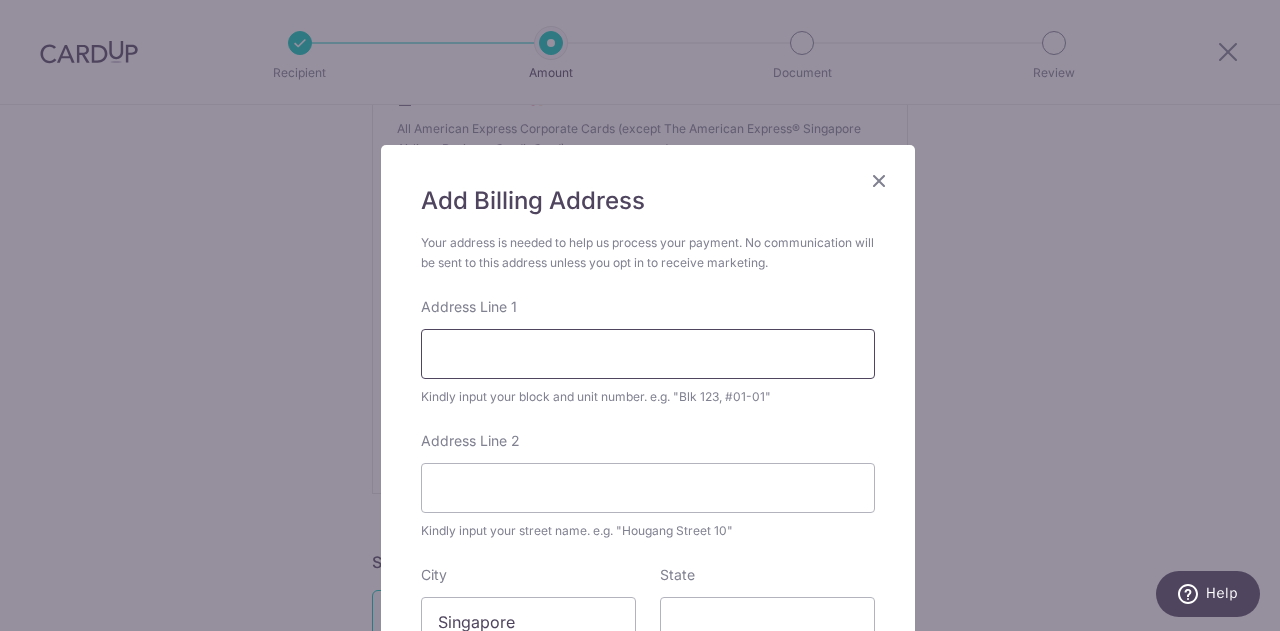 click on "Address Line 1" at bounding box center [648, 354] 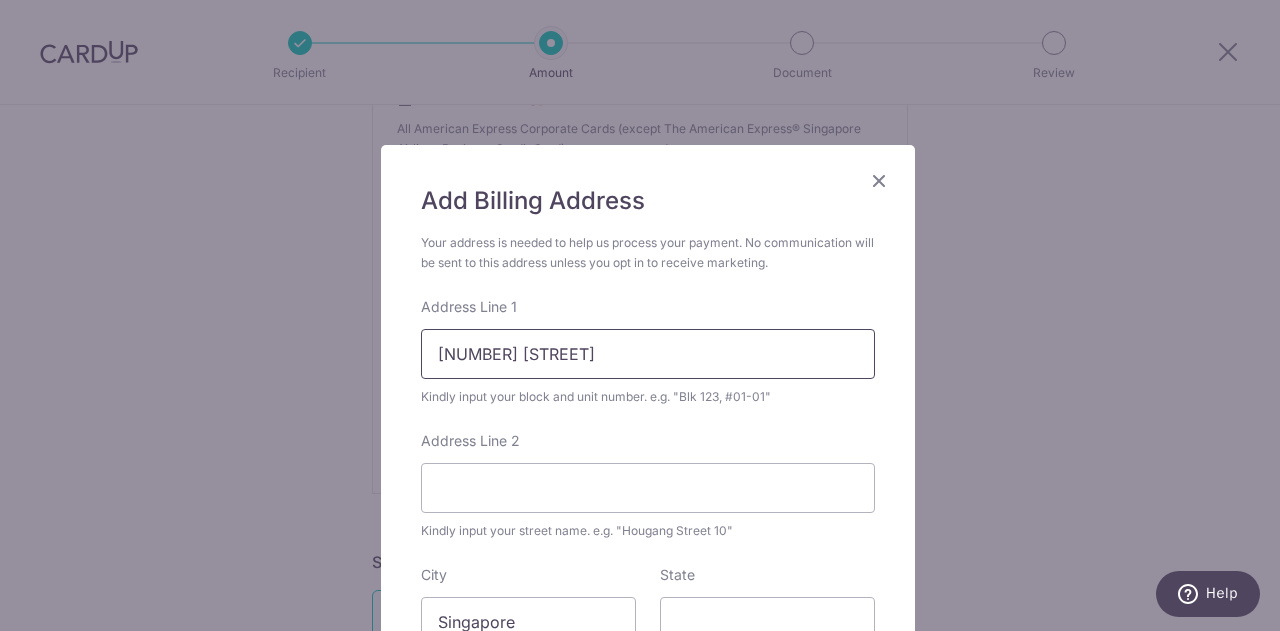 type on "10 Cypress Avenue" 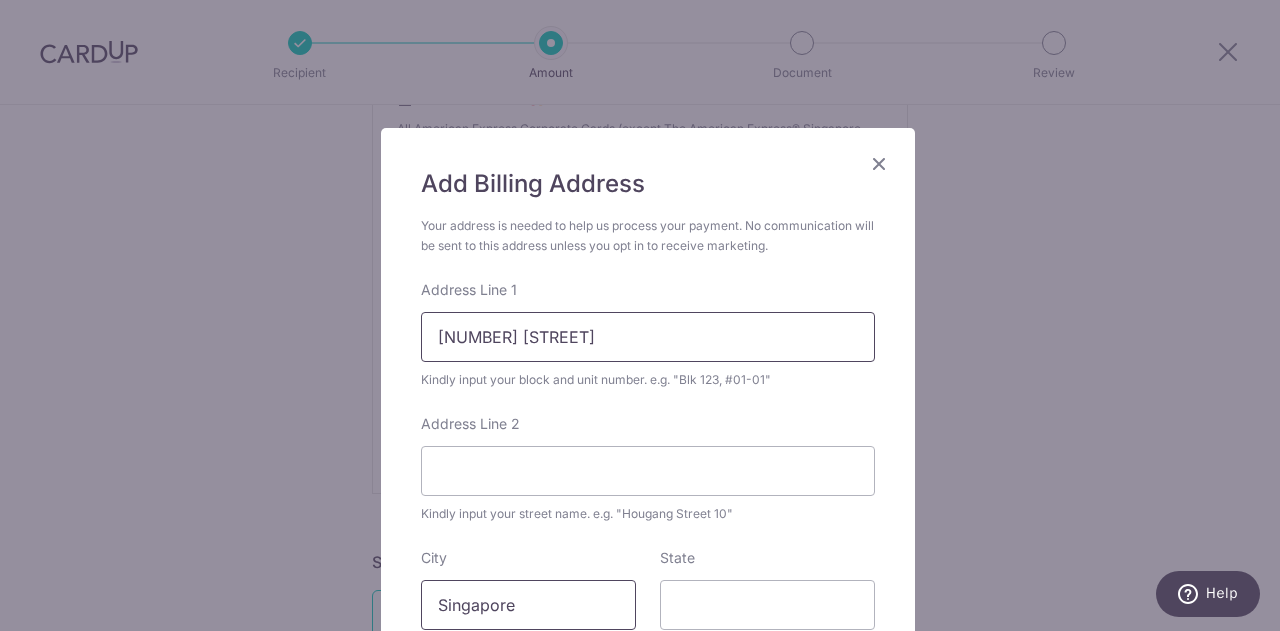 scroll, scrollTop: 17, scrollLeft: 0, axis: vertical 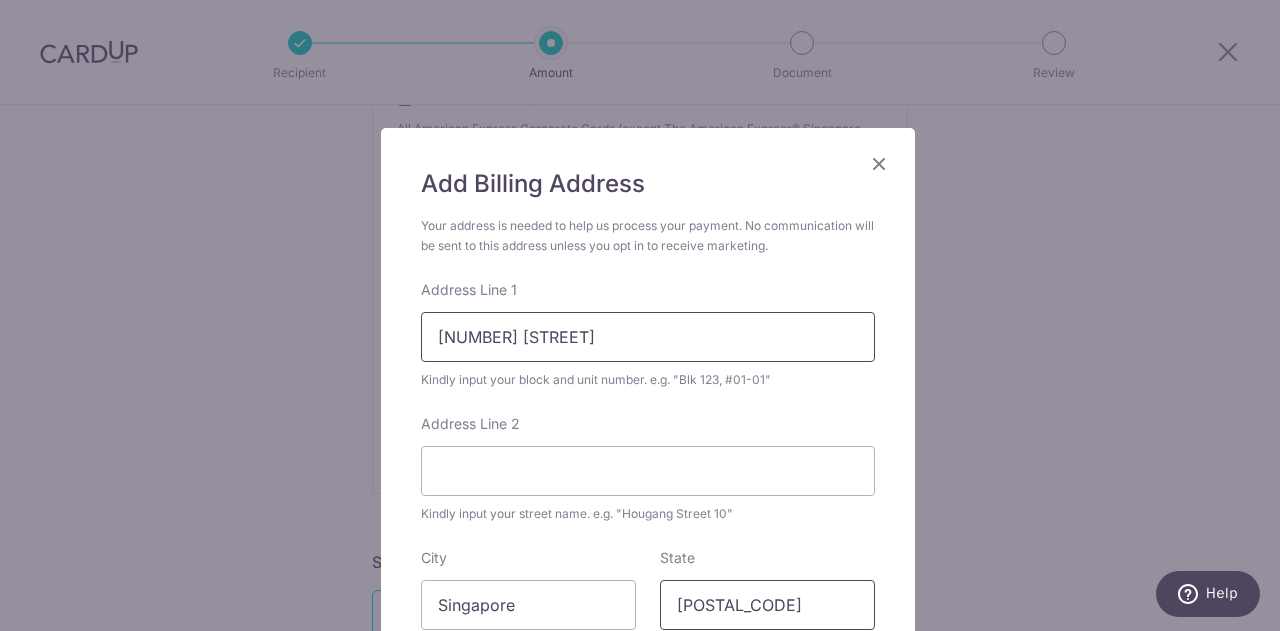 type on "279836" 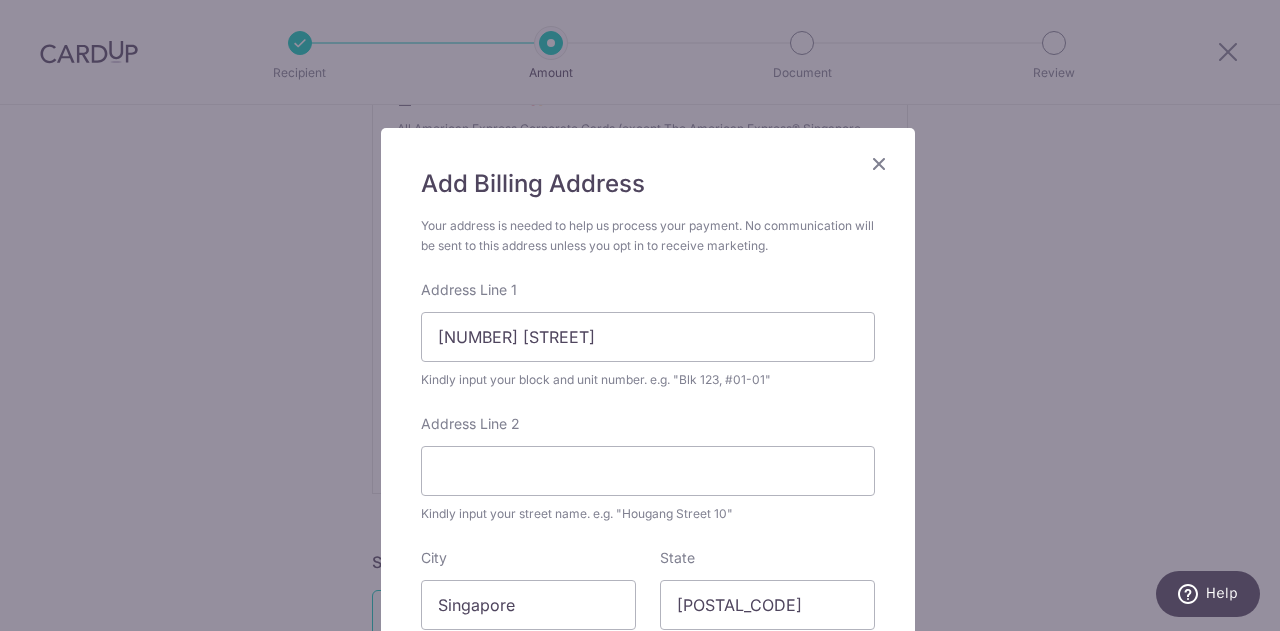 scroll, scrollTop: 259, scrollLeft: 0, axis: vertical 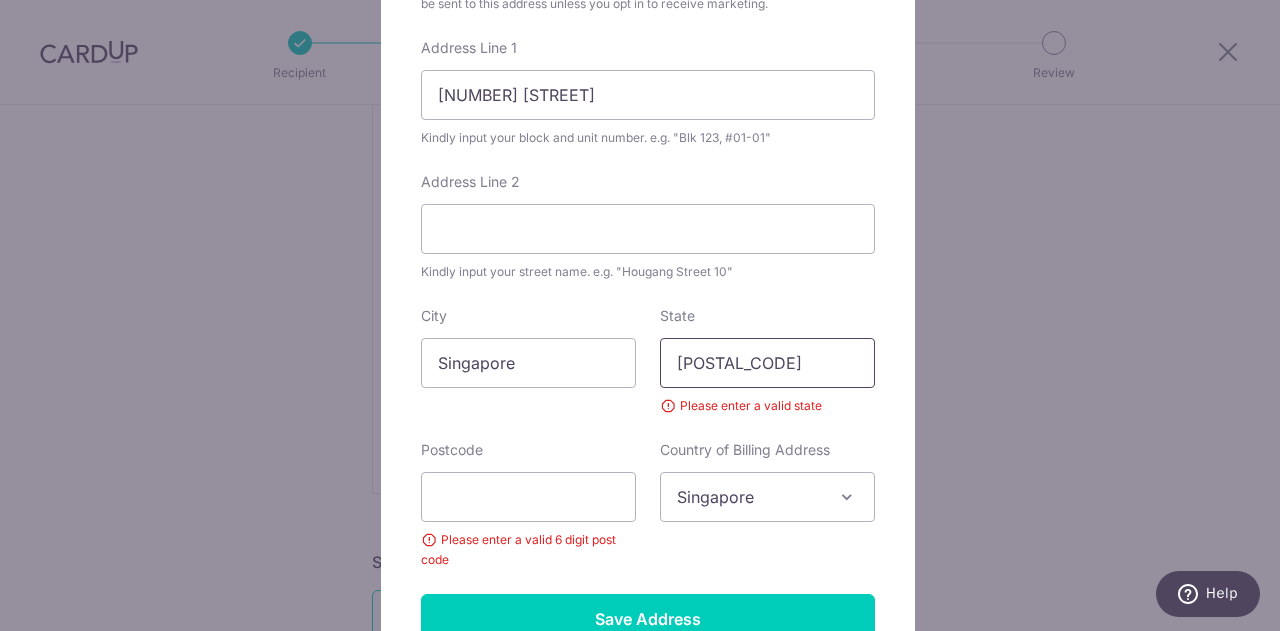 drag, startPoint x: 765, startPoint y: 383, endPoint x: 634, endPoint y: 362, distance: 132.67253 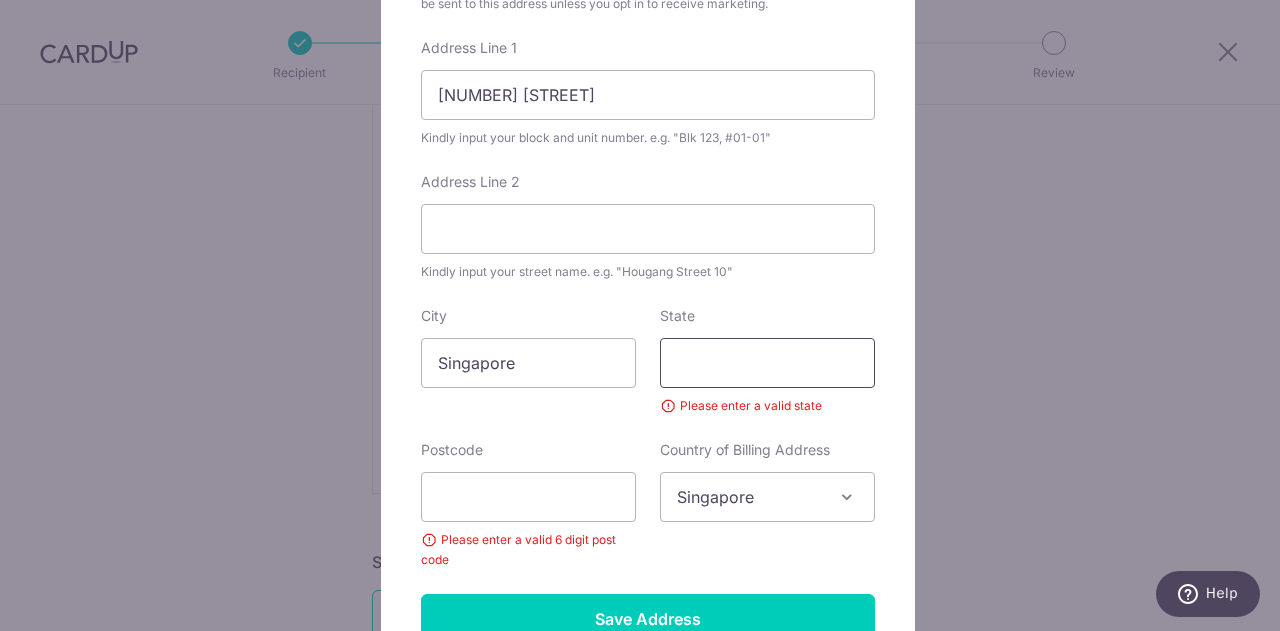 type 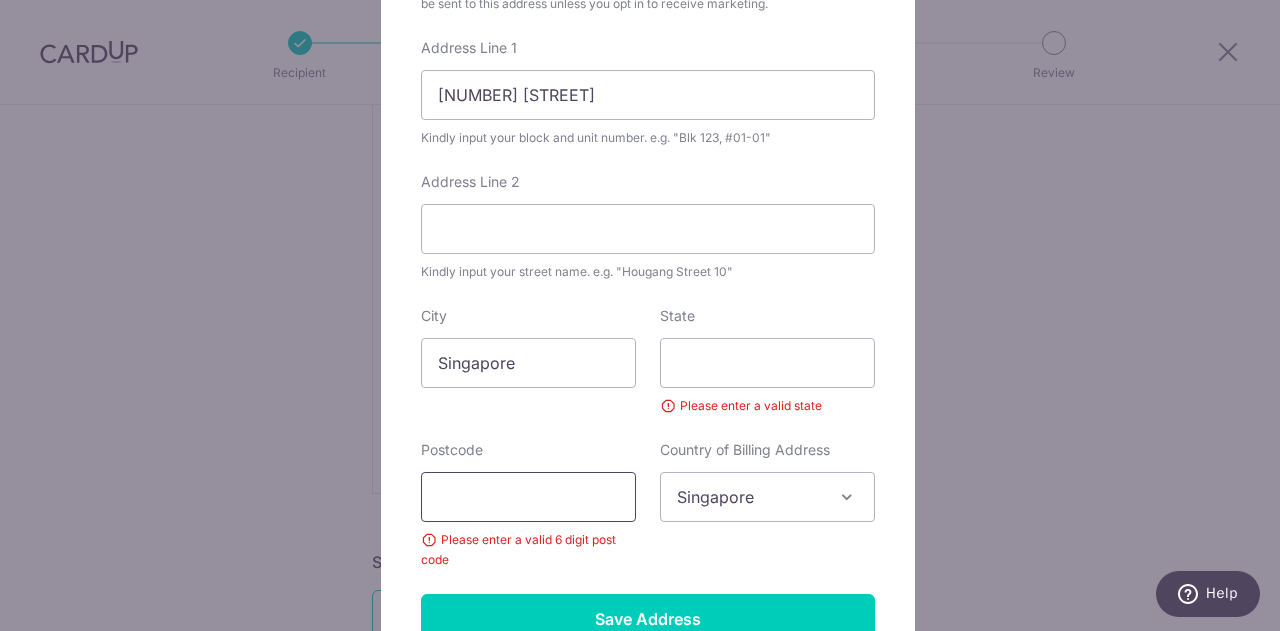 paste on "279836" 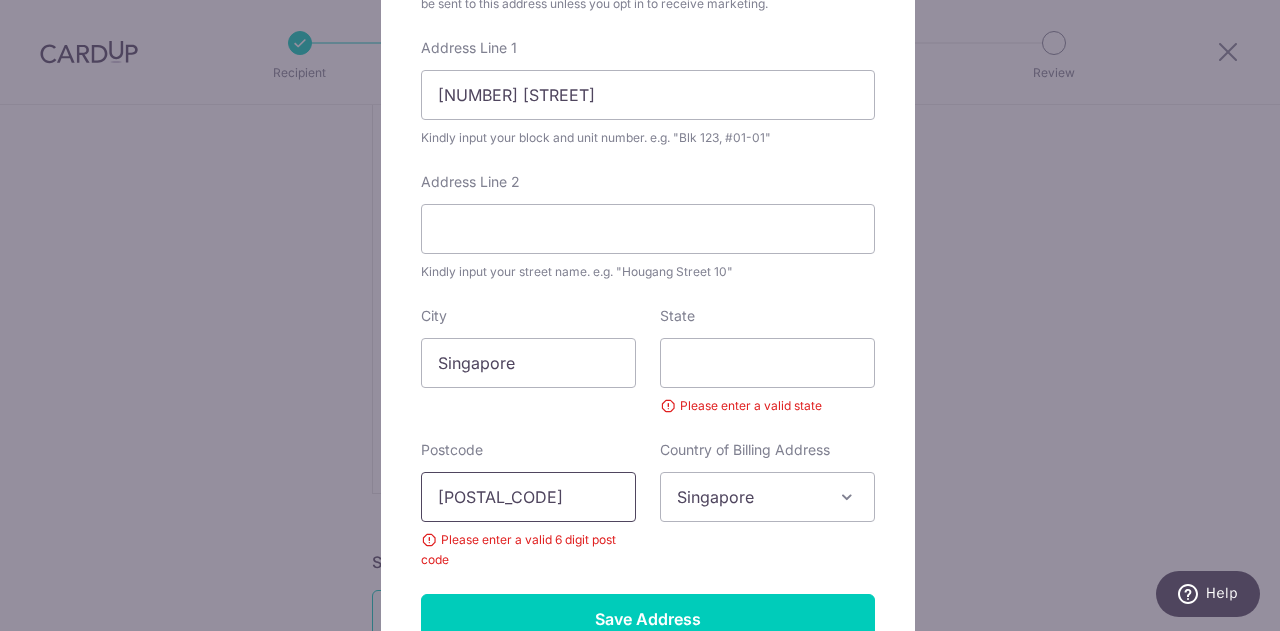 type on "279836" 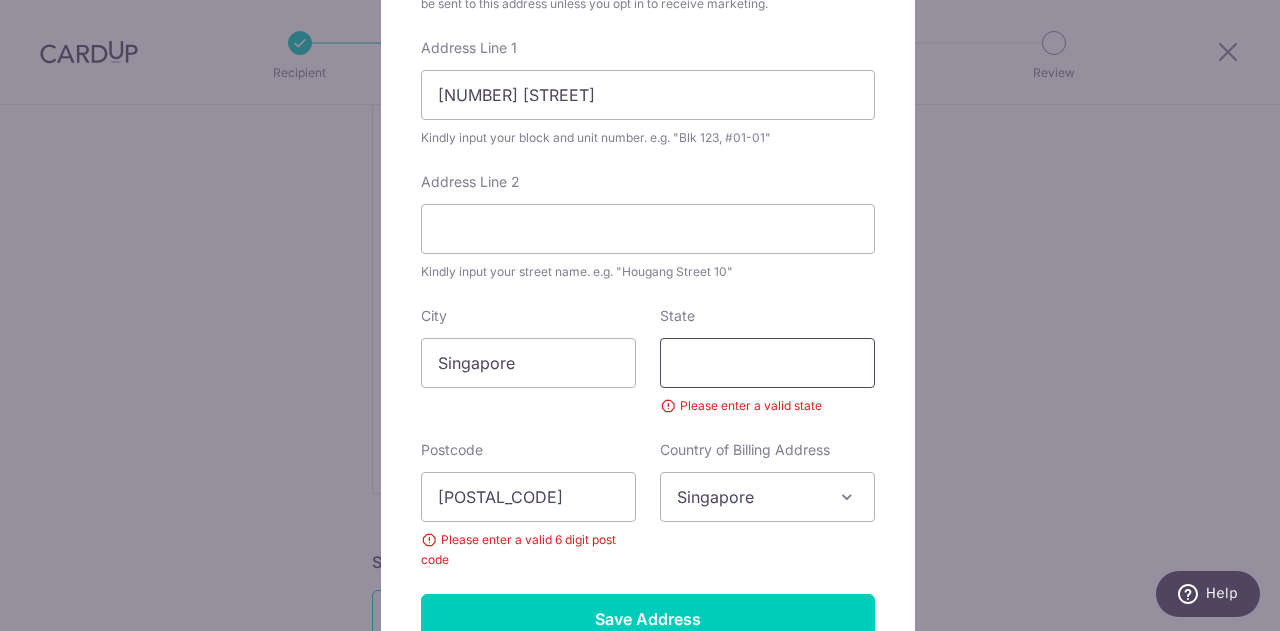 click on "State" at bounding box center (767, 363) 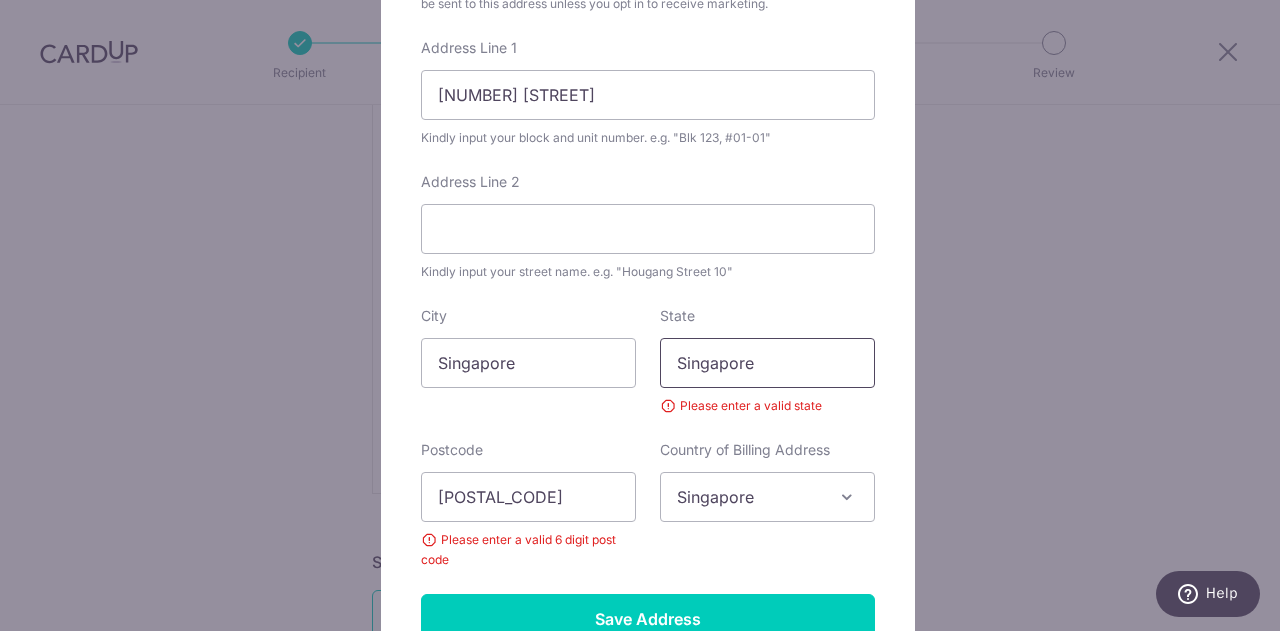 scroll, scrollTop: 455, scrollLeft: 0, axis: vertical 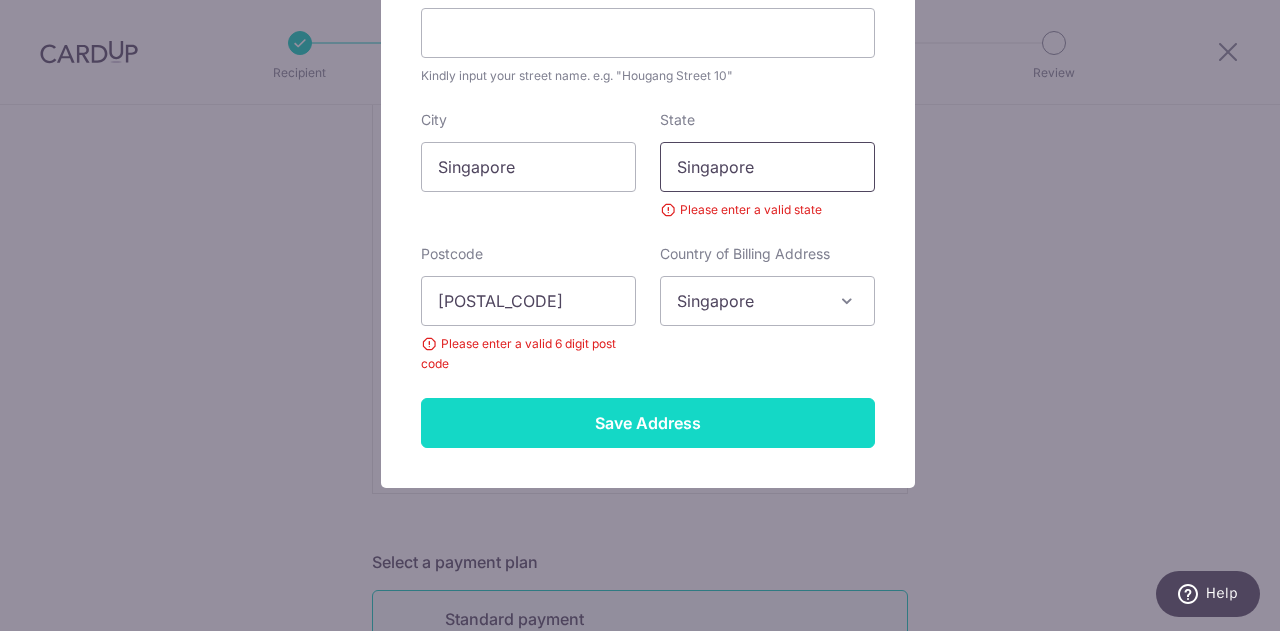 type on "Singapore" 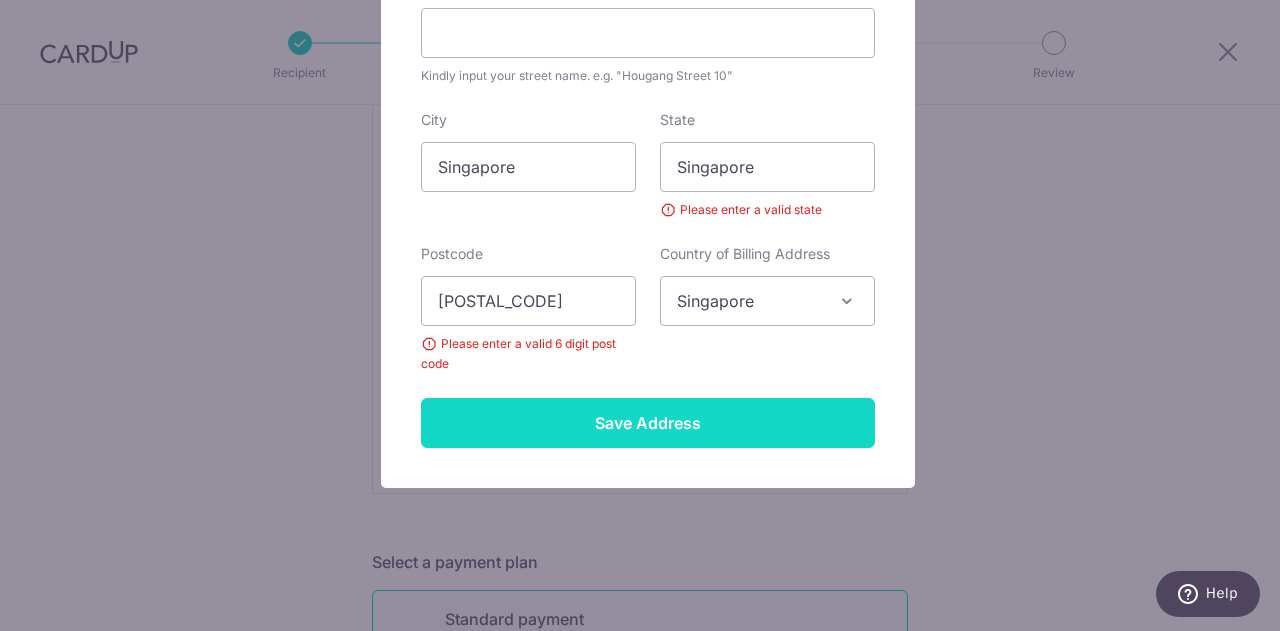 click on "Save Address" at bounding box center [648, 423] 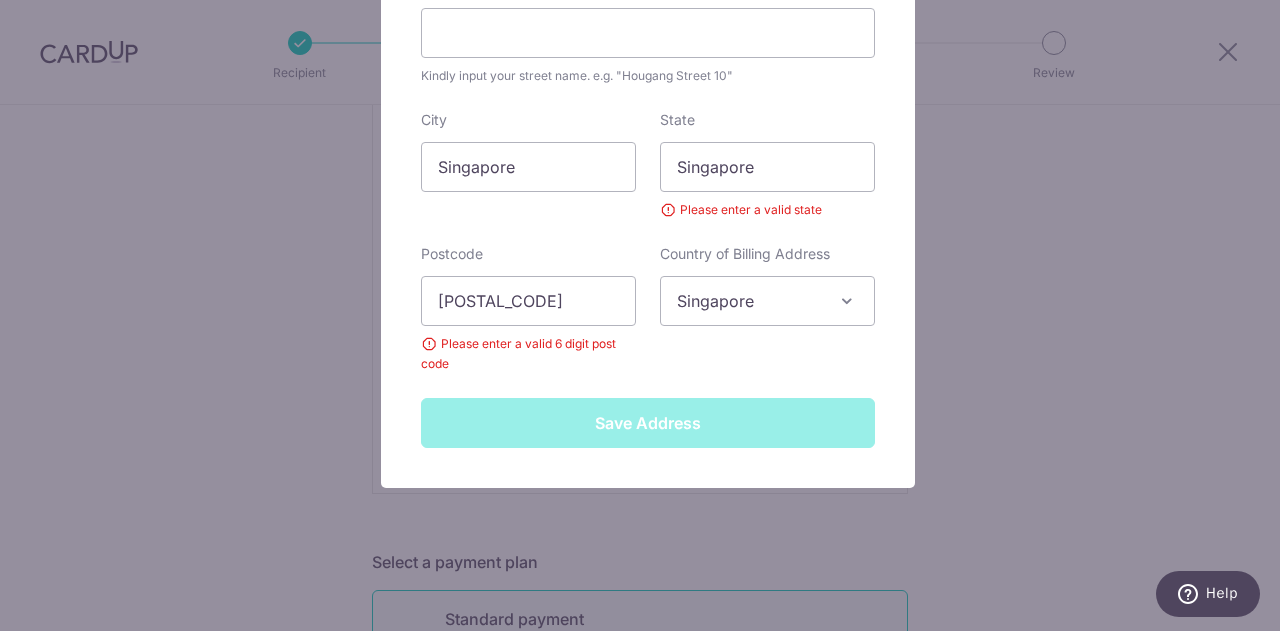scroll, scrollTop: 379, scrollLeft: 0, axis: vertical 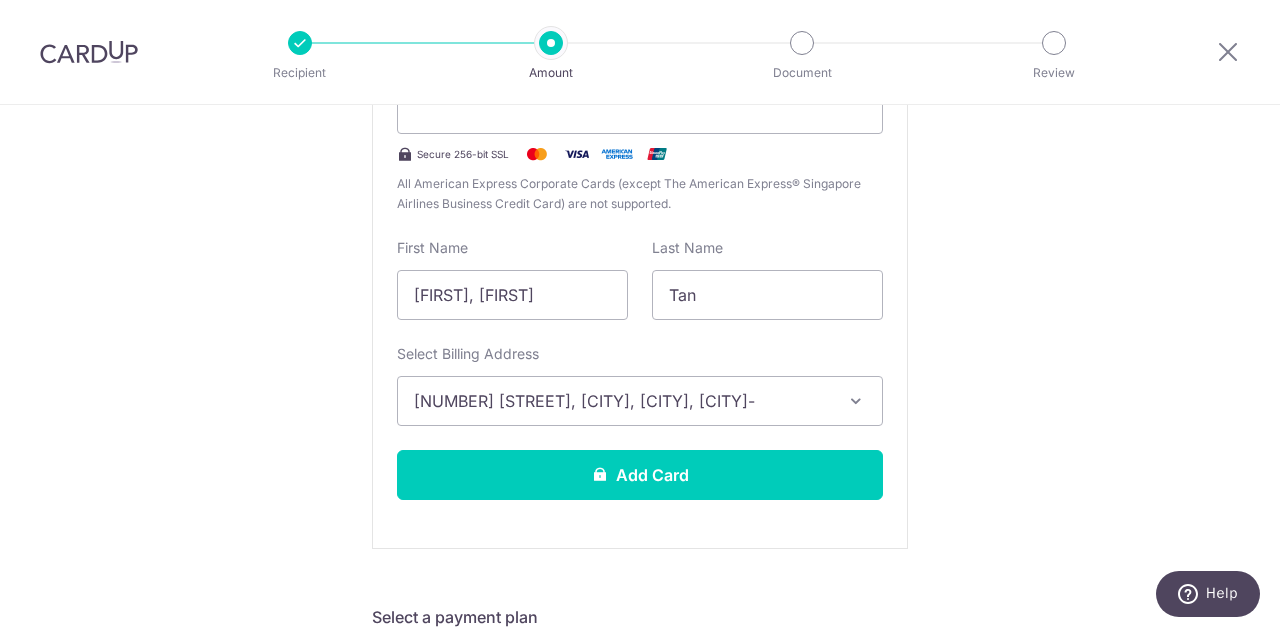 click on "[NUMBER] [STREET], [CITY], [CITY], [POSTAL_CODE]" at bounding box center [622, 401] 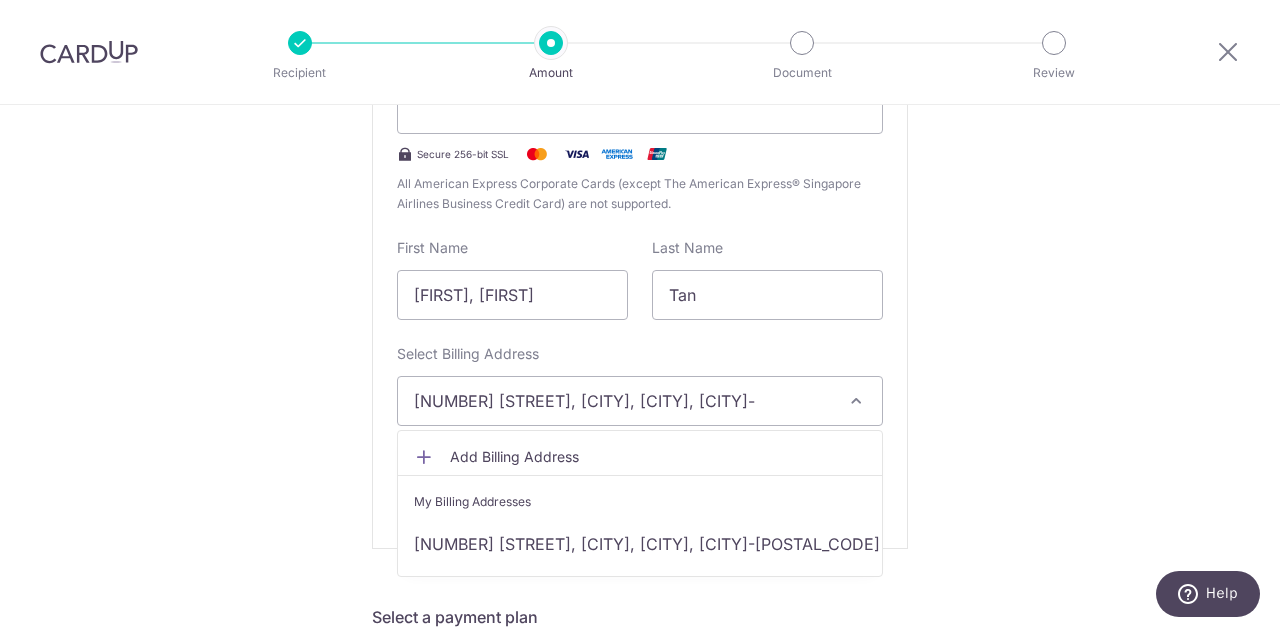 click on "Tell us more about your payment
Enter one-time or monthly payment amount
SGD
938.86
938.86
The  total tax payment amounts scheduled  should not exceed the outstanding balance in your latest Statement of Account.
Select Card
Add new card
Add credit card
Secure 256-bit SSL
Text
New card details
Card" at bounding box center [640, 761] 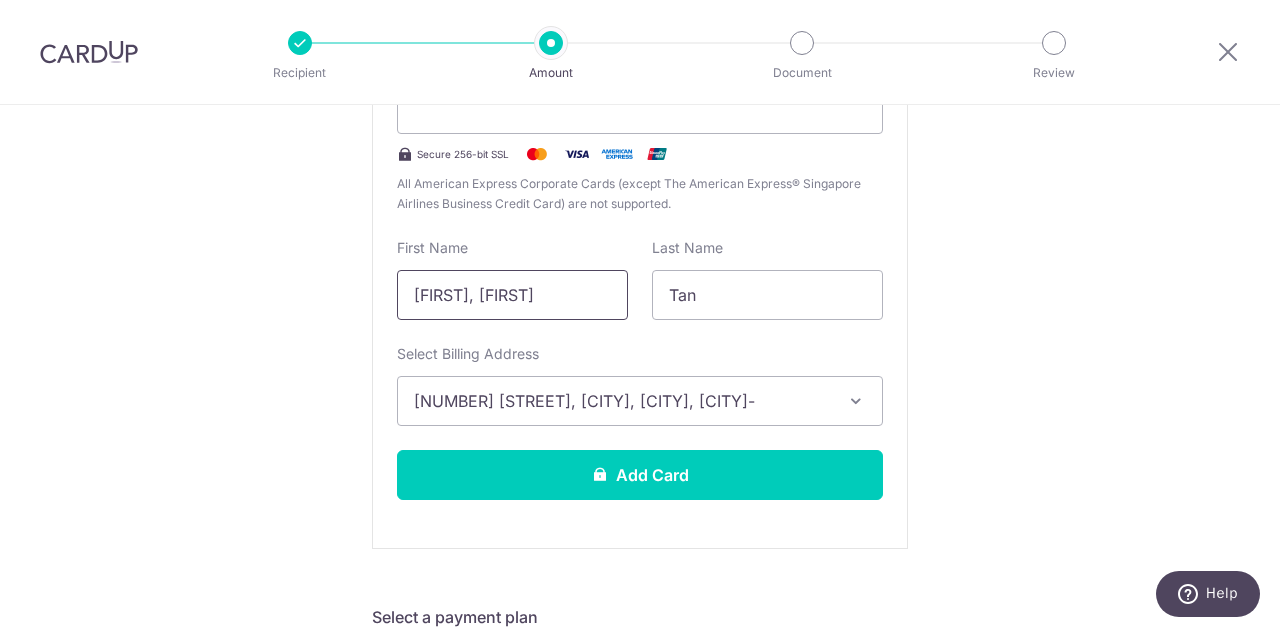 click on "Shern Wen, Joshua" at bounding box center (512, 295) 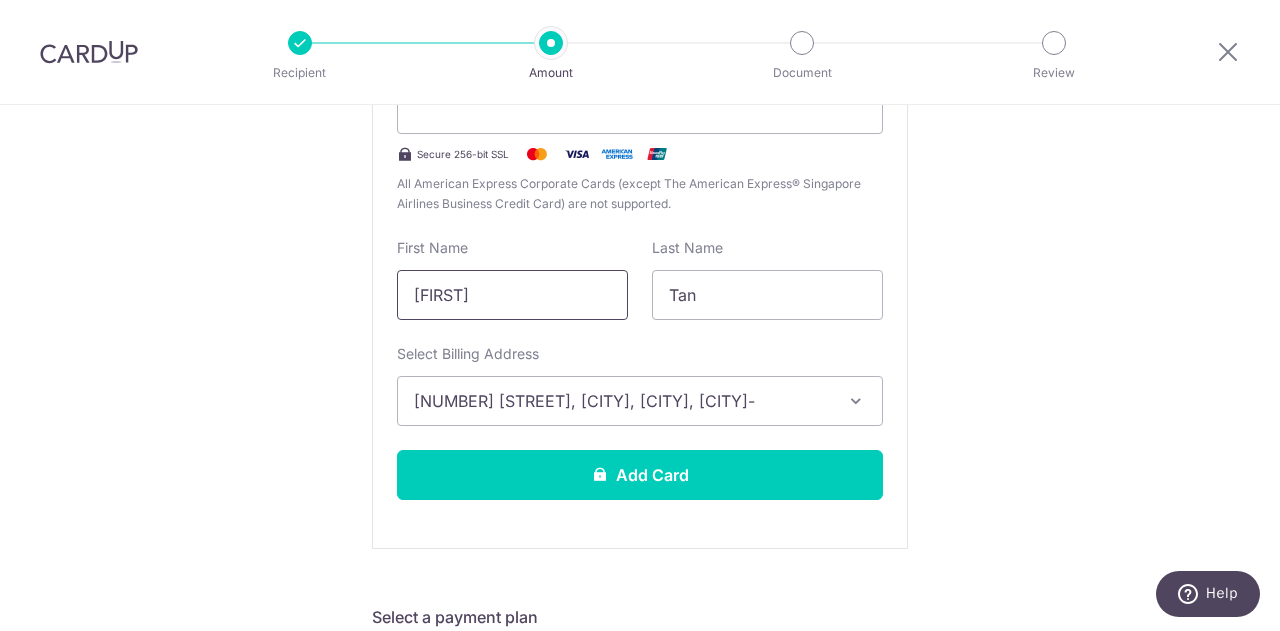 type on "Joey" 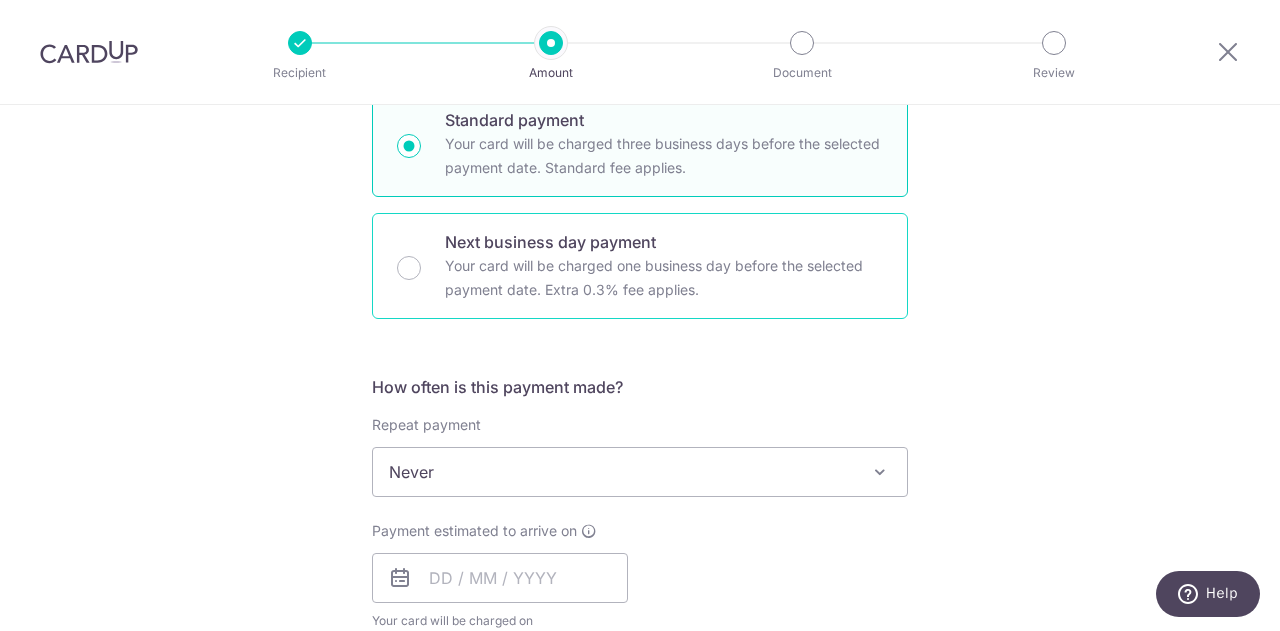 scroll, scrollTop: 1104, scrollLeft: 0, axis: vertical 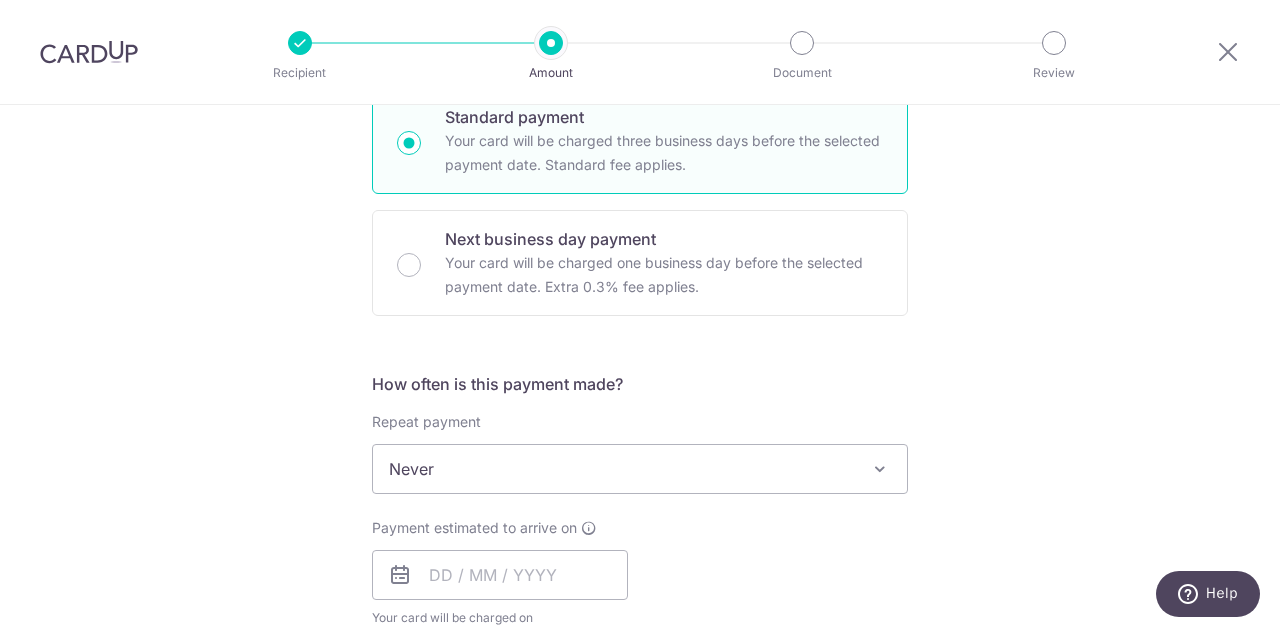 type on "Yap" 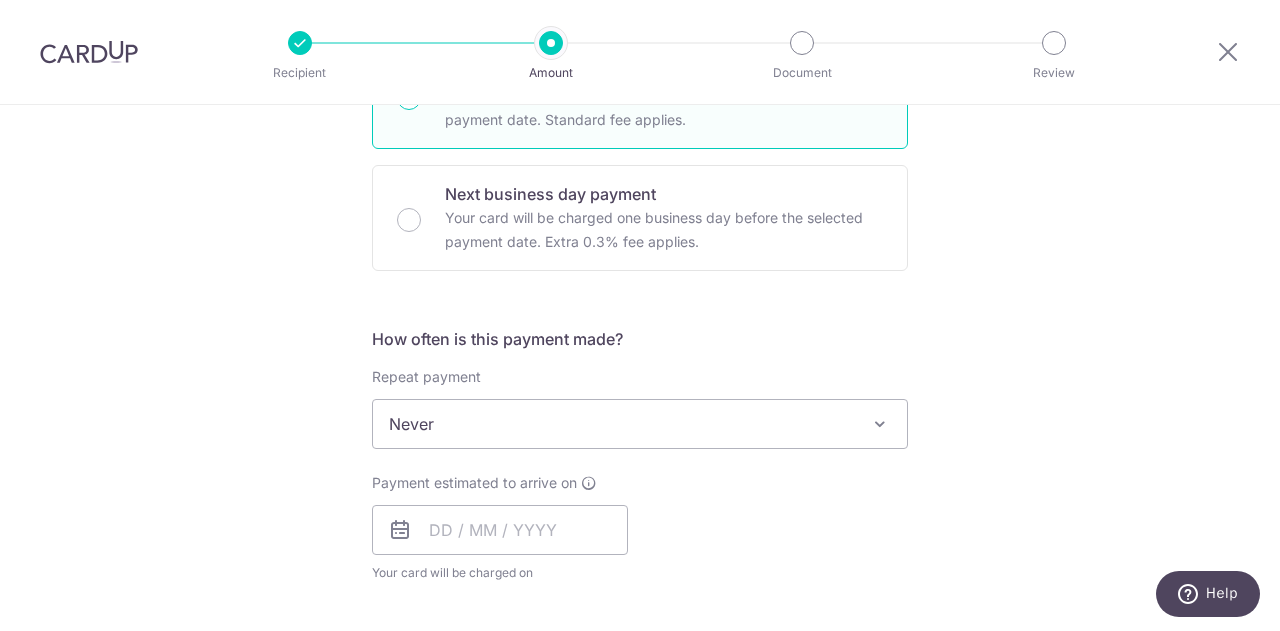 scroll, scrollTop: 1150, scrollLeft: 0, axis: vertical 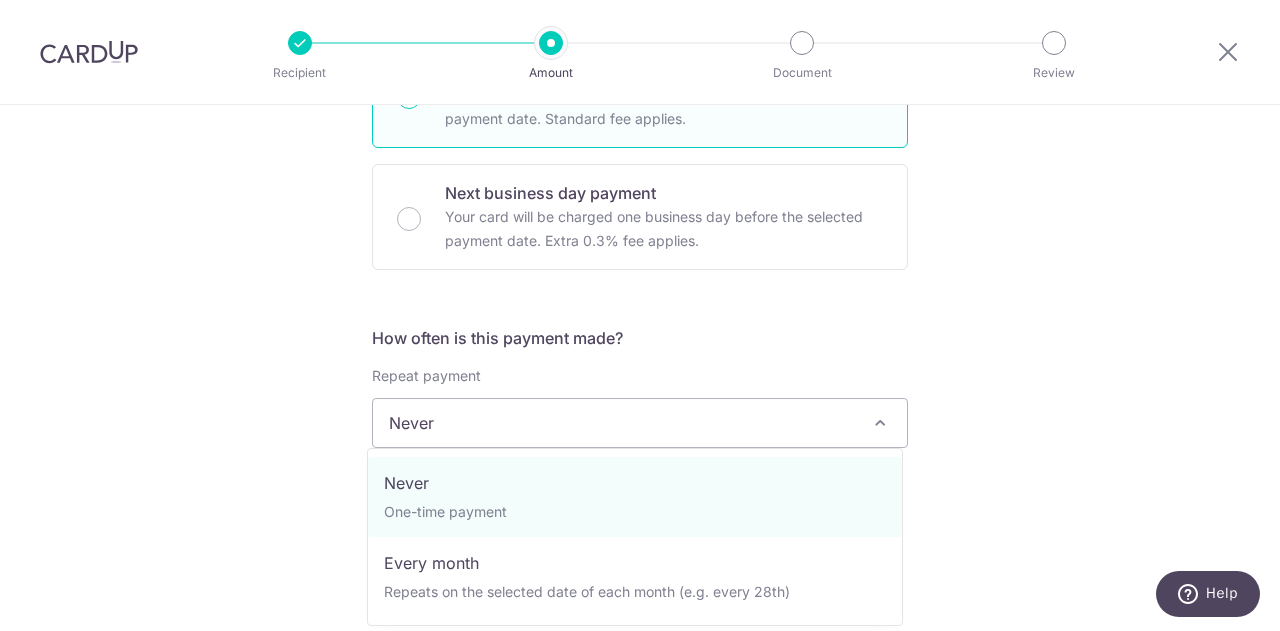 click on "Never" at bounding box center [640, 423] 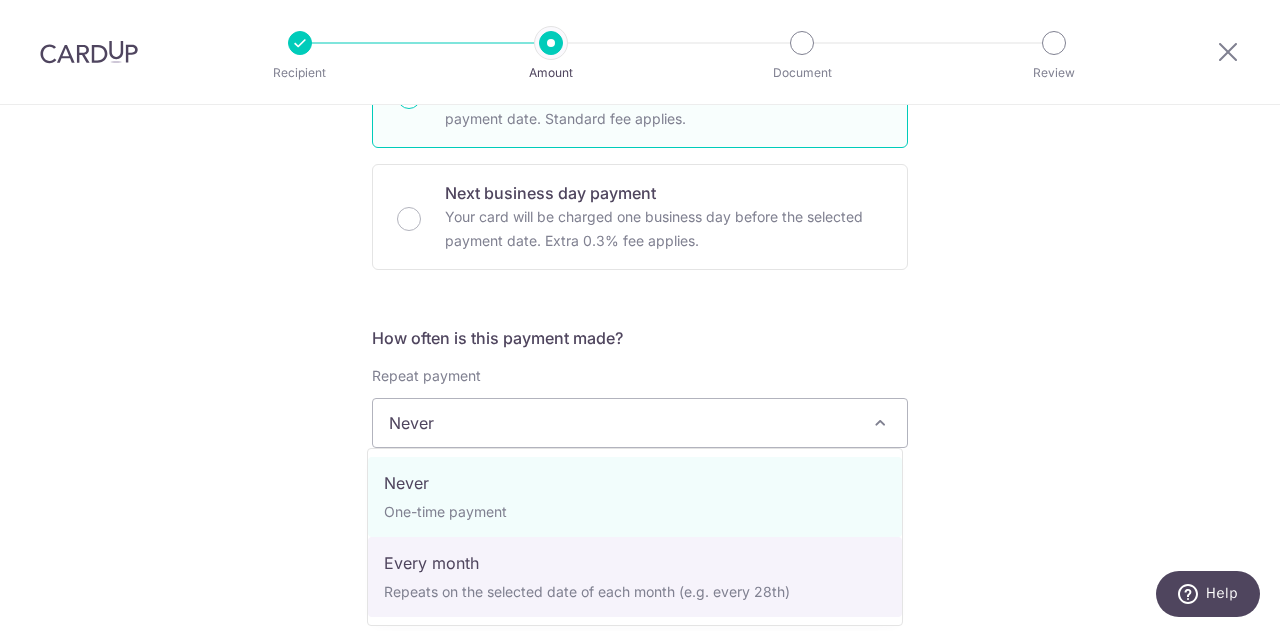 select on "3" 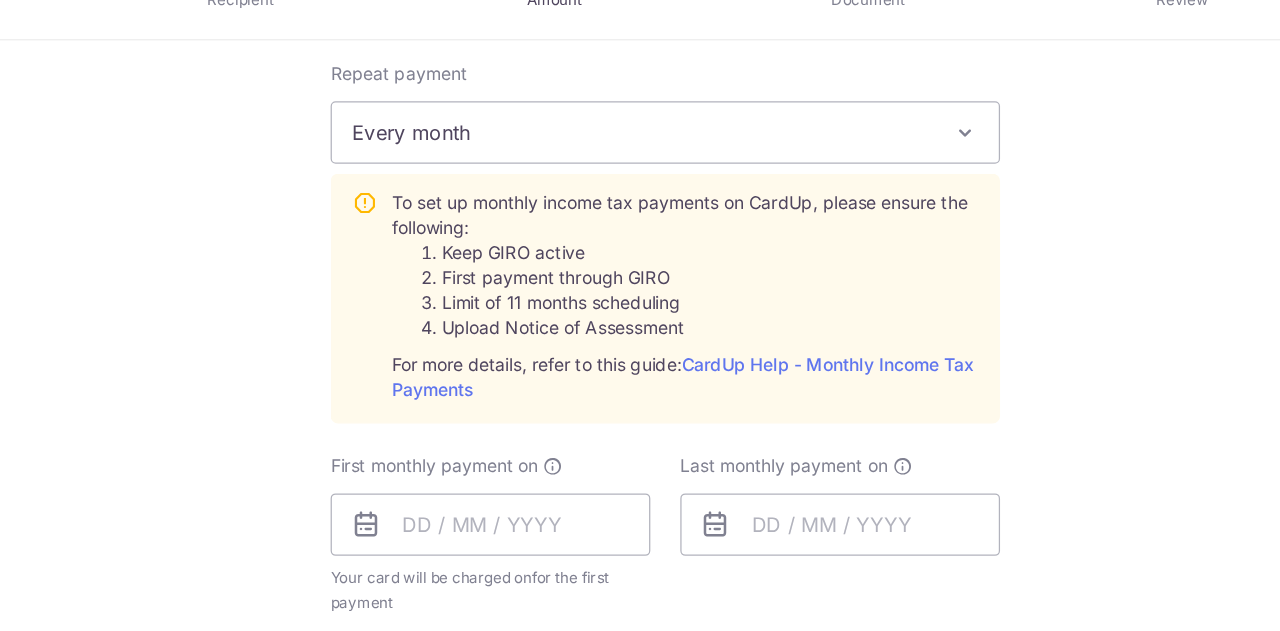 scroll, scrollTop: 1396, scrollLeft: 0, axis: vertical 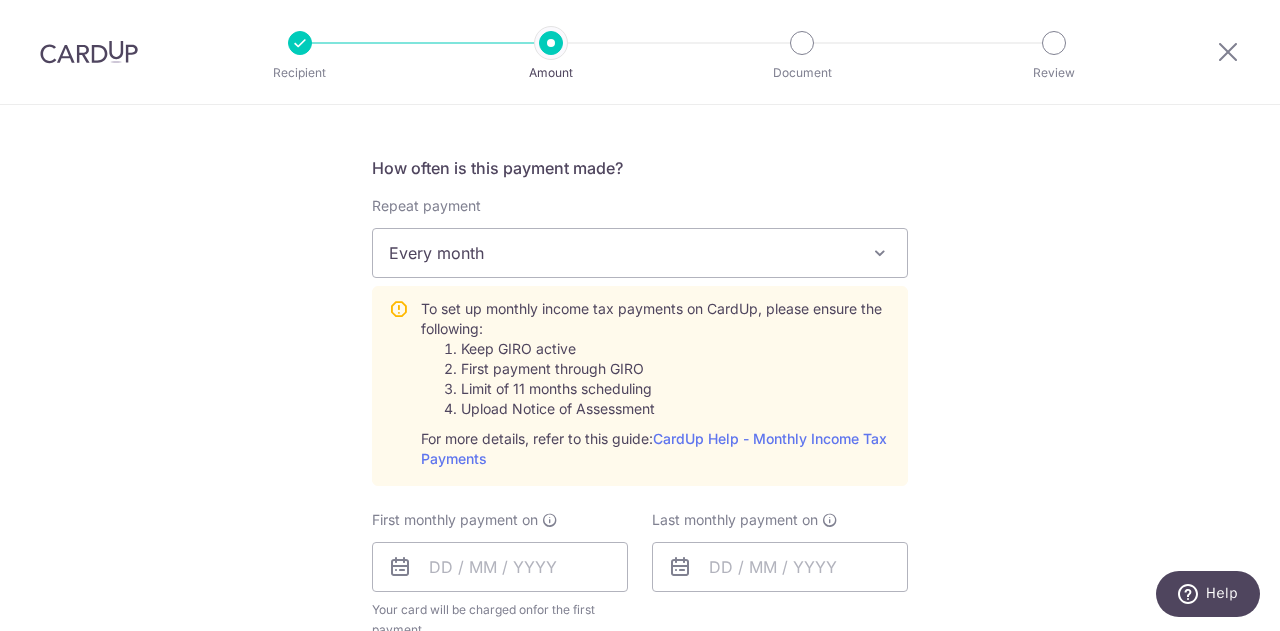 click on "To set up monthly income tax payments on CardUp, please ensure the following:     Keep GIRO active   First payment through GIRO   Limit of 11 months scheduling   Upload Notice of Assessment    For more details, refer to this guide:  CardUp Help - Monthly Income Tax Payments" at bounding box center [656, 384] 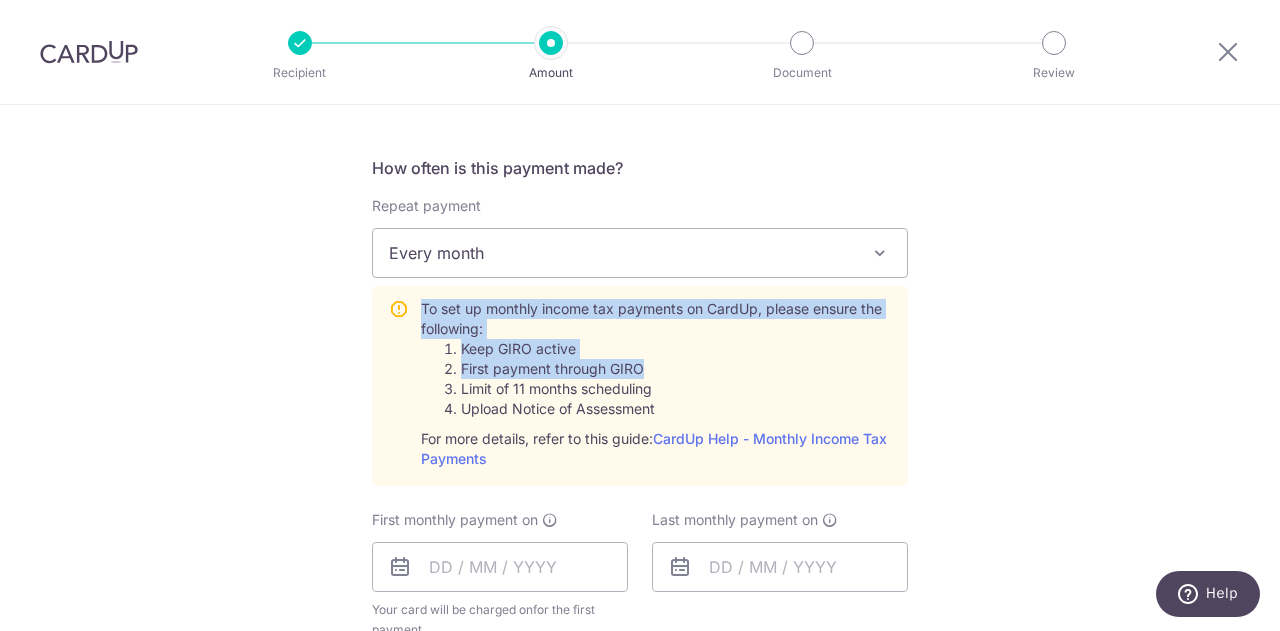 drag, startPoint x: 608, startPoint y: 333, endPoint x: 633, endPoint y: 372, distance: 46.32494 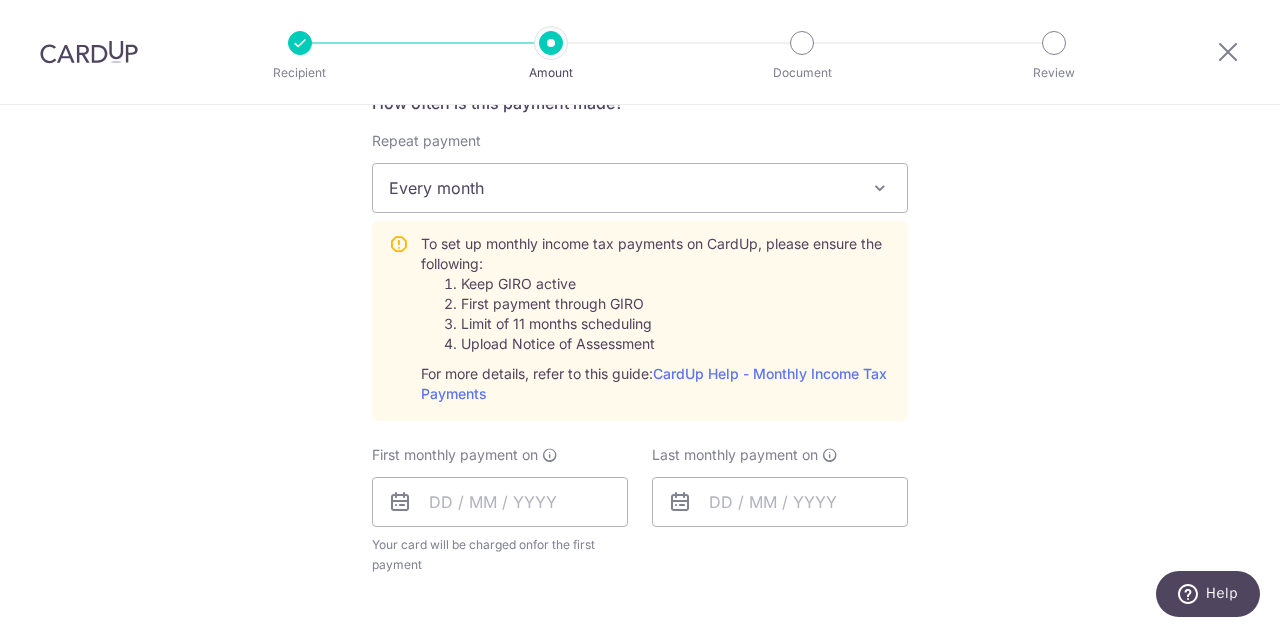 click on "To set up monthly income tax payments on CardUp, please ensure the following:     Keep GIRO active   First payment through GIRO   Limit of 11 months scheduling   Upload Notice of Assessment    For more details, refer to this guide:  CardUp Help - Monthly Income Tax Payments" at bounding box center [656, 319] 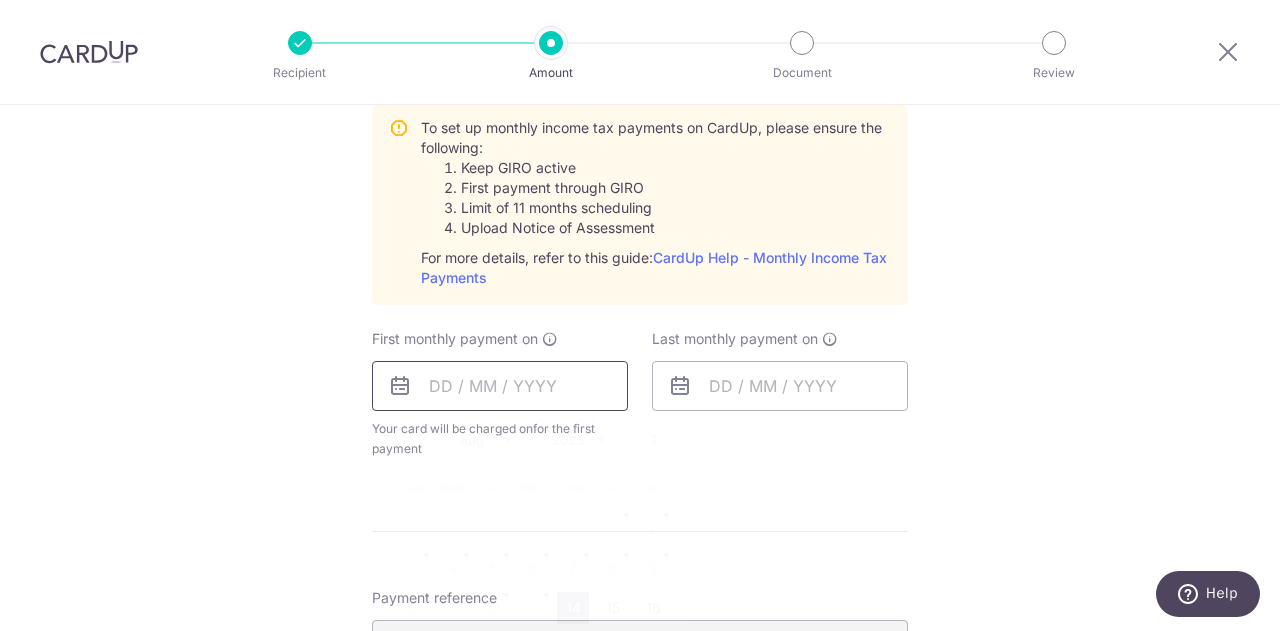 click at bounding box center [500, 386] 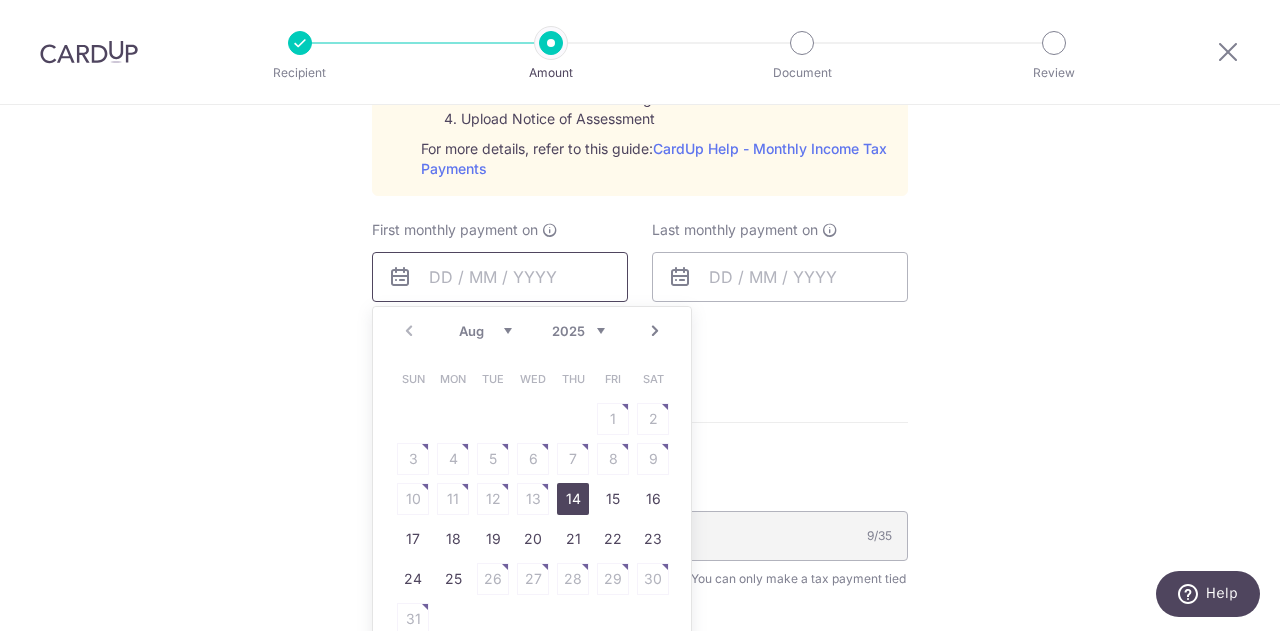 scroll, scrollTop: 1646, scrollLeft: 0, axis: vertical 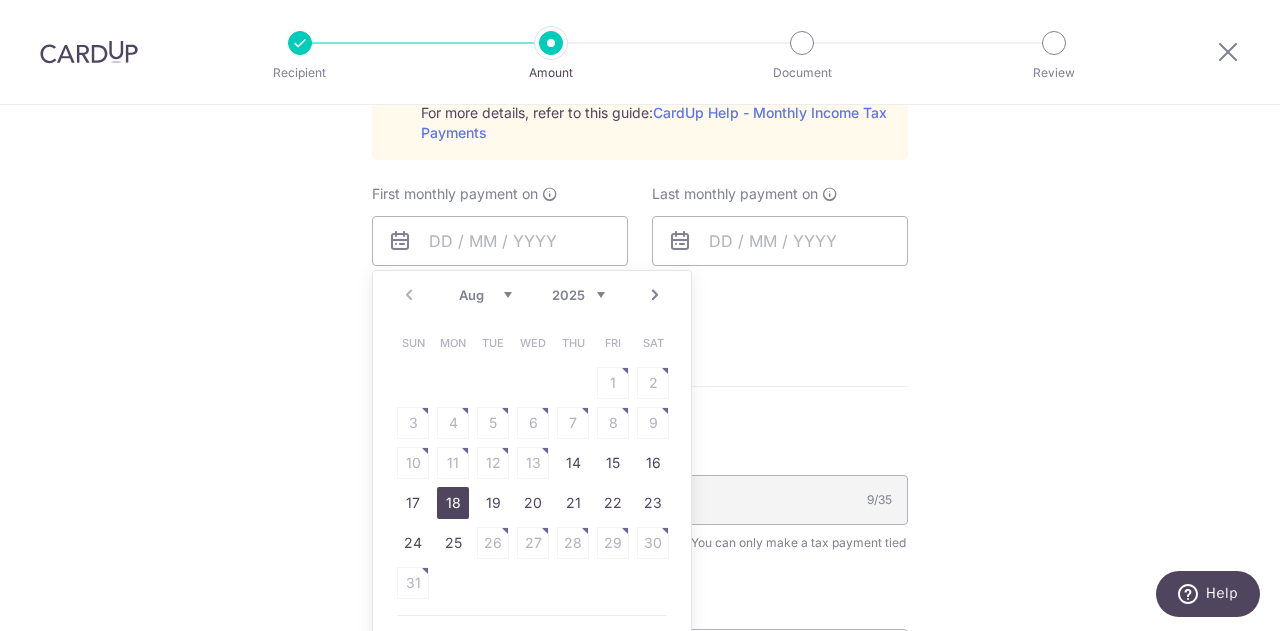 click on "18" at bounding box center [453, 503] 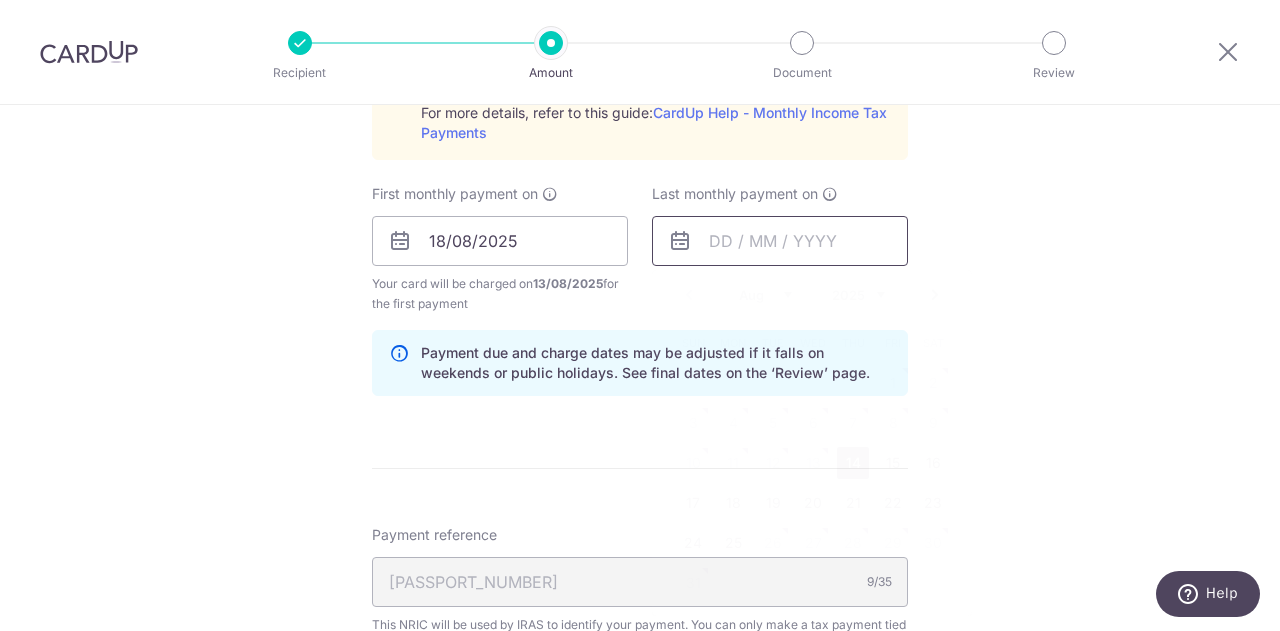 click at bounding box center (780, 241) 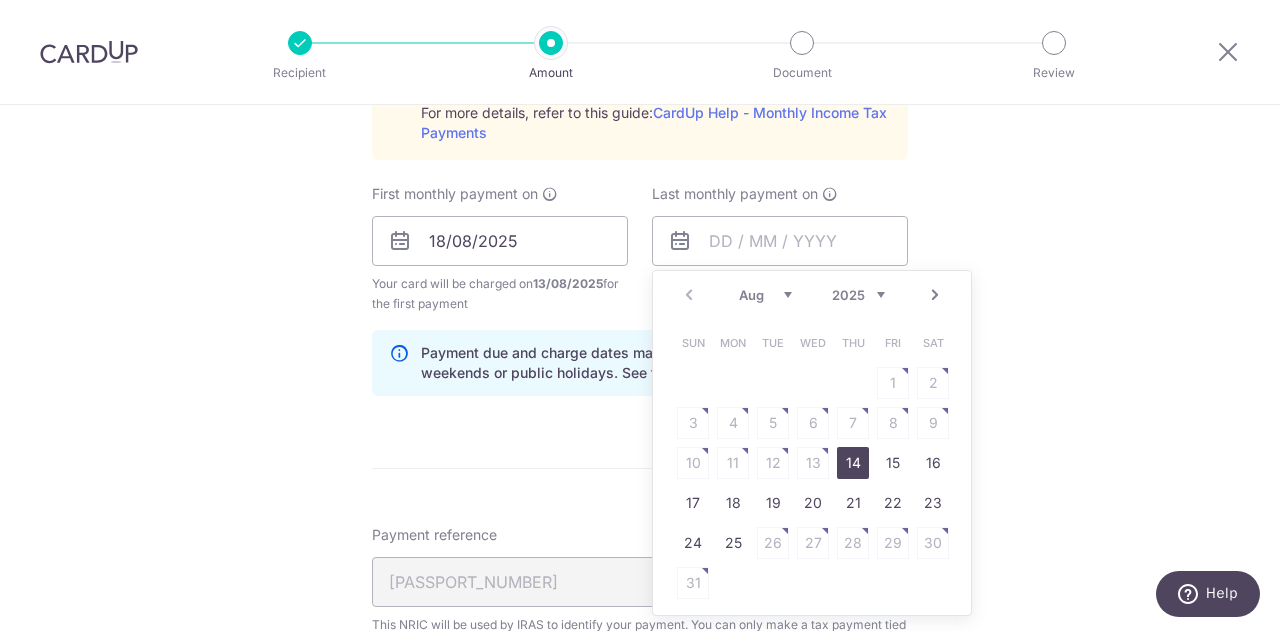 click on "Next" at bounding box center [935, 295] 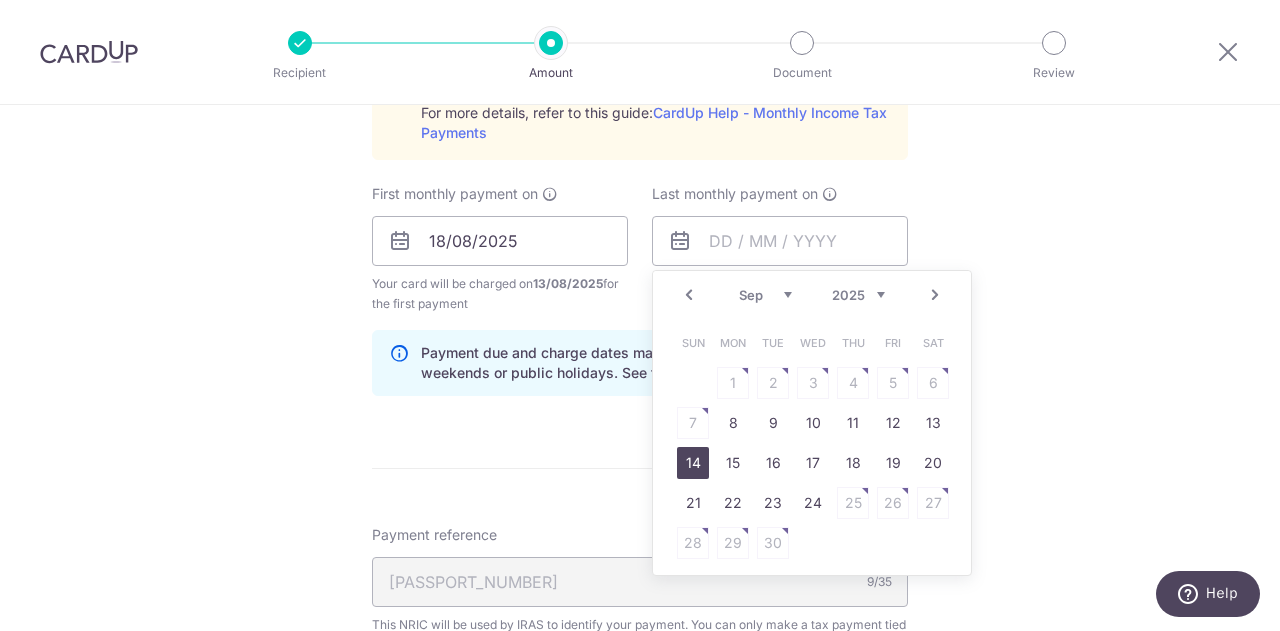 click on "Next" at bounding box center (935, 295) 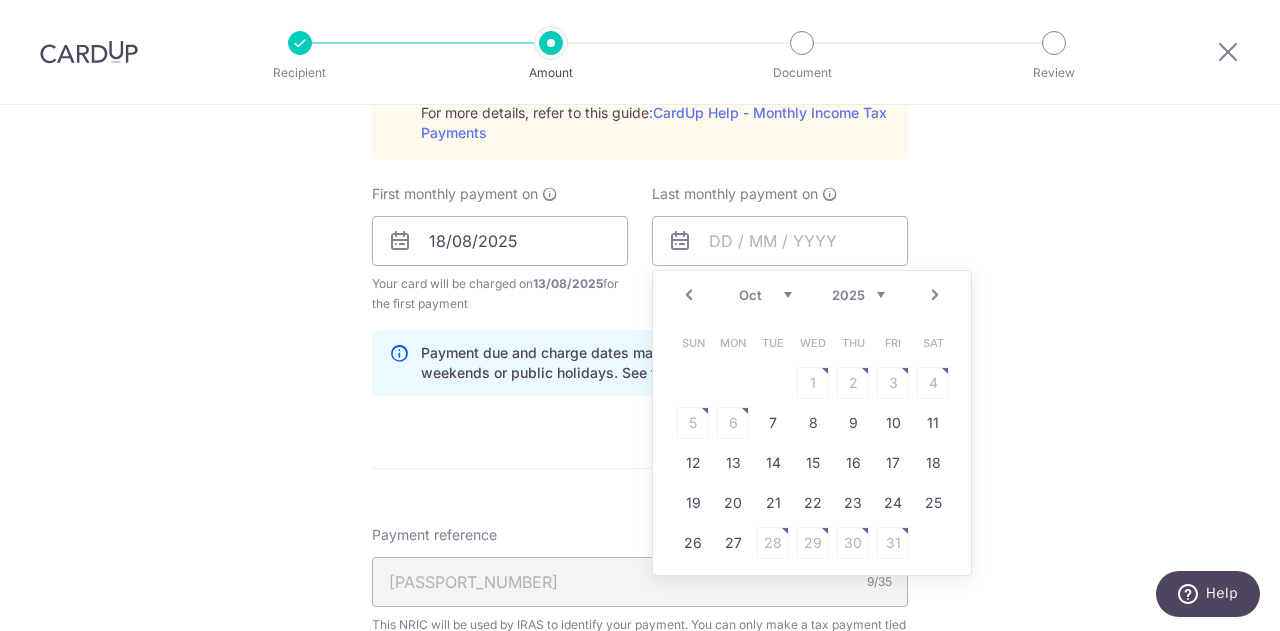 click on "Next" at bounding box center (935, 295) 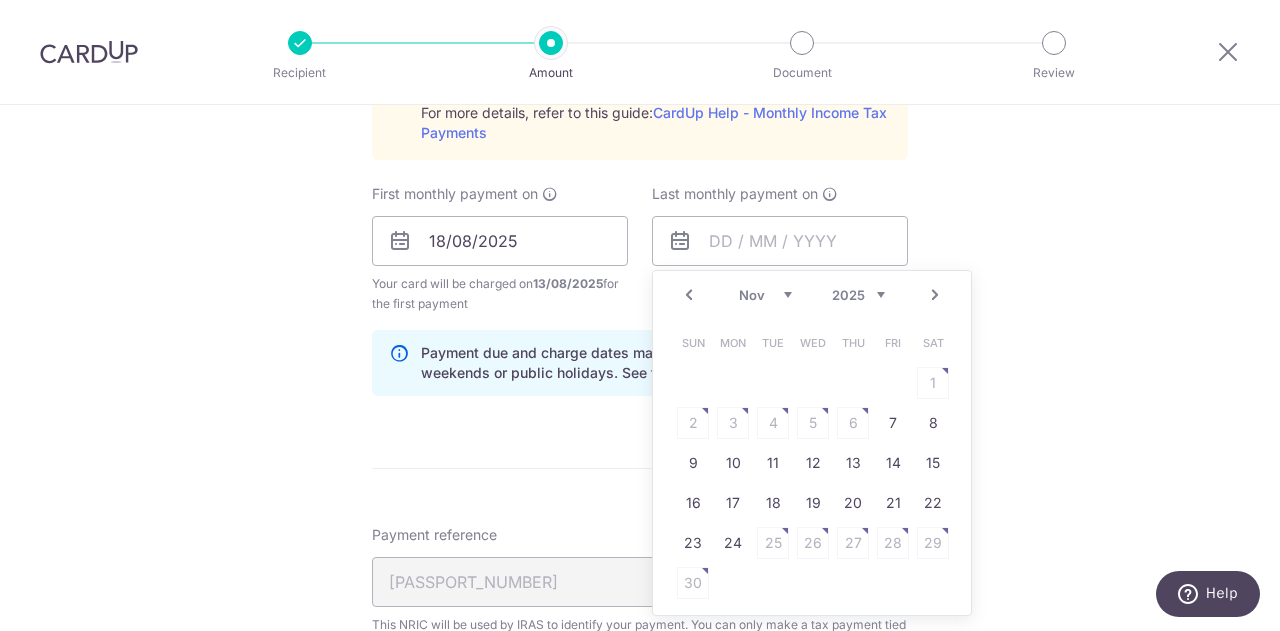 click on "Next" at bounding box center (935, 295) 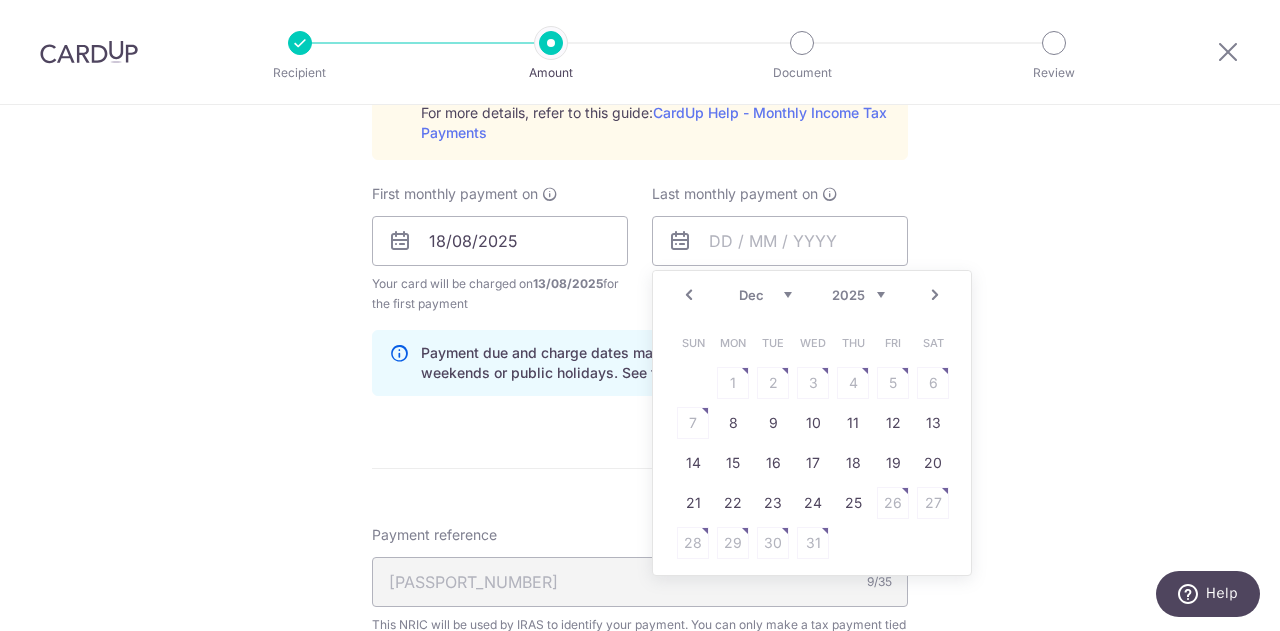 click on "Next" at bounding box center (935, 295) 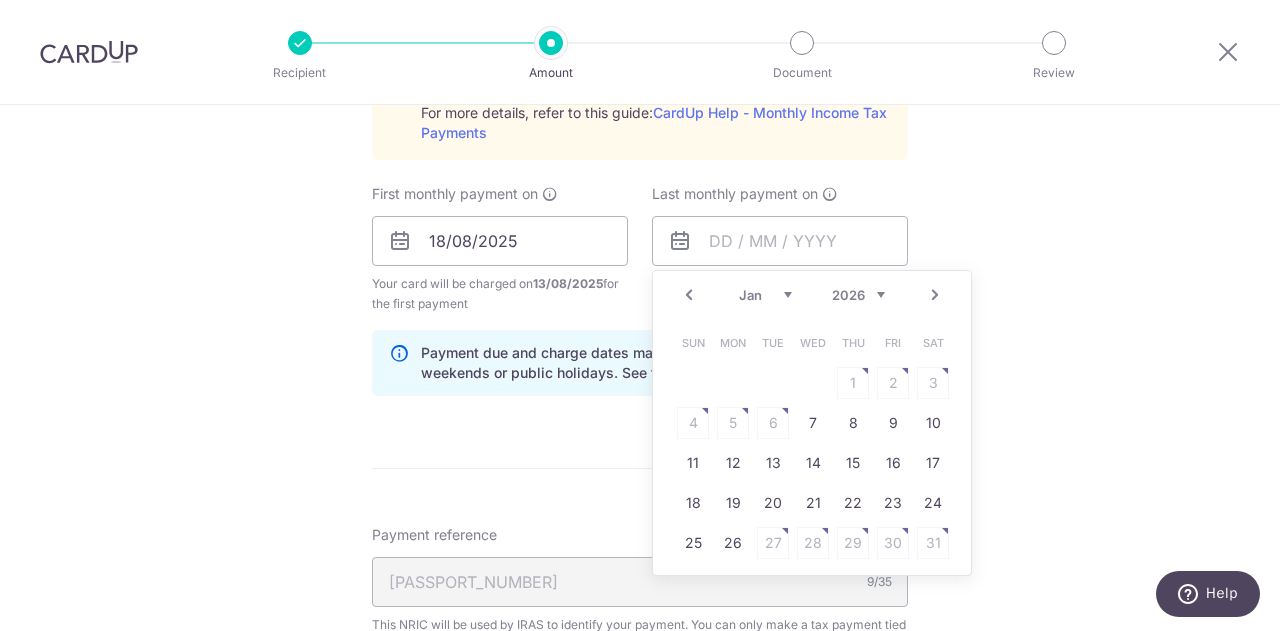 click on "Next" at bounding box center [935, 295] 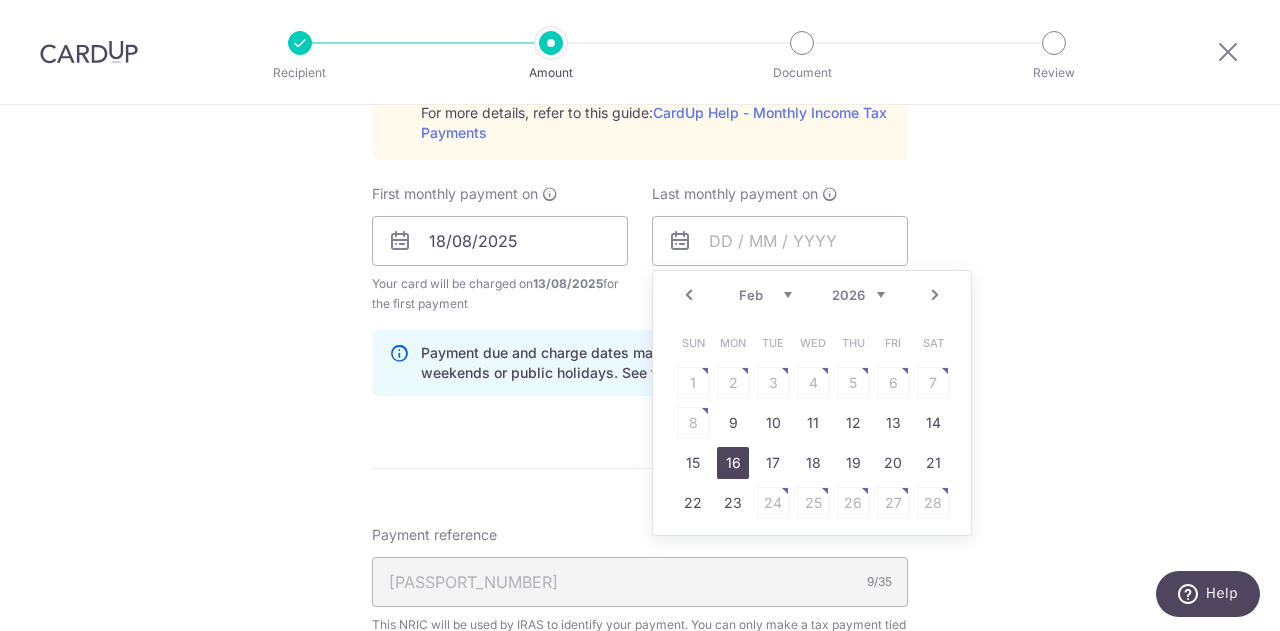 click on "16" at bounding box center [733, 463] 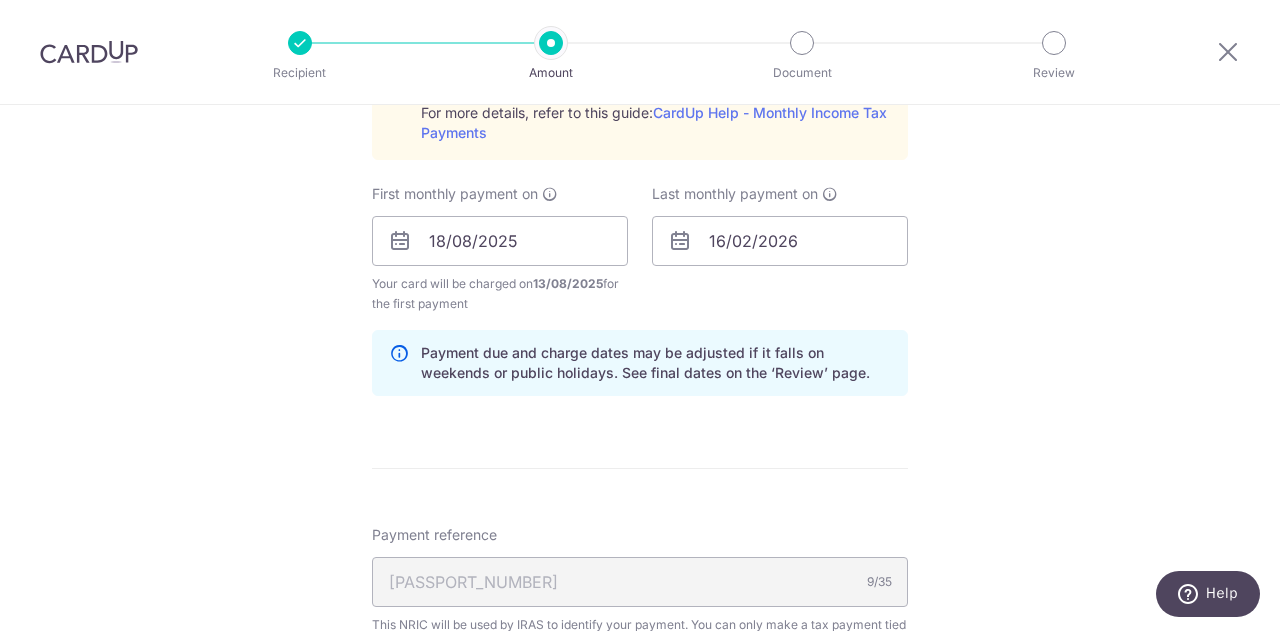 click on "Enter one-time or monthly payment amount
SGD
938.86
938.86
The  total tax payment amounts scheduled  should not exceed the outstanding balance in your latest Statement of Account.
Select Card
Add new card
Add credit card
Secure 256-bit SSL
Text
New card details
Card
Secure 256-bit SSL" at bounding box center (640, -164) 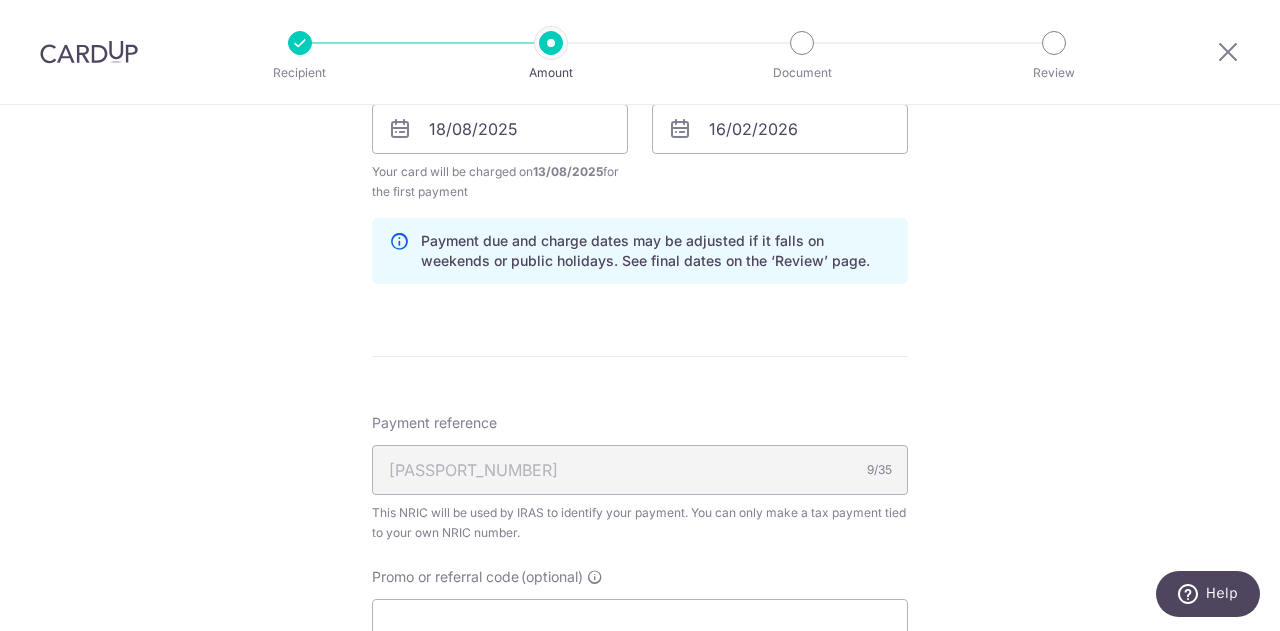 scroll, scrollTop: 1759, scrollLeft: 0, axis: vertical 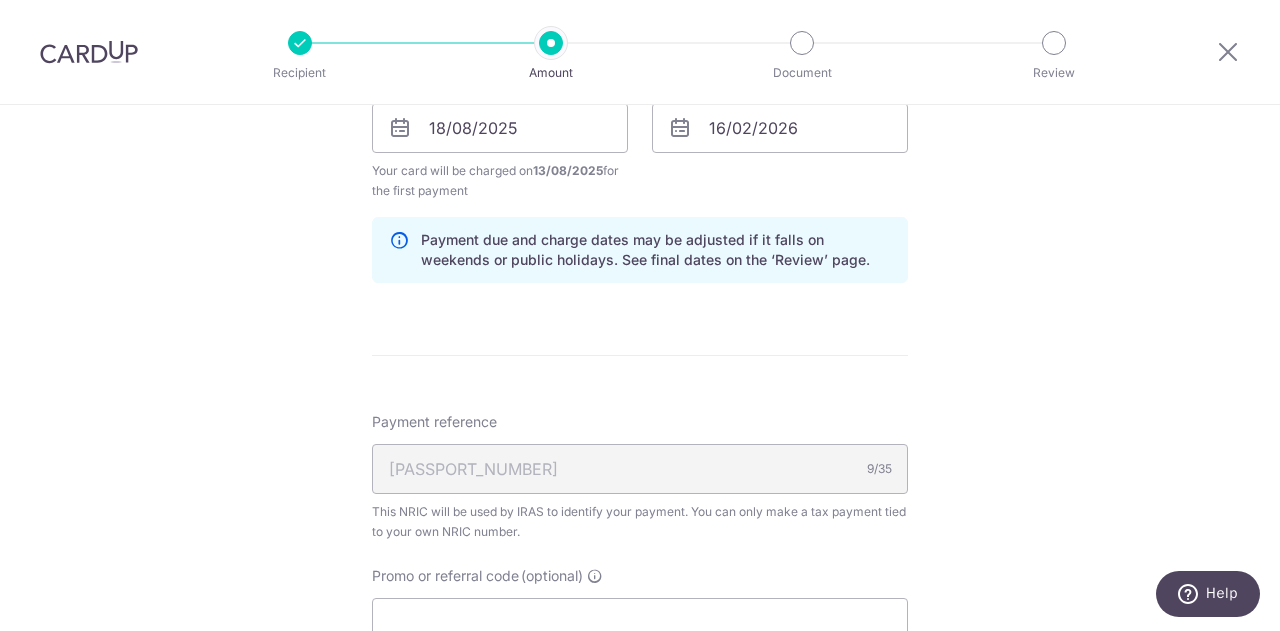 click on "Payment due and charge dates may be adjusted if it falls on weekends or public holidays. See final dates on the ‘Review’ page." at bounding box center [640, 250] 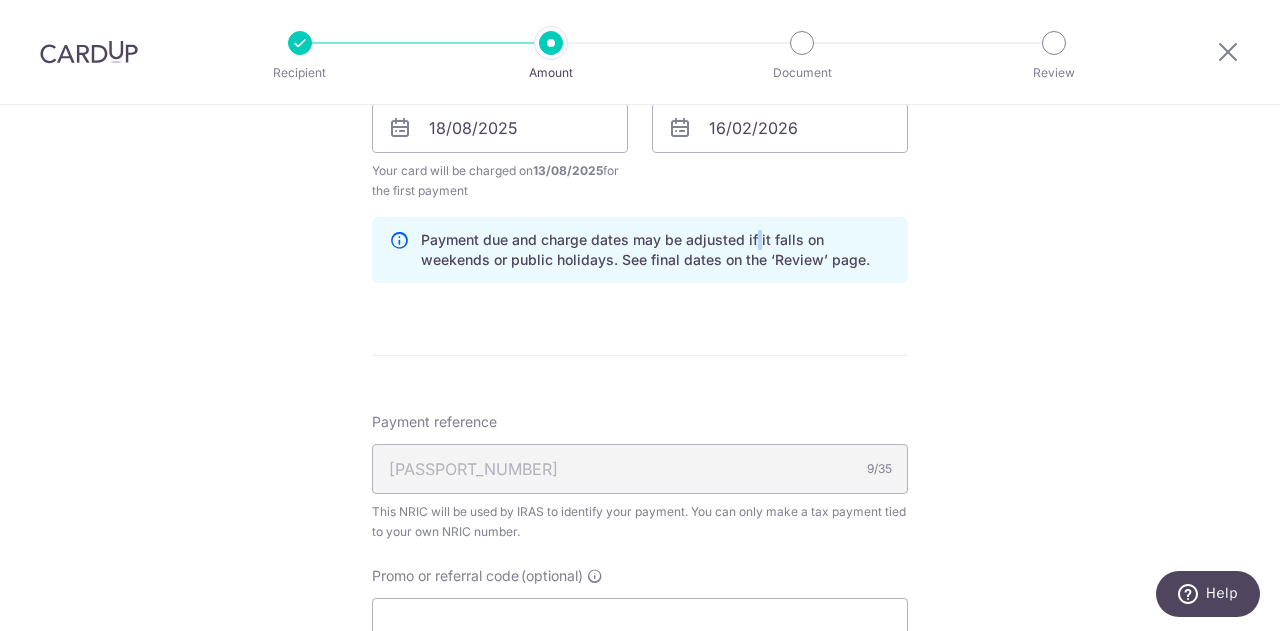 click on "Payment due and charge dates may be adjusted if it falls on weekends or public holidays. See final dates on the ‘Review’ page." at bounding box center [640, 250] 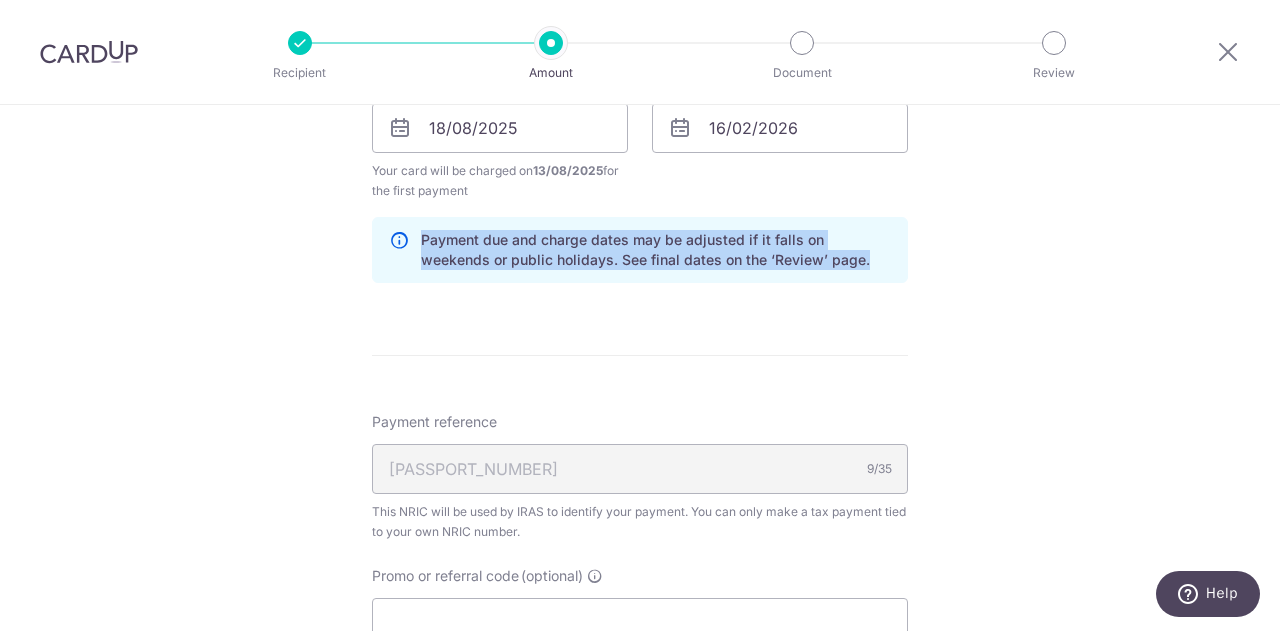 click on "Payment due and charge dates may be adjusted if it falls on weekends or public holidays. See final dates on the ‘Review’ page." at bounding box center [640, 250] 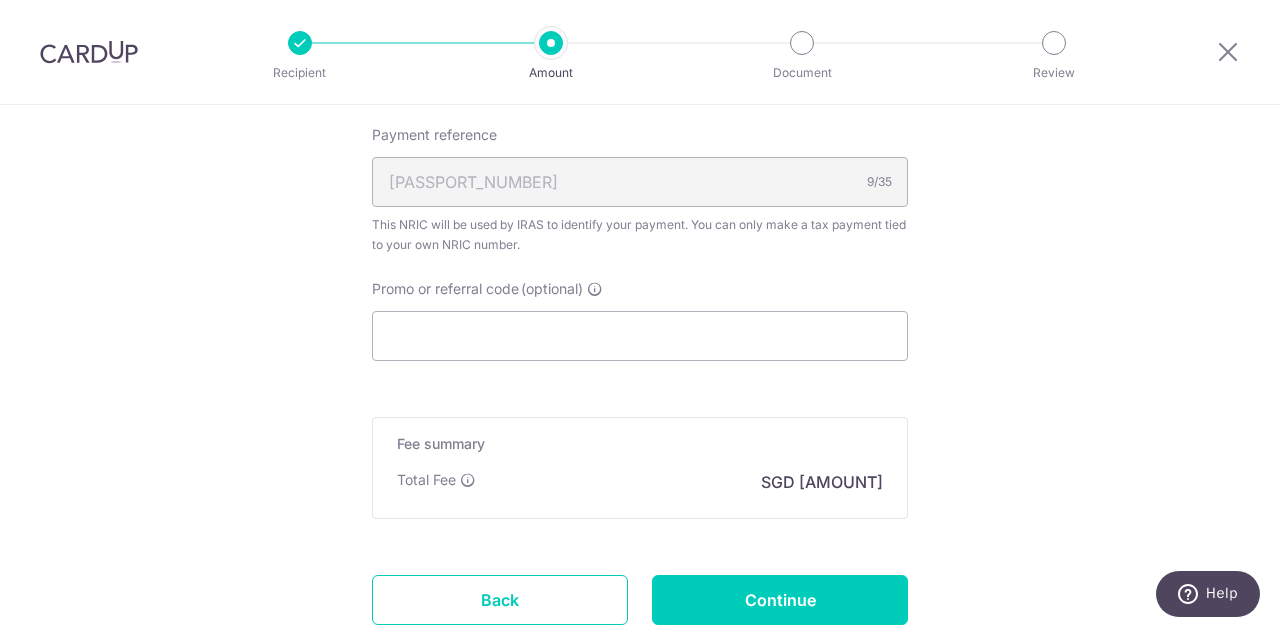 scroll, scrollTop: 2047, scrollLeft: 0, axis: vertical 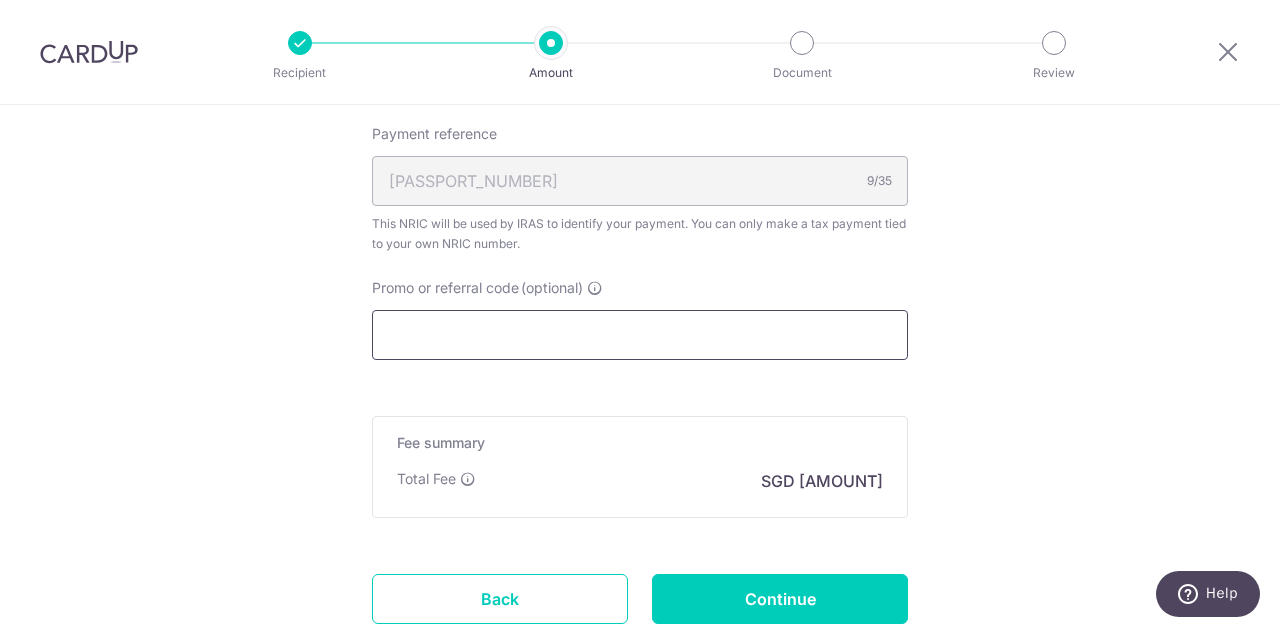 drag, startPoint x: 738, startPoint y: 361, endPoint x: 705, endPoint y: 337, distance: 40.804413 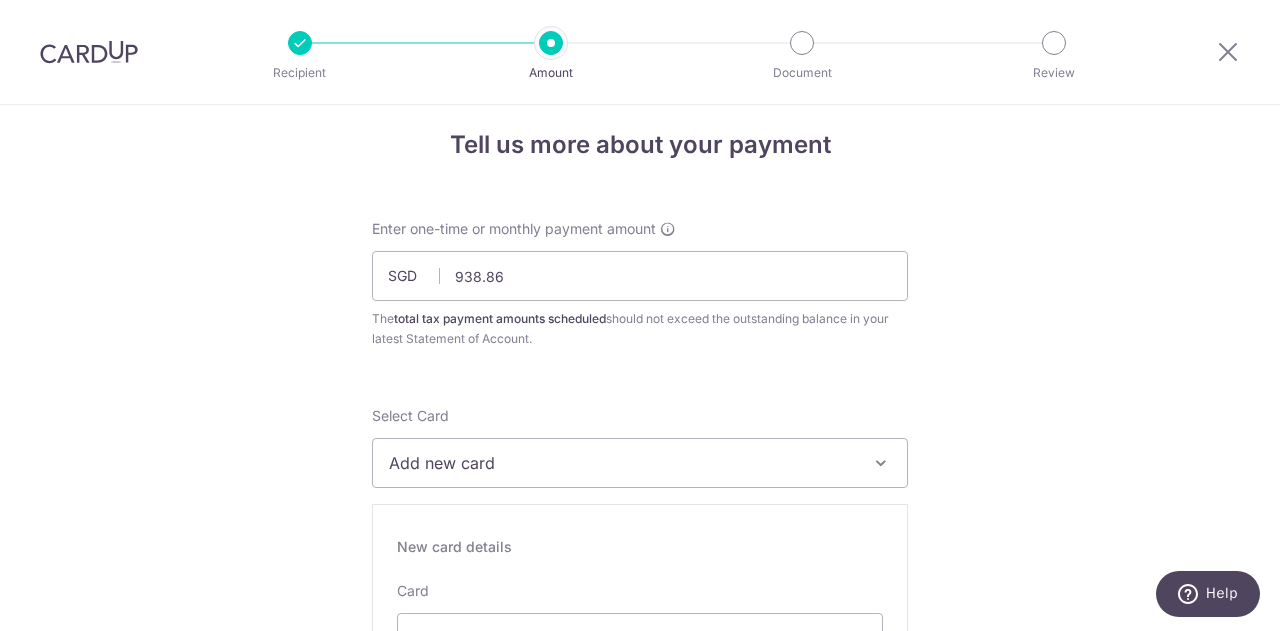 scroll, scrollTop: 0, scrollLeft: 0, axis: both 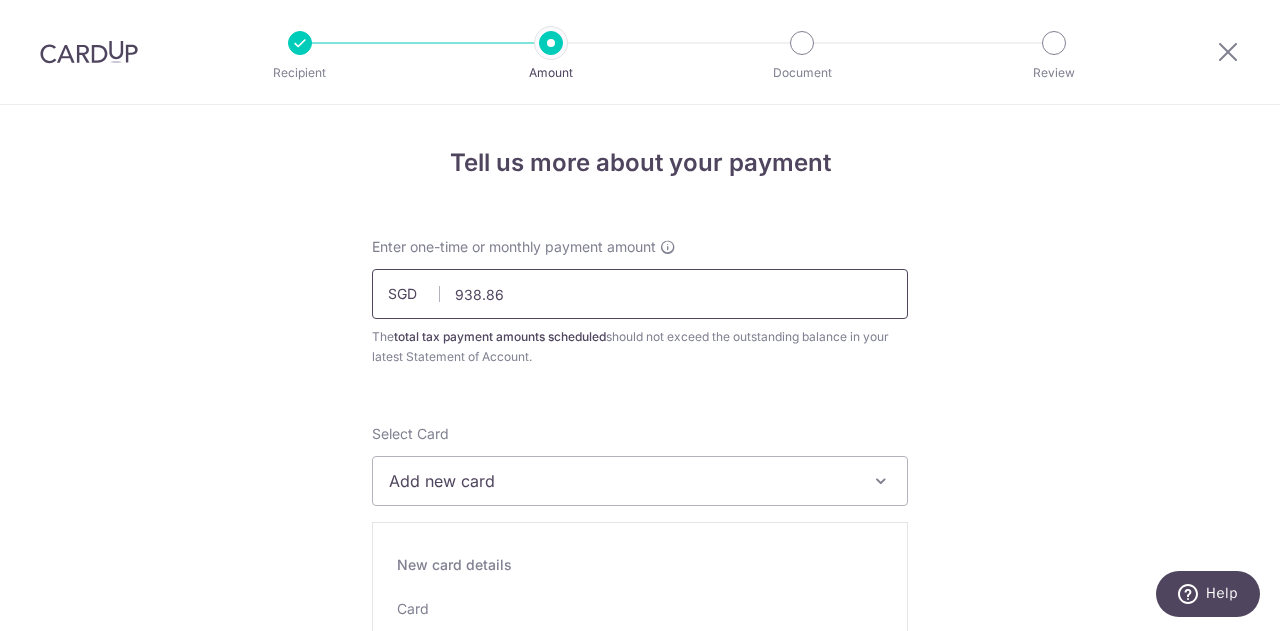 click on "938.86" at bounding box center [640, 294] 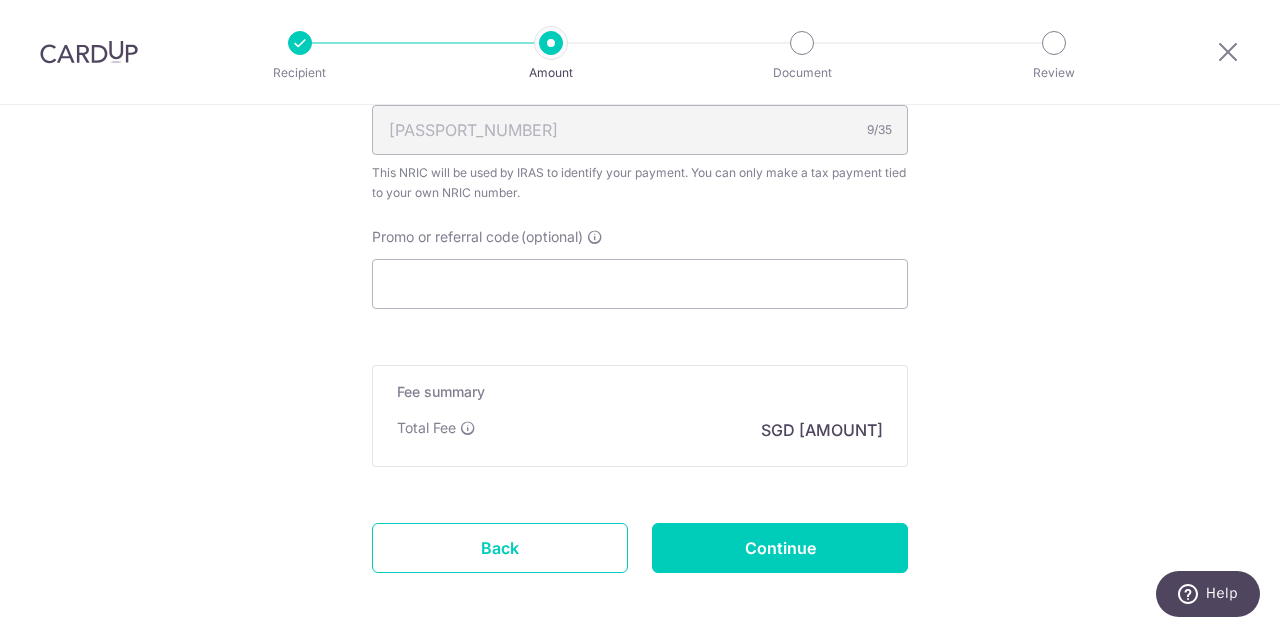 scroll, scrollTop: 2182, scrollLeft: 0, axis: vertical 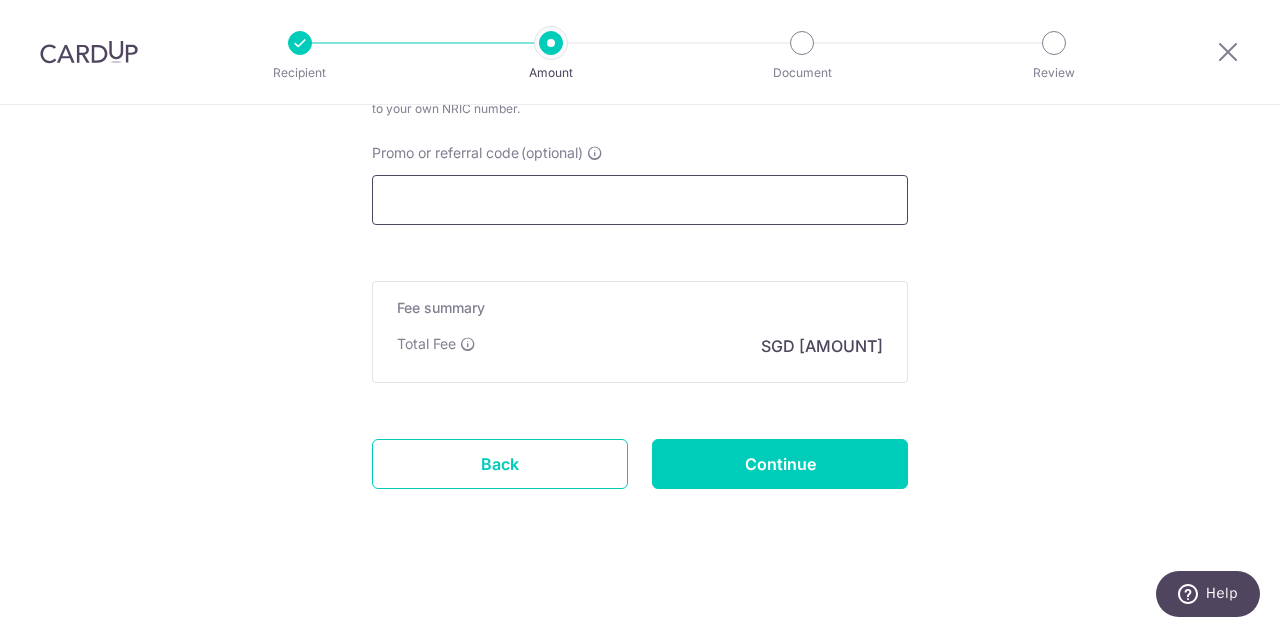 click on "Promo or referral code
(optional)" at bounding box center (640, 200) 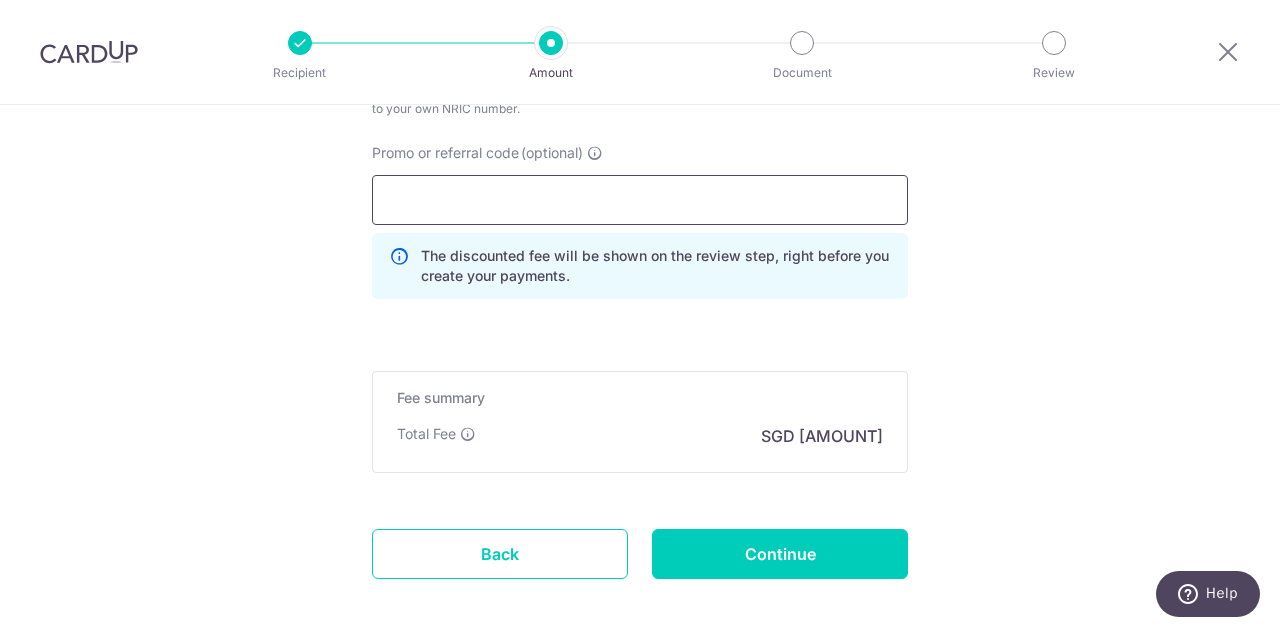 type on "T" 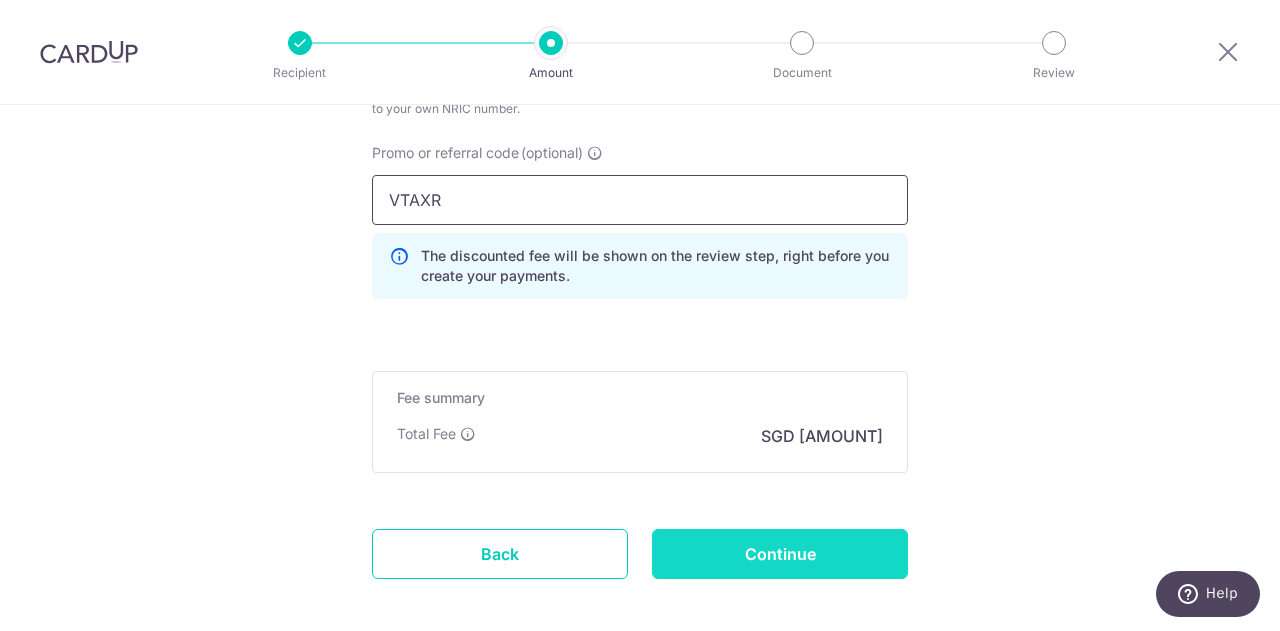 type on "VTAXR" 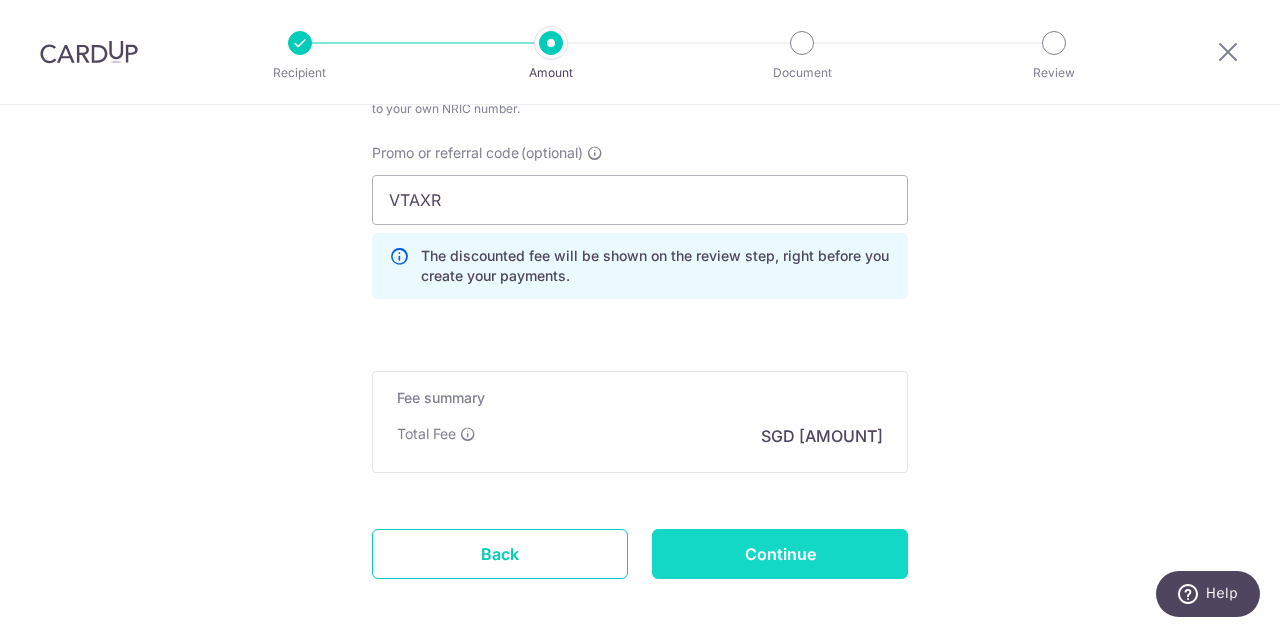 click on "Continue" at bounding box center [780, 554] 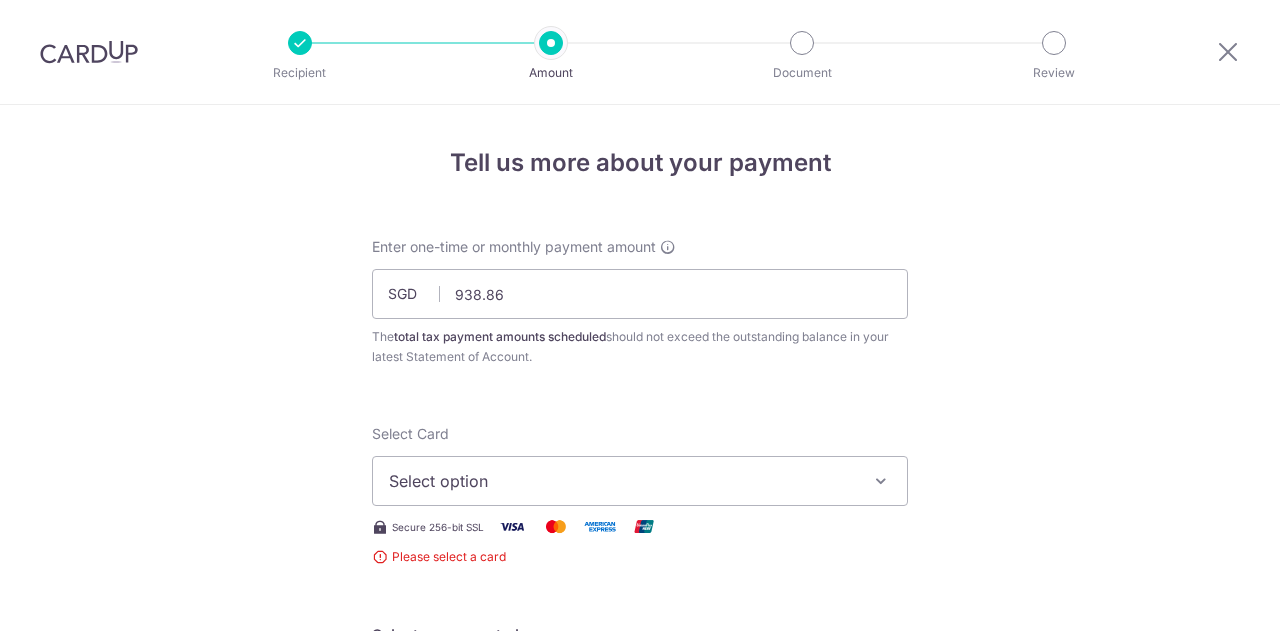 scroll, scrollTop: 0, scrollLeft: 0, axis: both 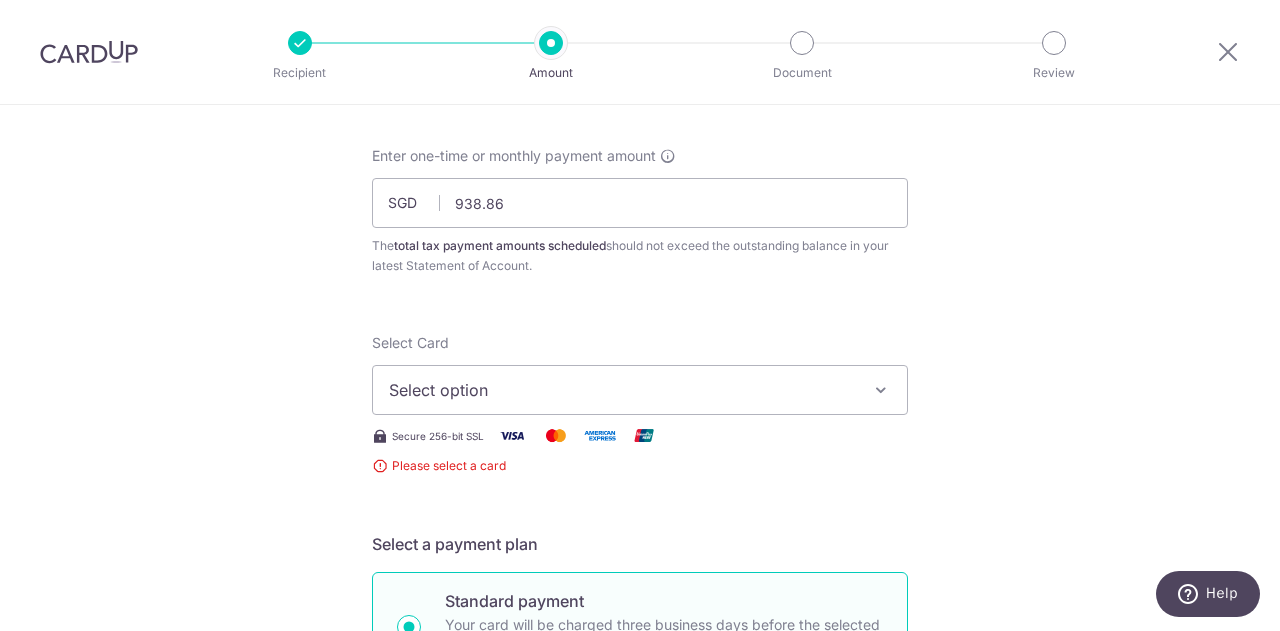 click on "Select option" at bounding box center [622, 390] 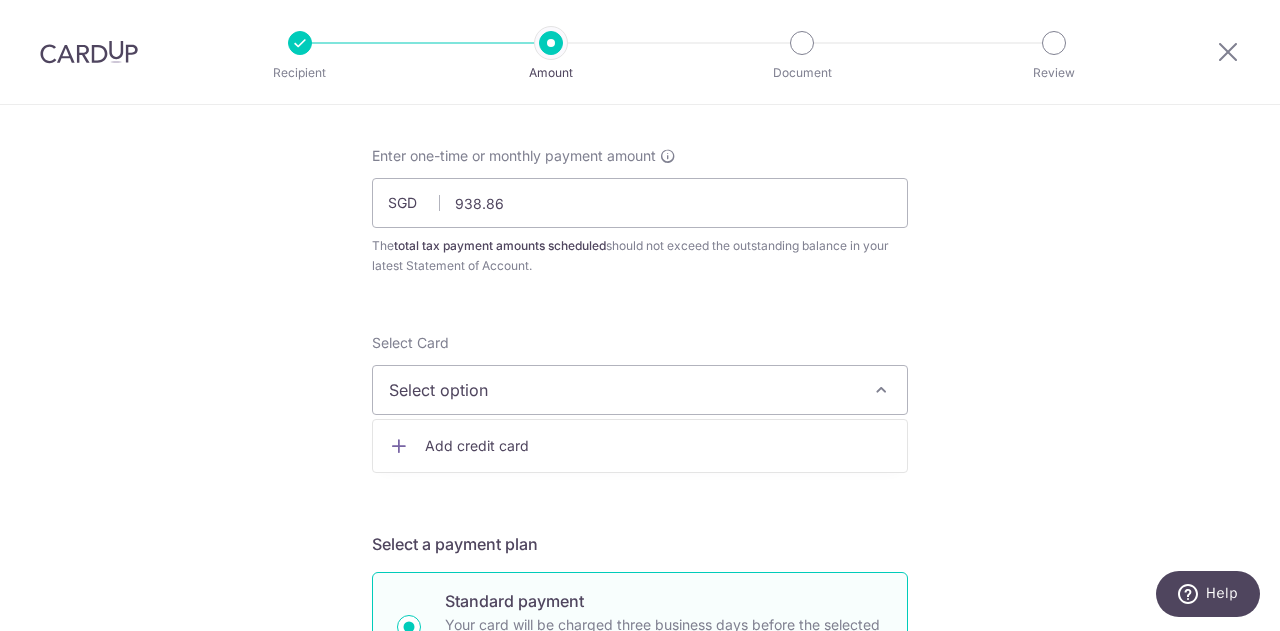 click on "Add credit card" at bounding box center (640, 446) 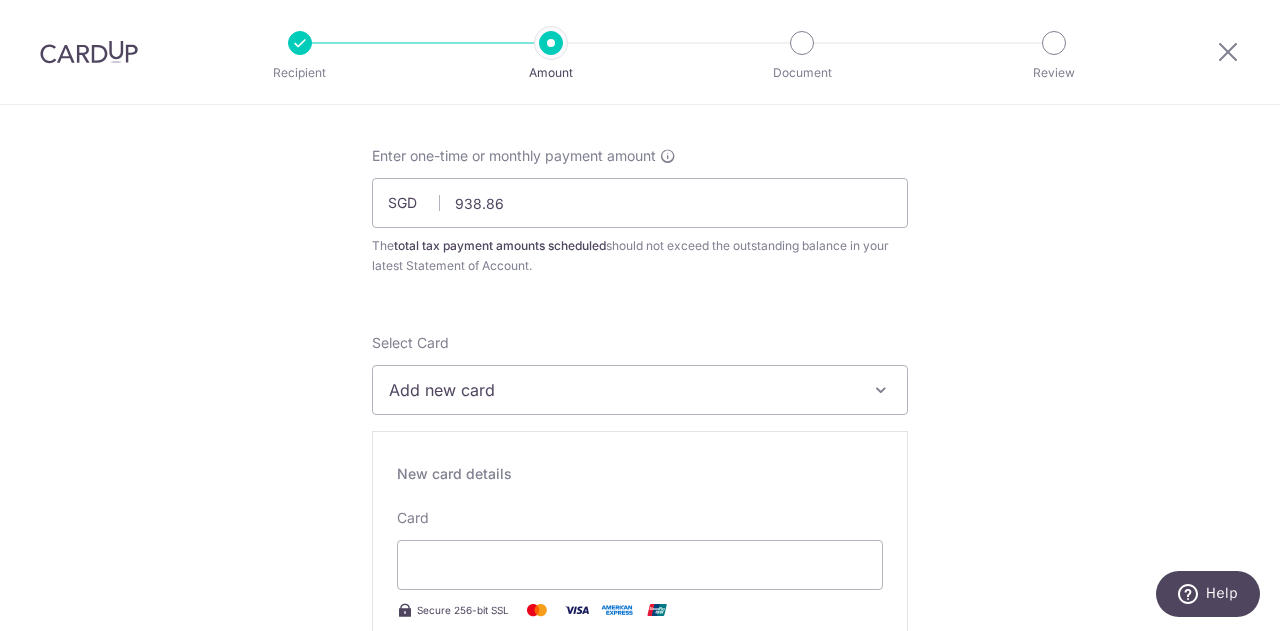 scroll, scrollTop: 307, scrollLeft: 0, axis: vertical 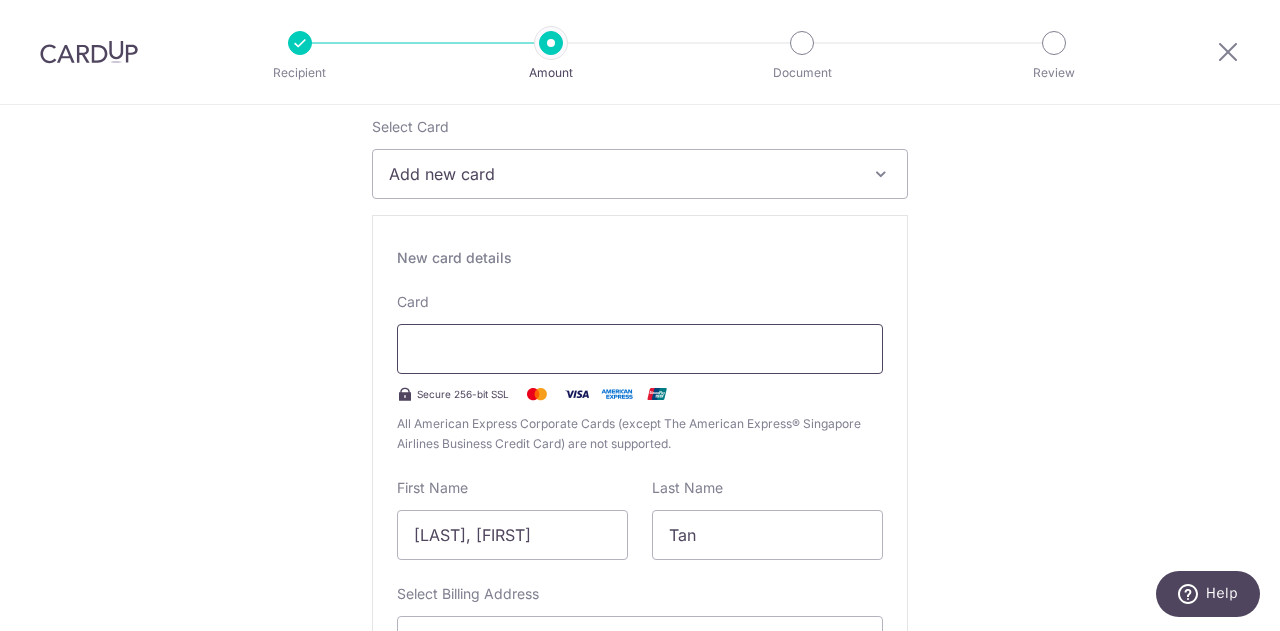 click at bounding box center (640, 349) 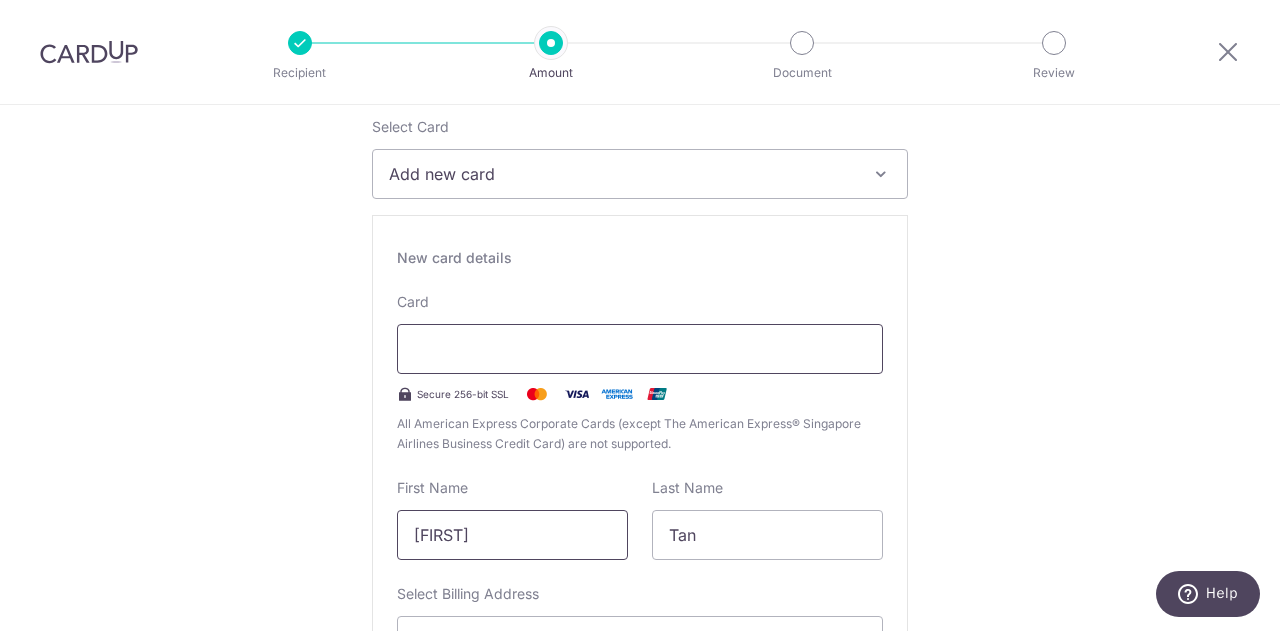 type on "Joey" 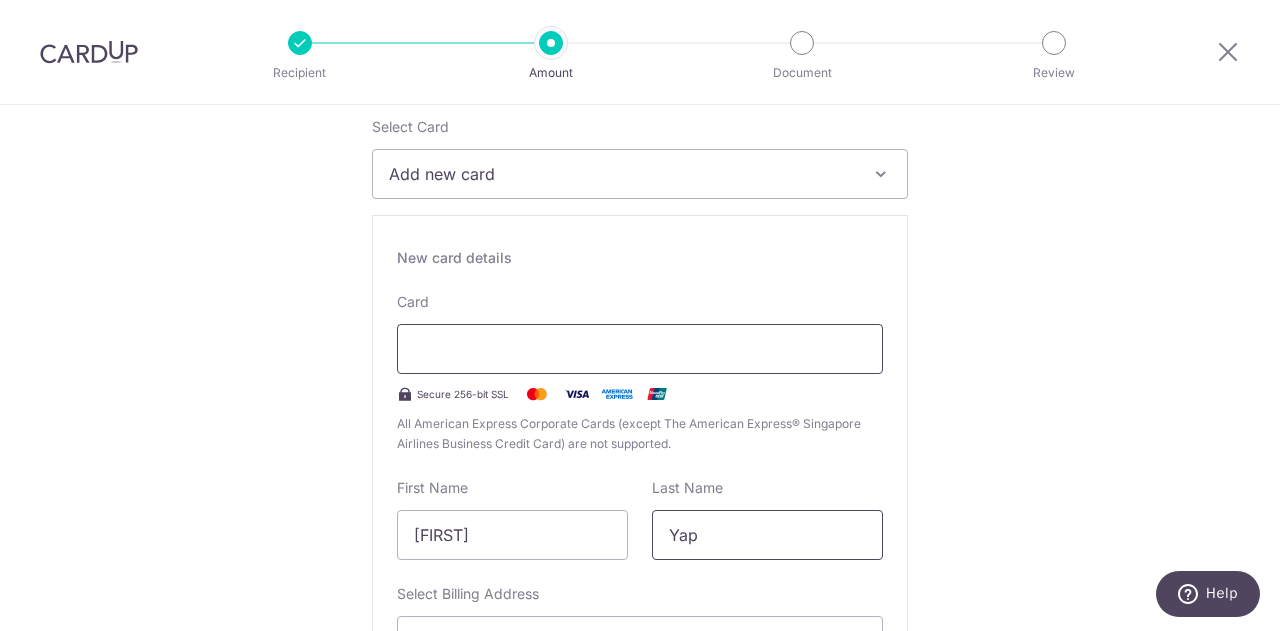 scroll, scrollTop: 572, scrollLeft: 0, axis: vertical 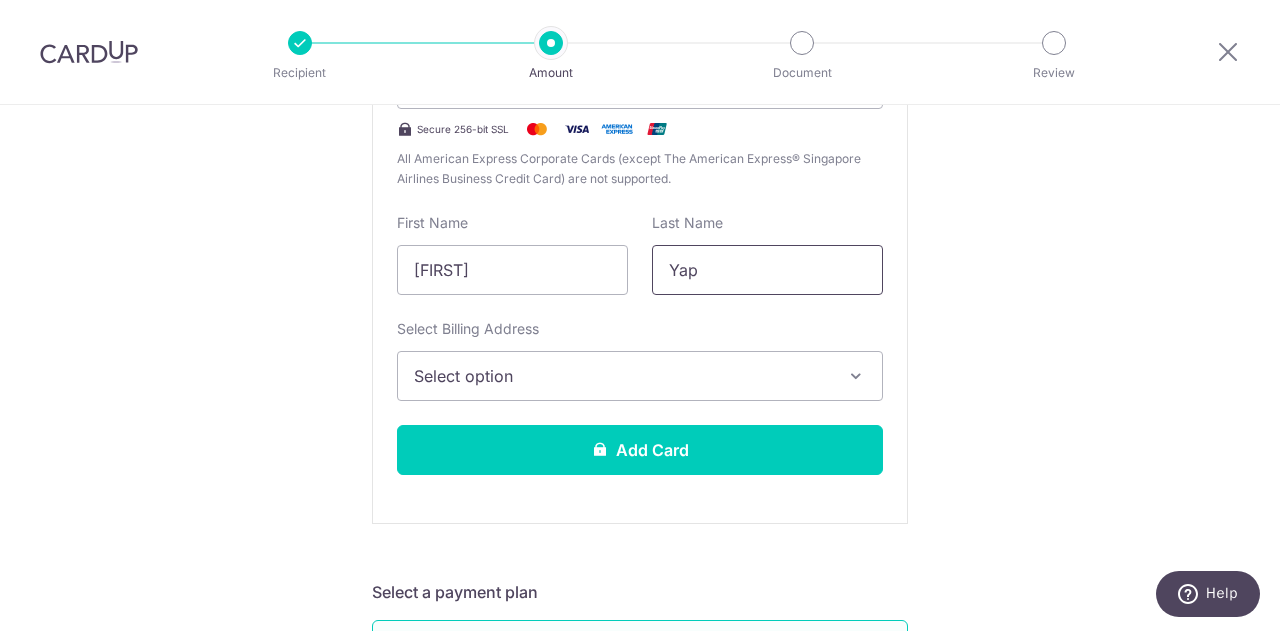 type on "Yap" 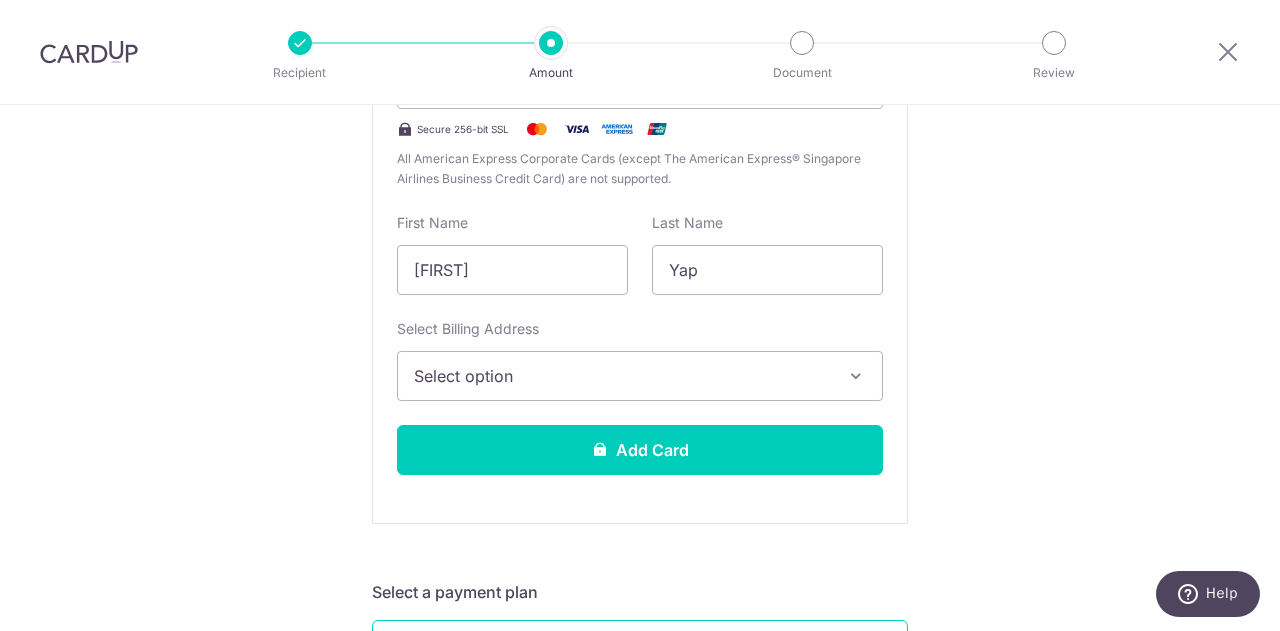 click on "Select option" at bounding box center [622, 376] 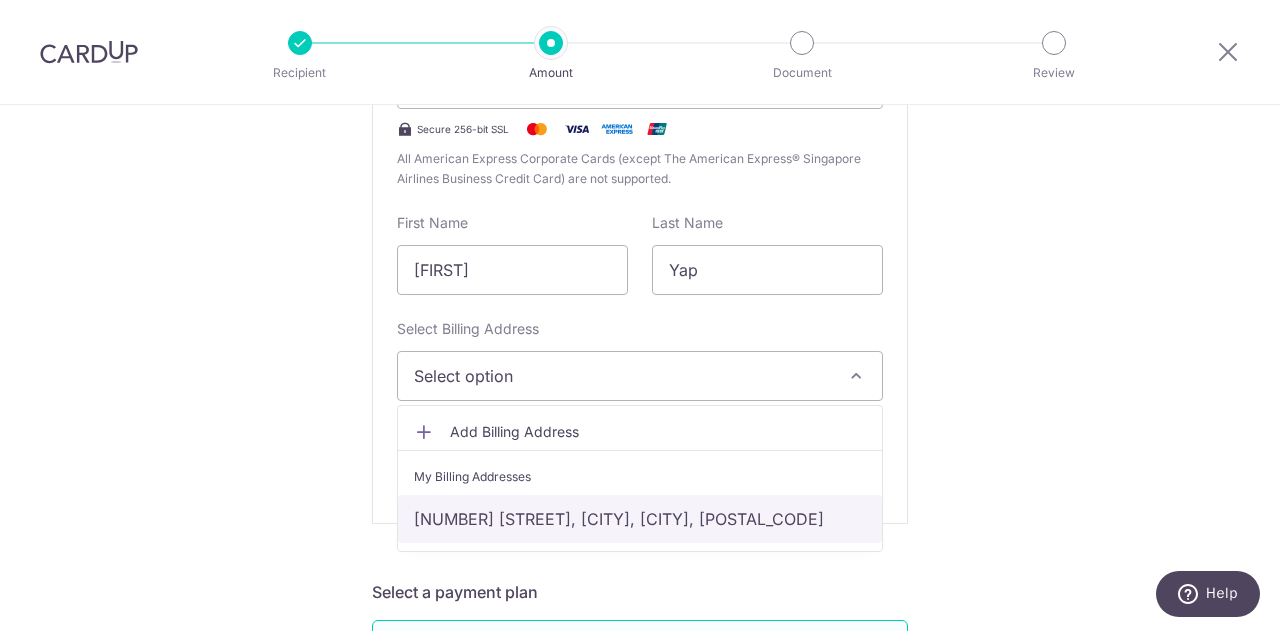 click on "10 Cypress Avenue, Singapore, Singapore, Singapore-279836" at bounding box center [640, 519] 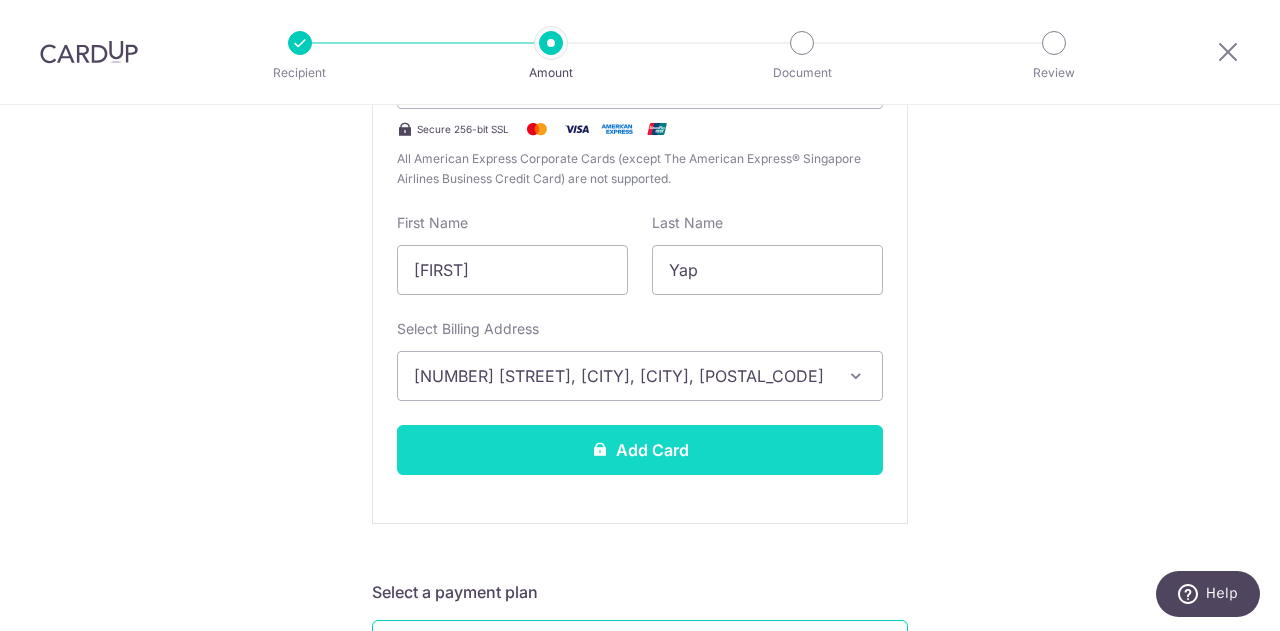 click on "Add Card" at bounding box center (640, 450) 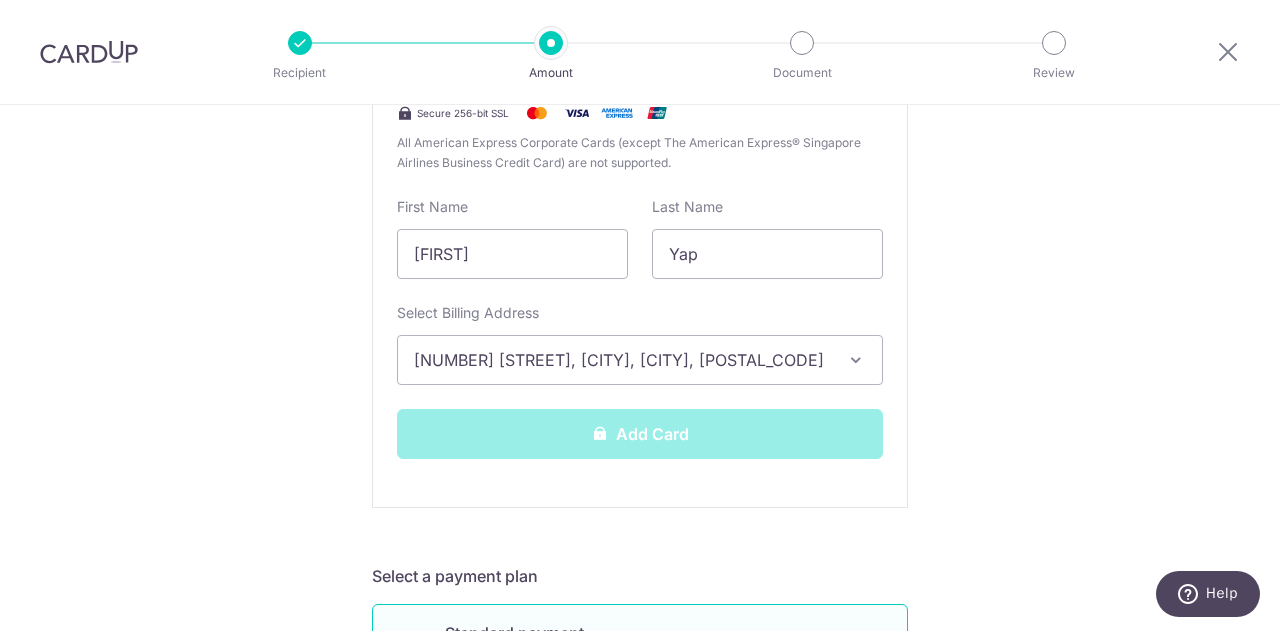 scroll, scrollTop: 521, scrollLeft: 0, axis: vertical 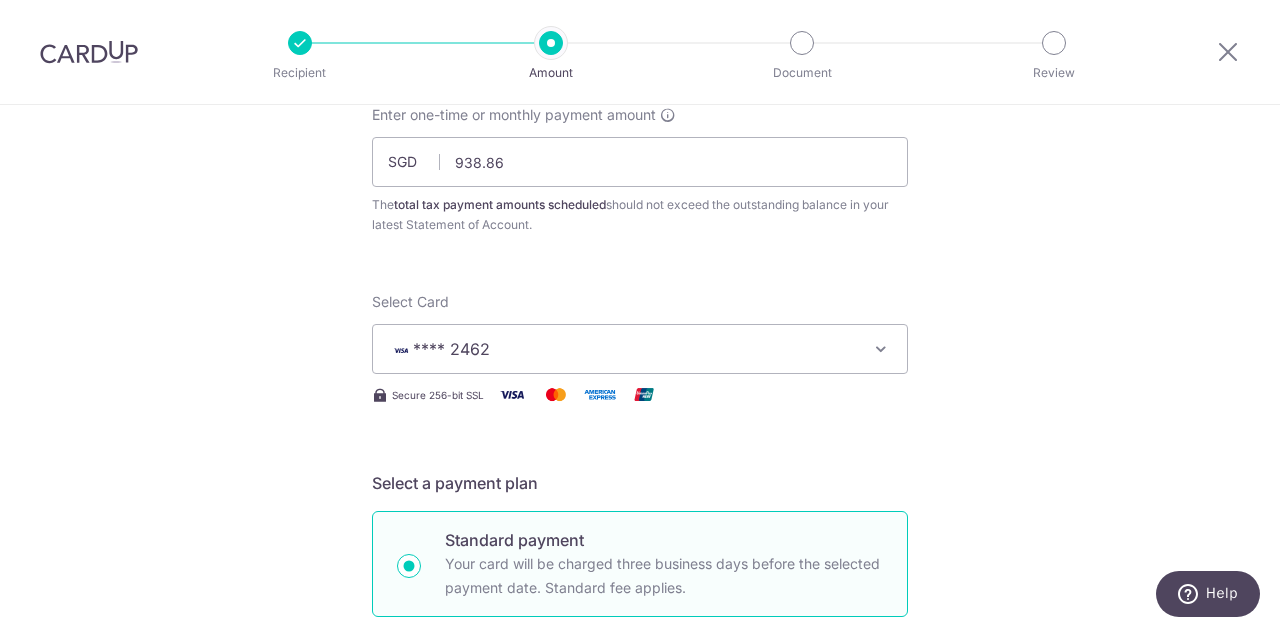 drag, startPoint x: 552, startPoint y: 221, endPoint x: 361, endPoint y: 199, distance: 192.26285 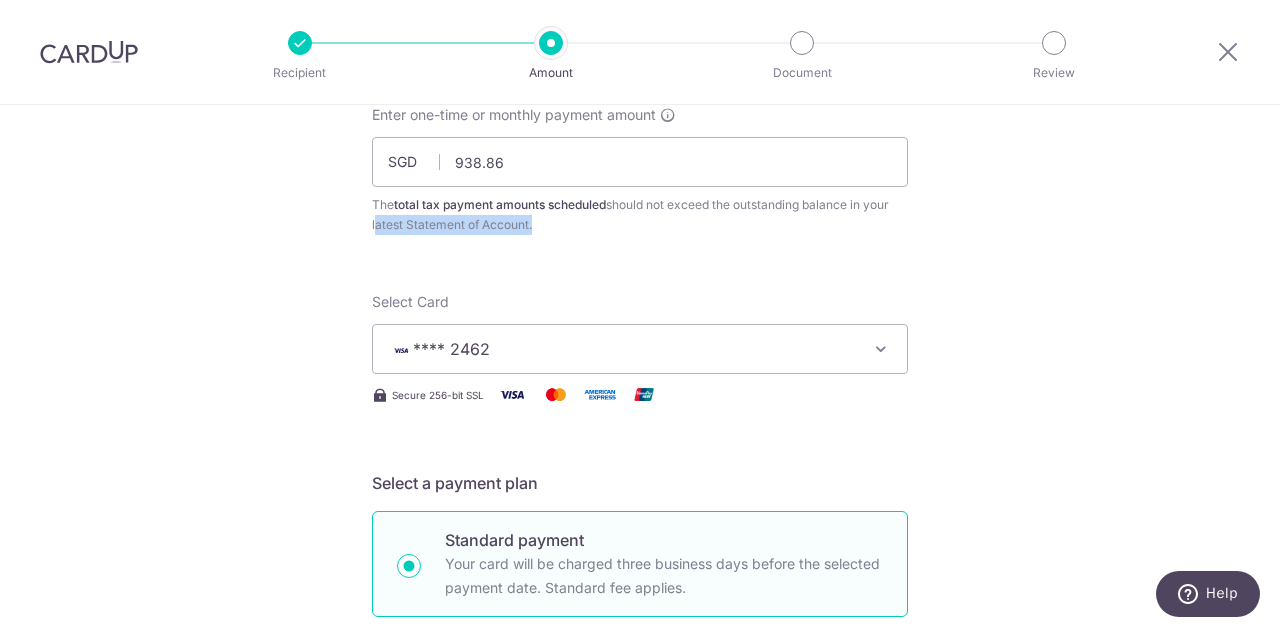 drag, startPoint x: 513, startPoint y: 221, endPoint x: 346, endPoint y: 221, distance: 167 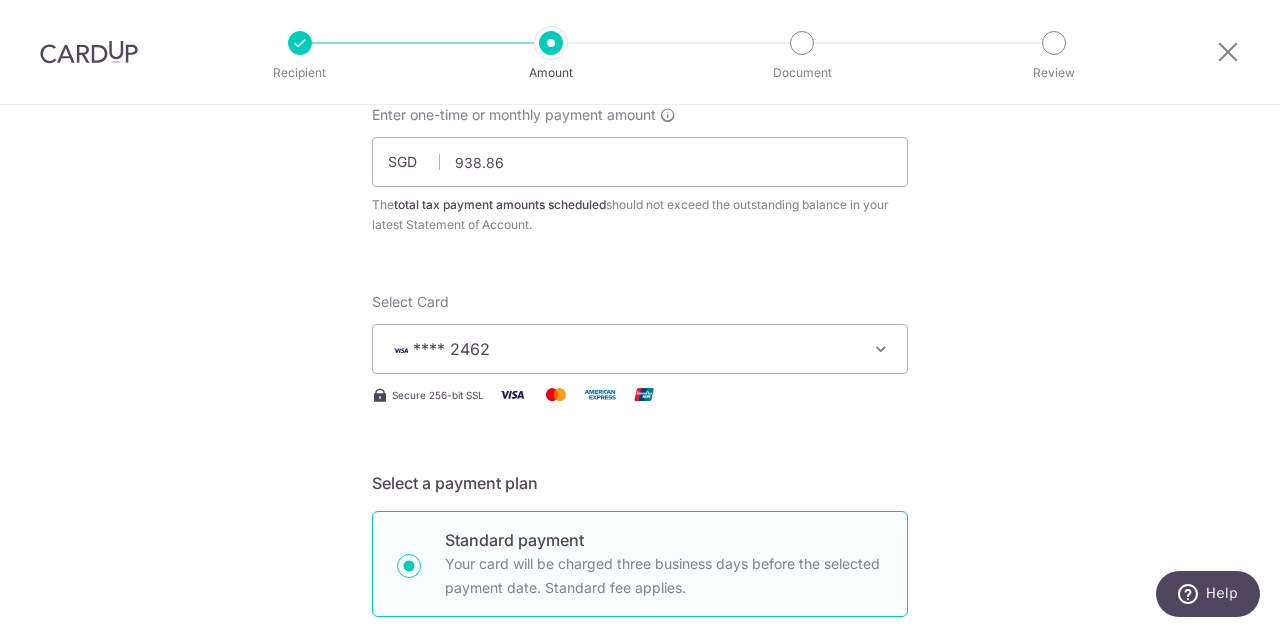 drag, startPoint x: 543, startPoint y: 225, endPoint x: 354, endPoint y: 199, distance: 190.77998 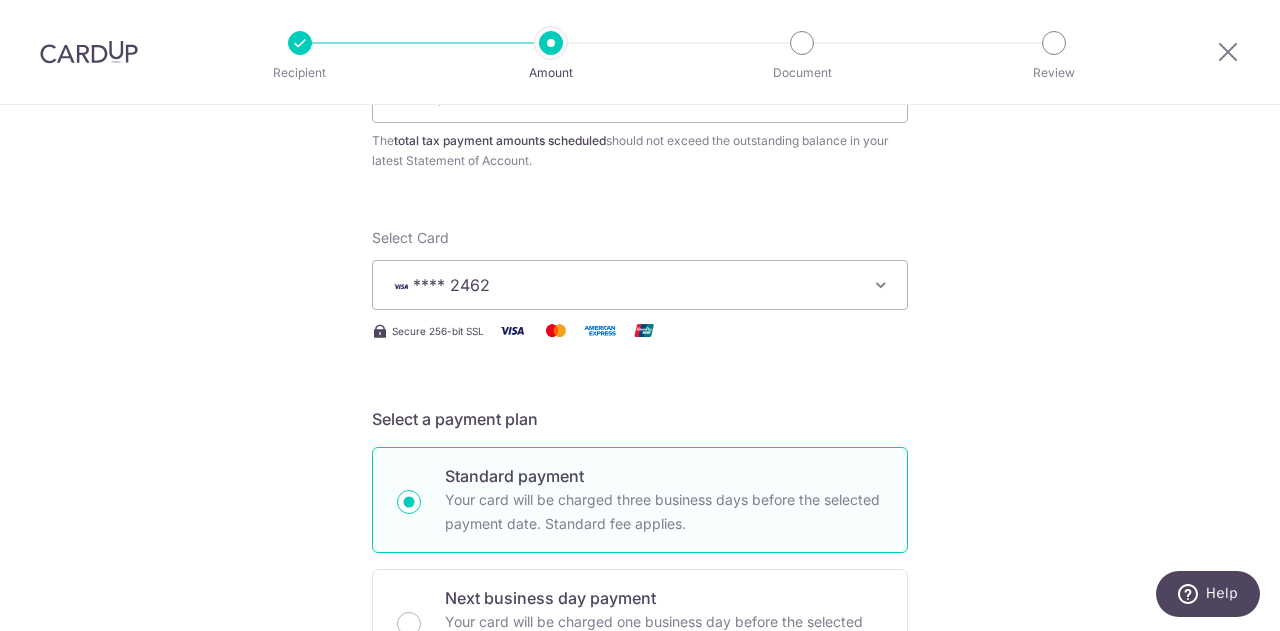 scroll, scrollTop: 204, scrollLeft: 0, axis: vertical 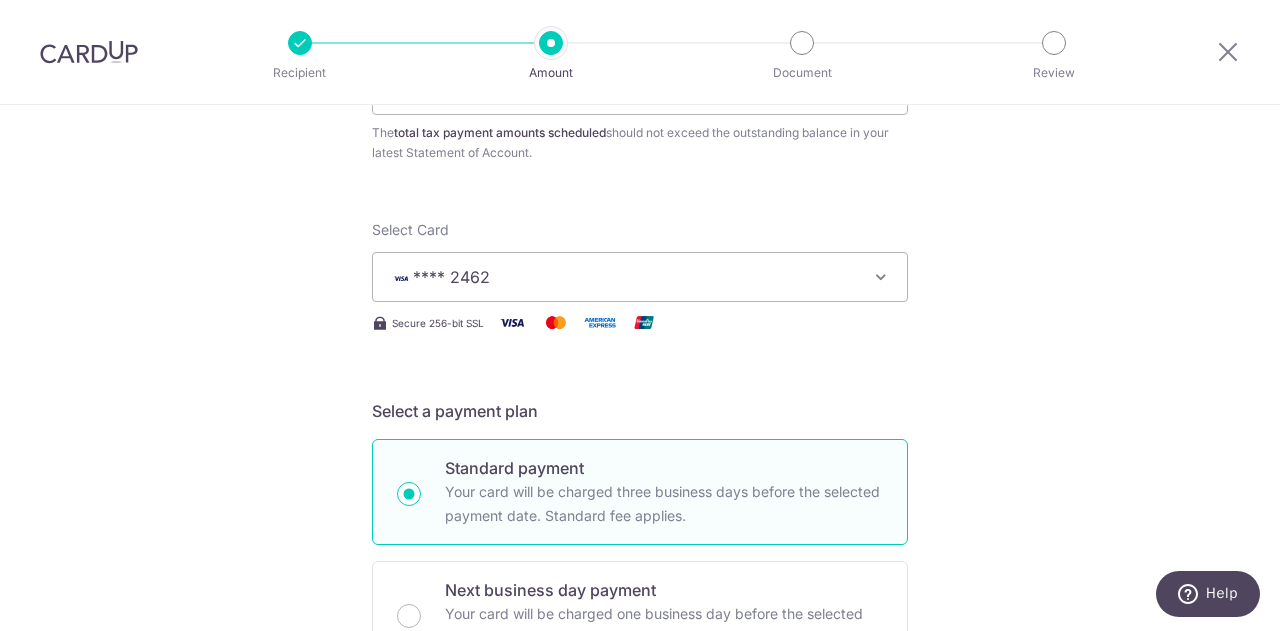 click on "Enter one-time or monthly payment amount
SGD
938.86
938.86
The  total tax payment amounts scheduled  should not exceed the outstanding balance in your latest Statement of Account.
Card added successfully
Select Card
**** 2462
Add credit card
Your Cards
**** 2462
Secure 256-bit SSL
Text
New card details" at bounding box center (640, 889) 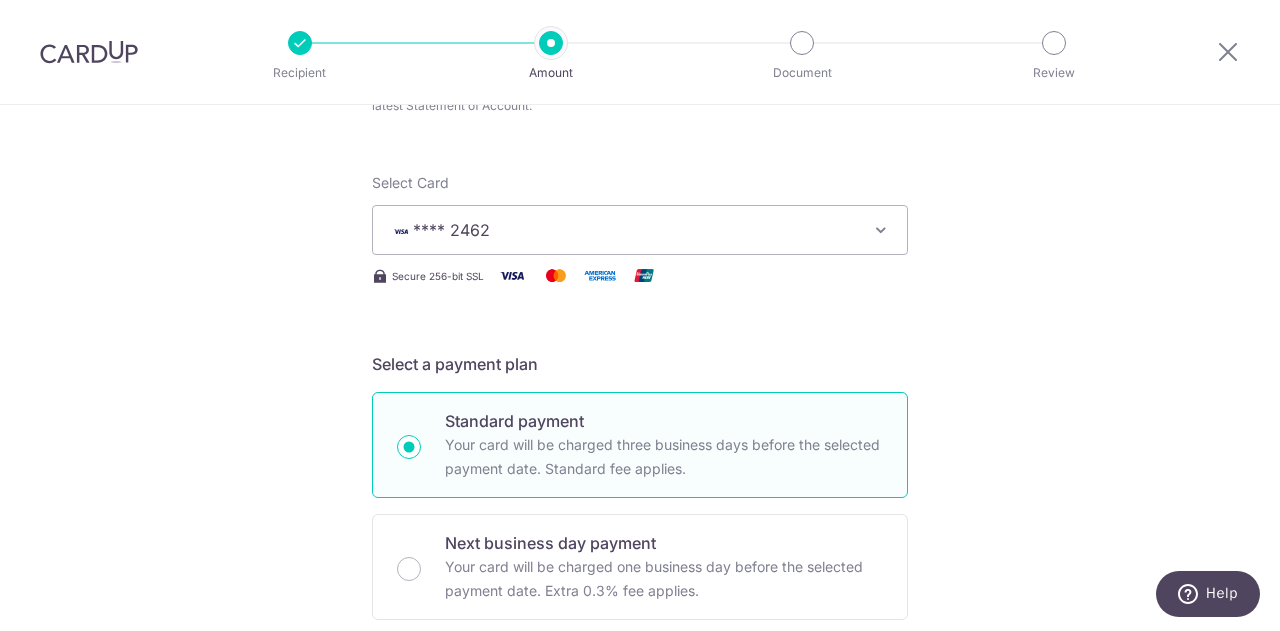 scroll, scrollTop: 253, scrollLeft: 0, axis: vertical 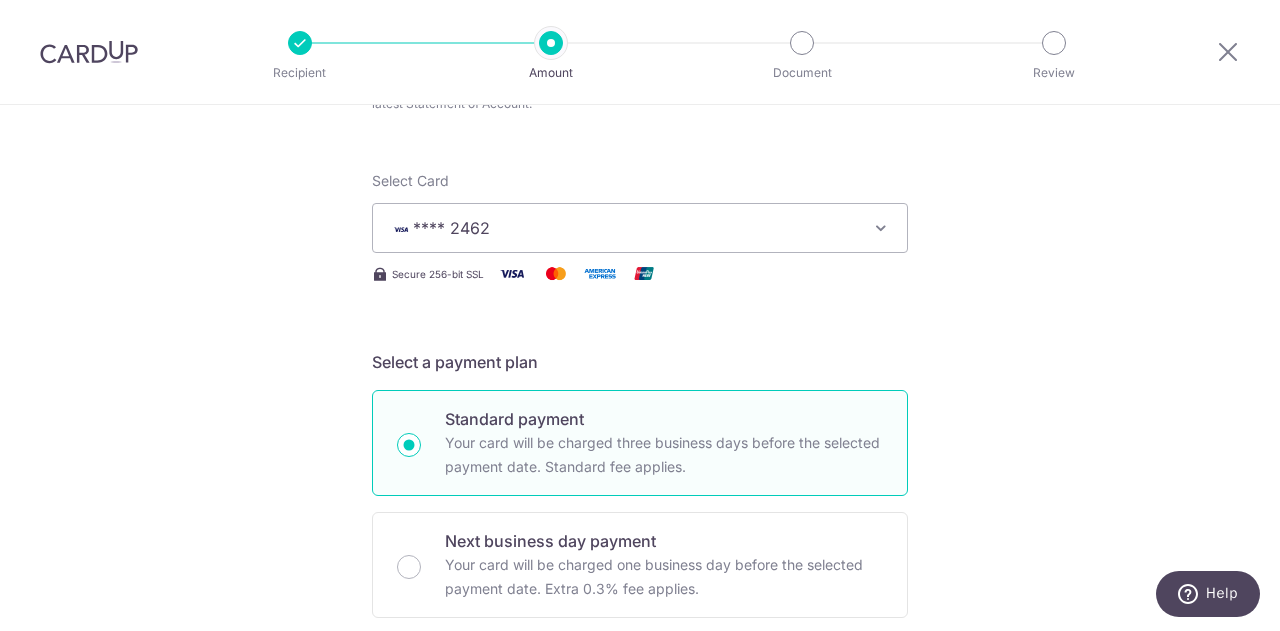click on "Enter one-time or monthly payment amount
SGD
938.86
938.86
The  total tax payment amounts scheduled  should not exceed the outstanding balance in your latest Statement of Account.
Card added successfully
Select Card
**** 2462
Add credit card
Your Cards
**** 2462
Secure 256-bit SSL
Text
New card details" at bounding box center (640, 840) 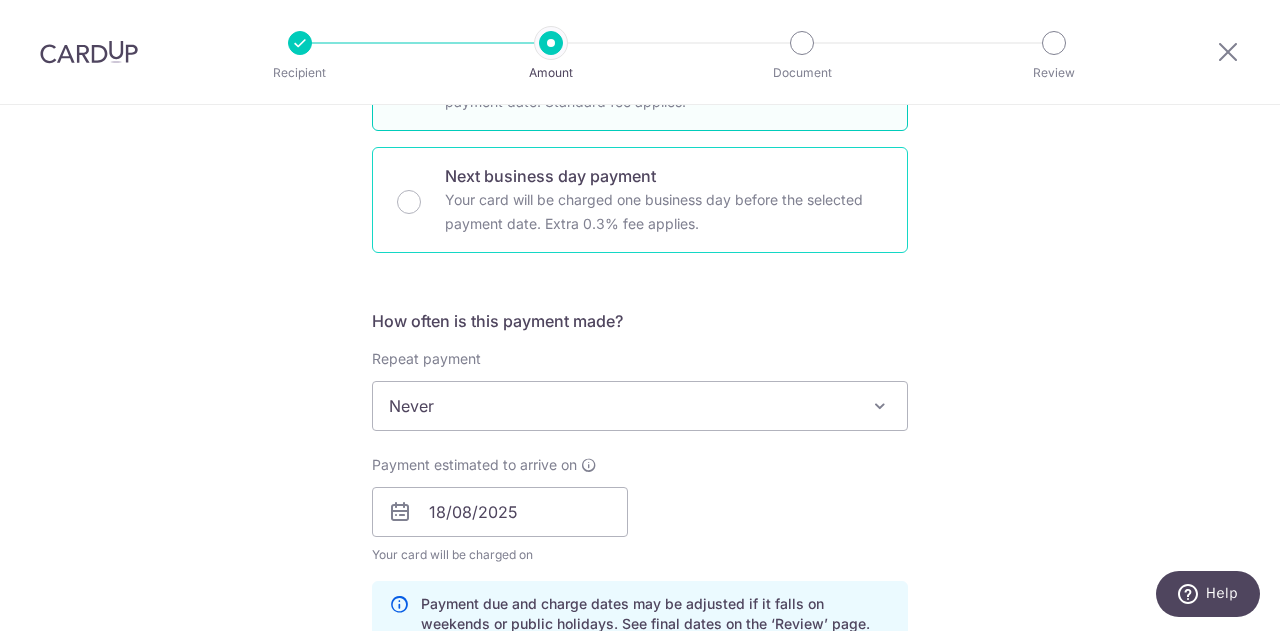 scroll, scrollTop: 716, scrollLeft: 0, axis: vertical 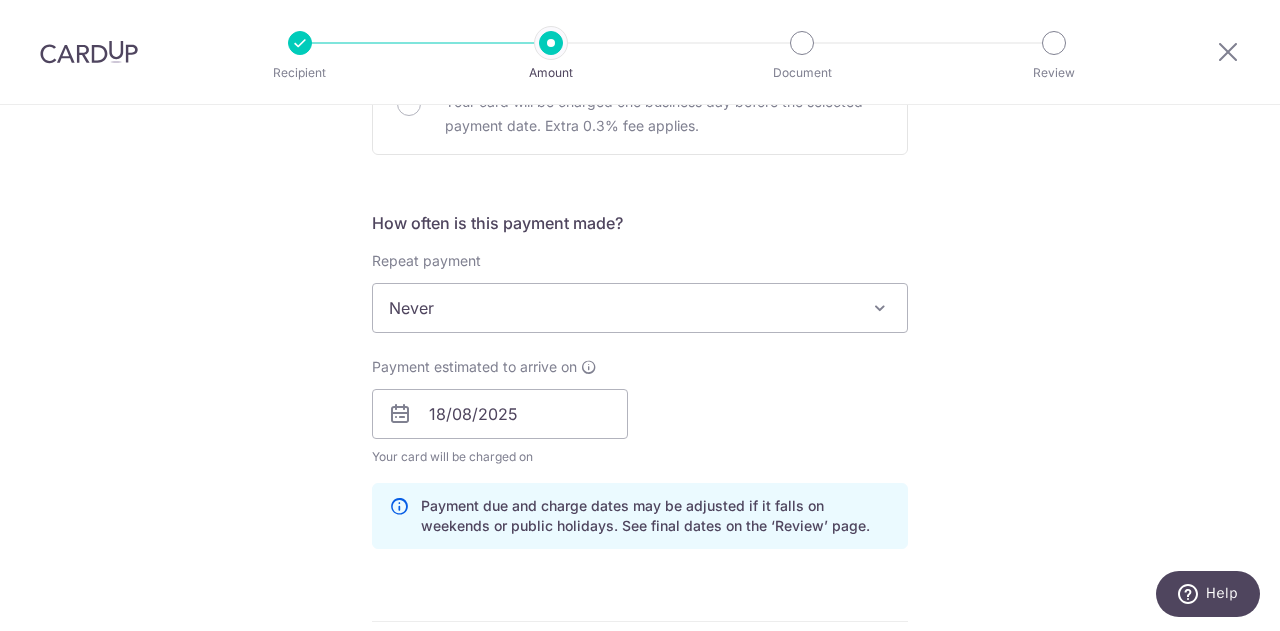 click on "Never" at bounding box center [640, 308] 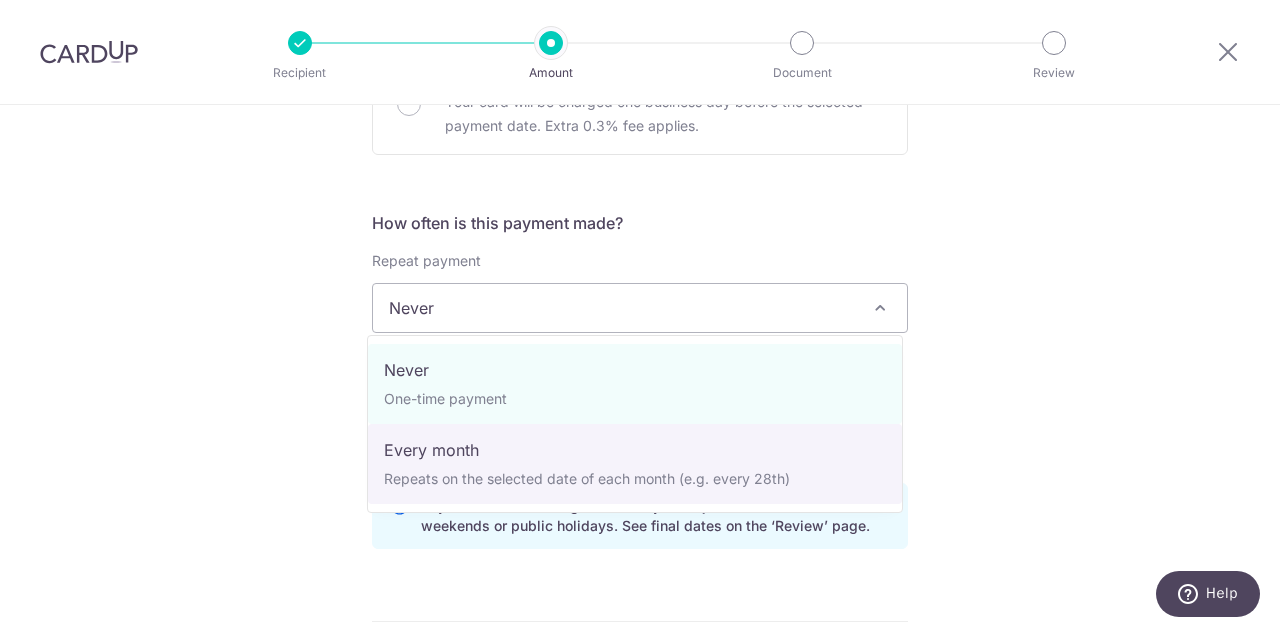 select on "3" 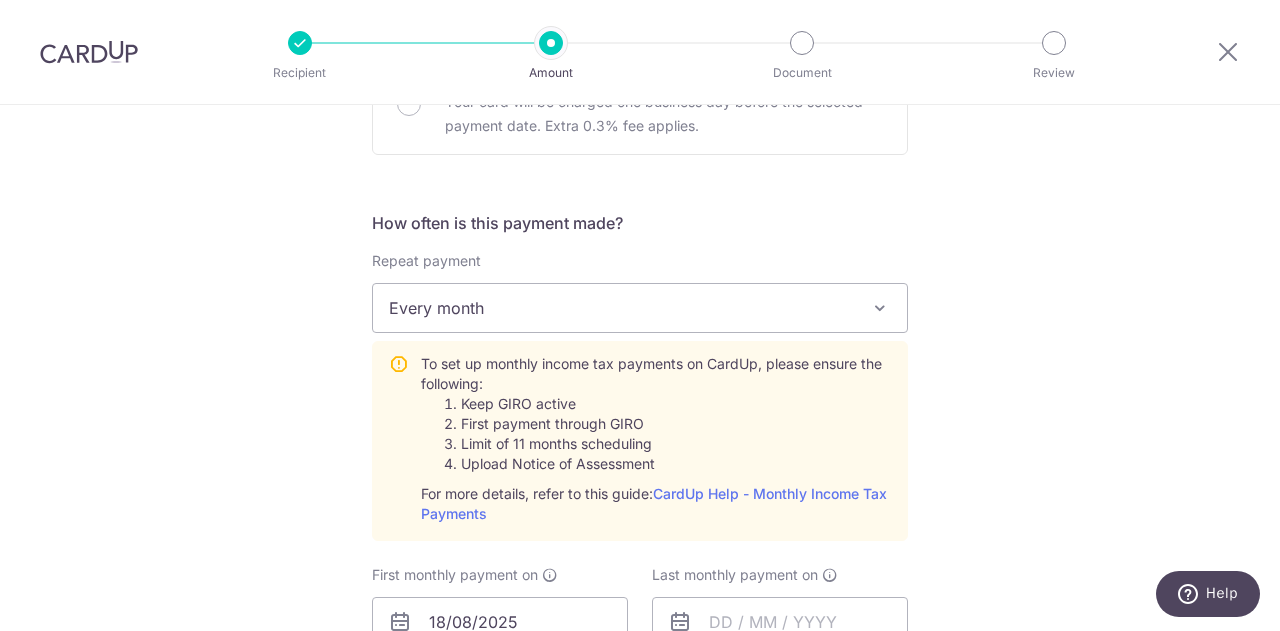 scroll, scrollTop: 912, scrollLeft: 0, axis: vertical 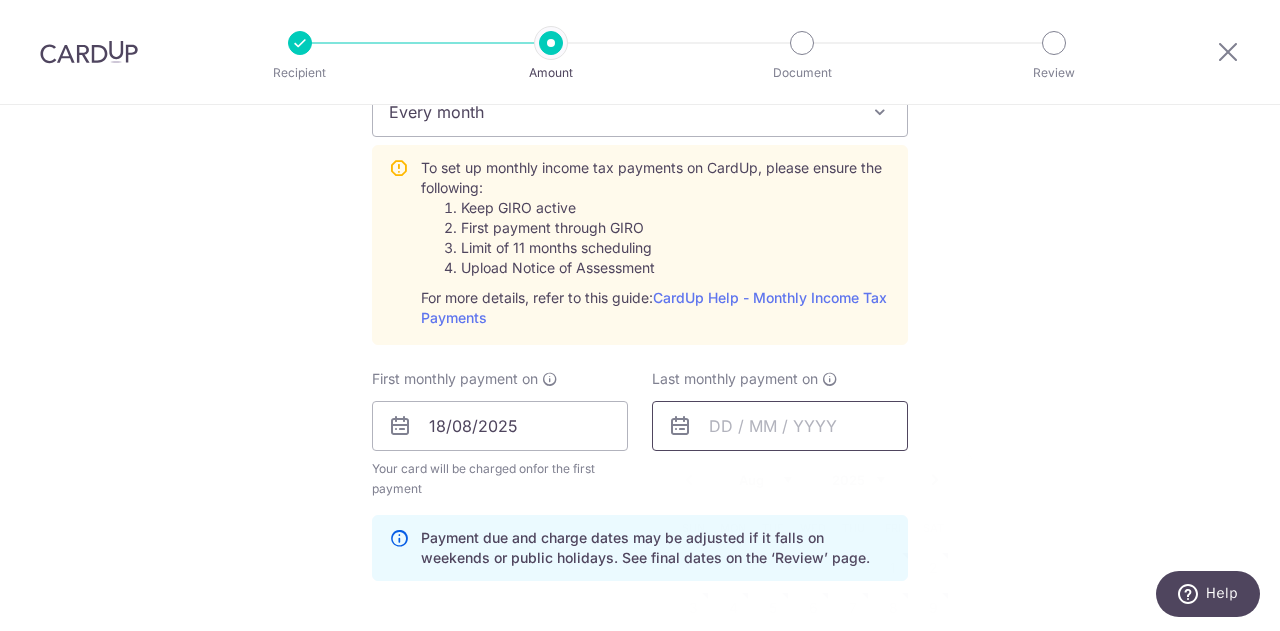 click at bounding box center [780, 426] 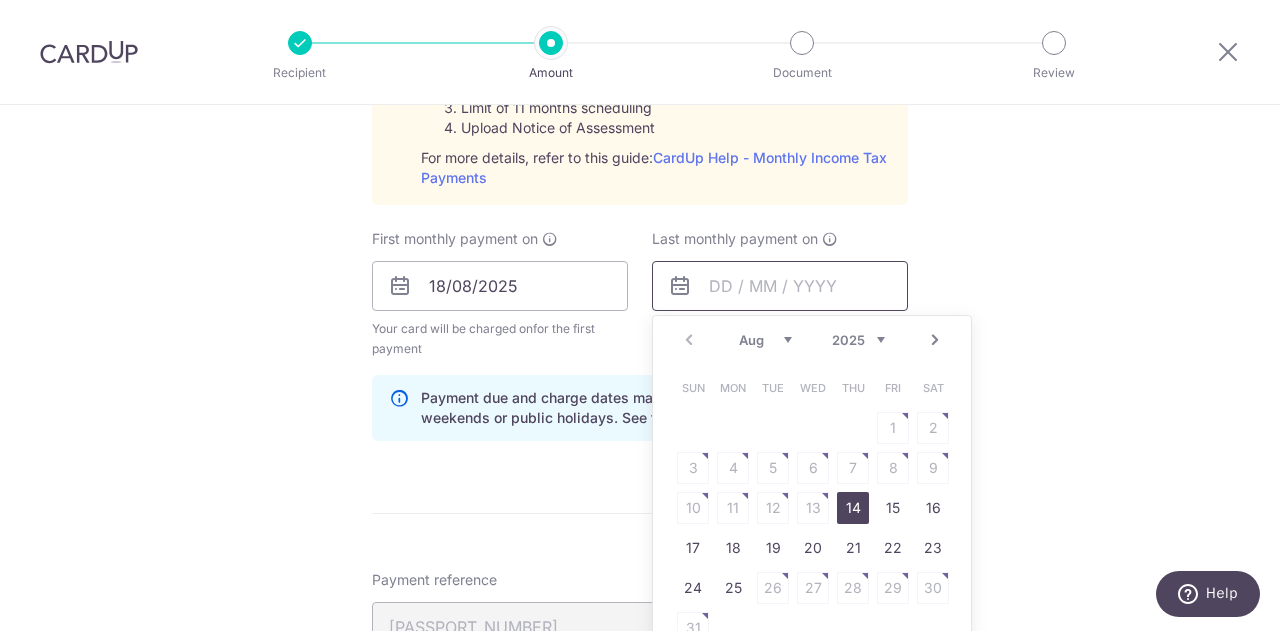 scroll, scrollTop: 1114, scrollLeft: 0, axis: vertical 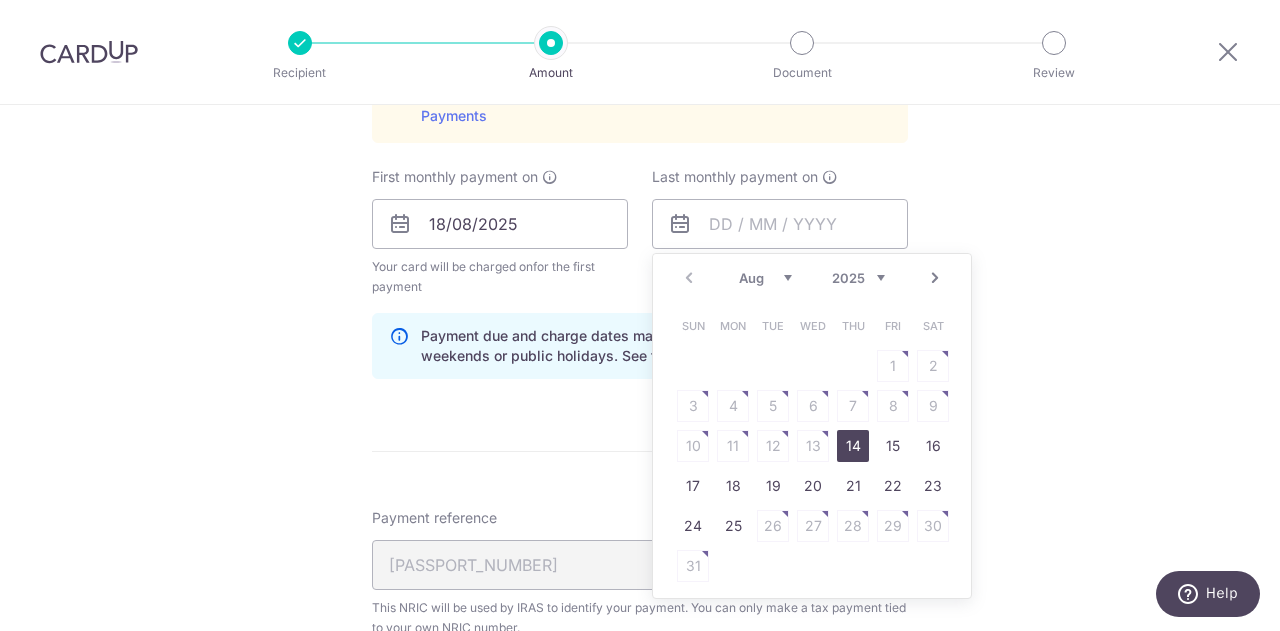 click on "Next" at bounding box center (935, 278) 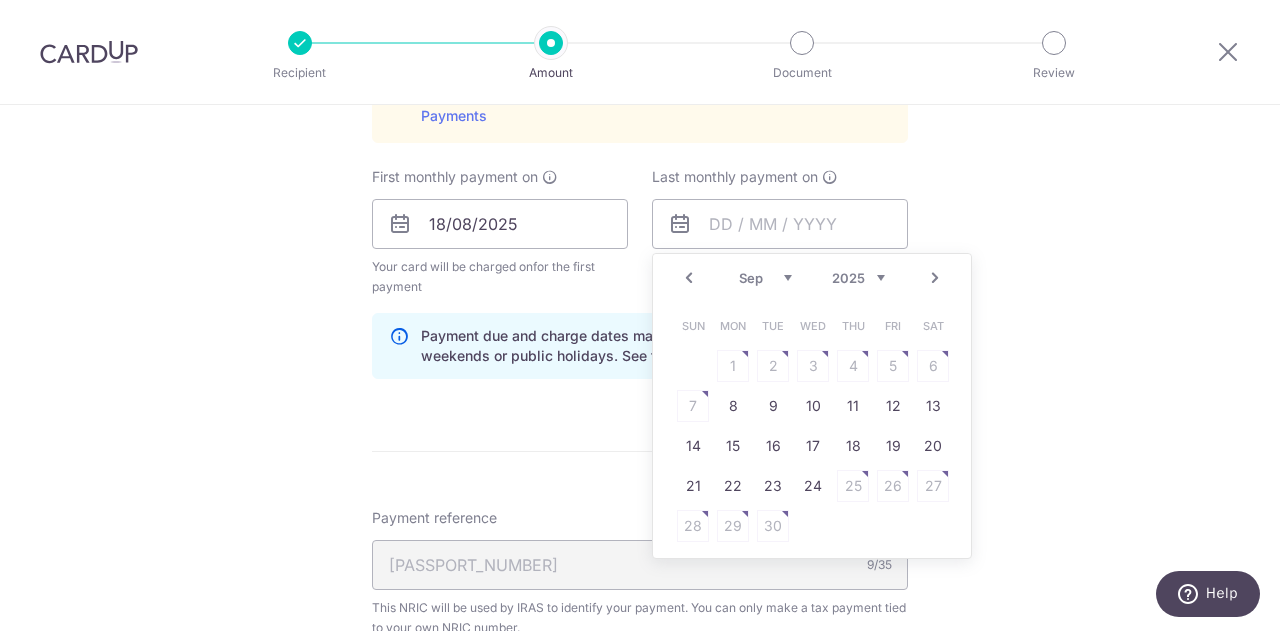 click on "Next" at bounding box center [935, 278] 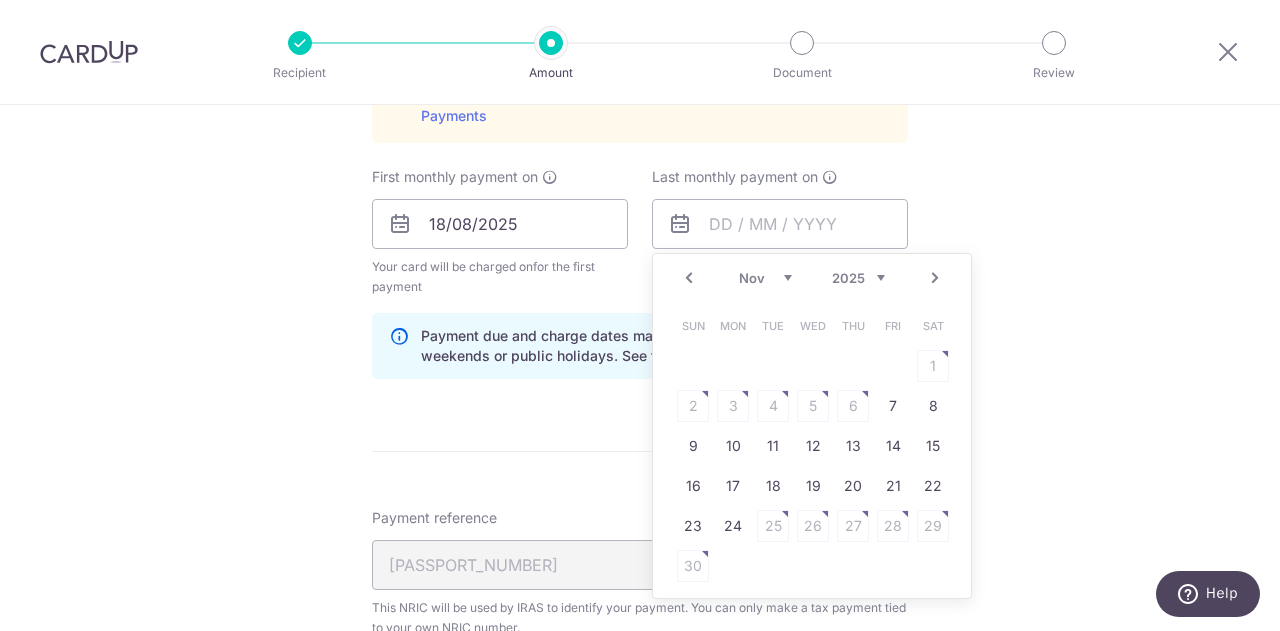 click on "Next" at bounding box center [935, 278] 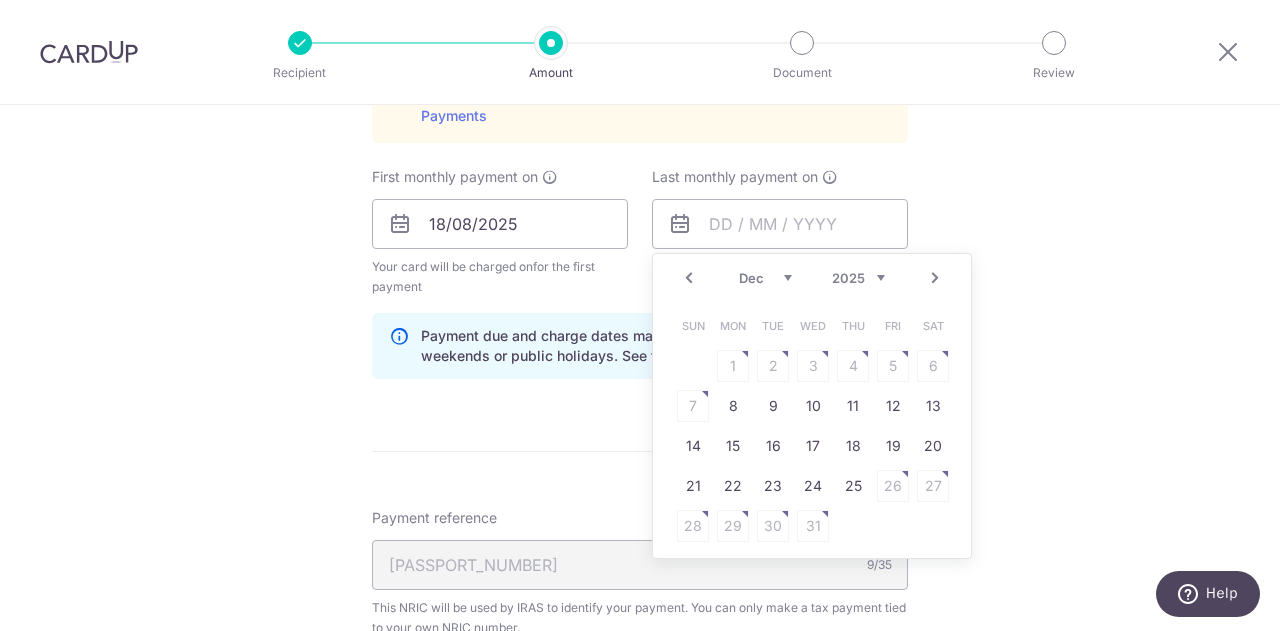 click on "Next" at bounding box center [935, 278] 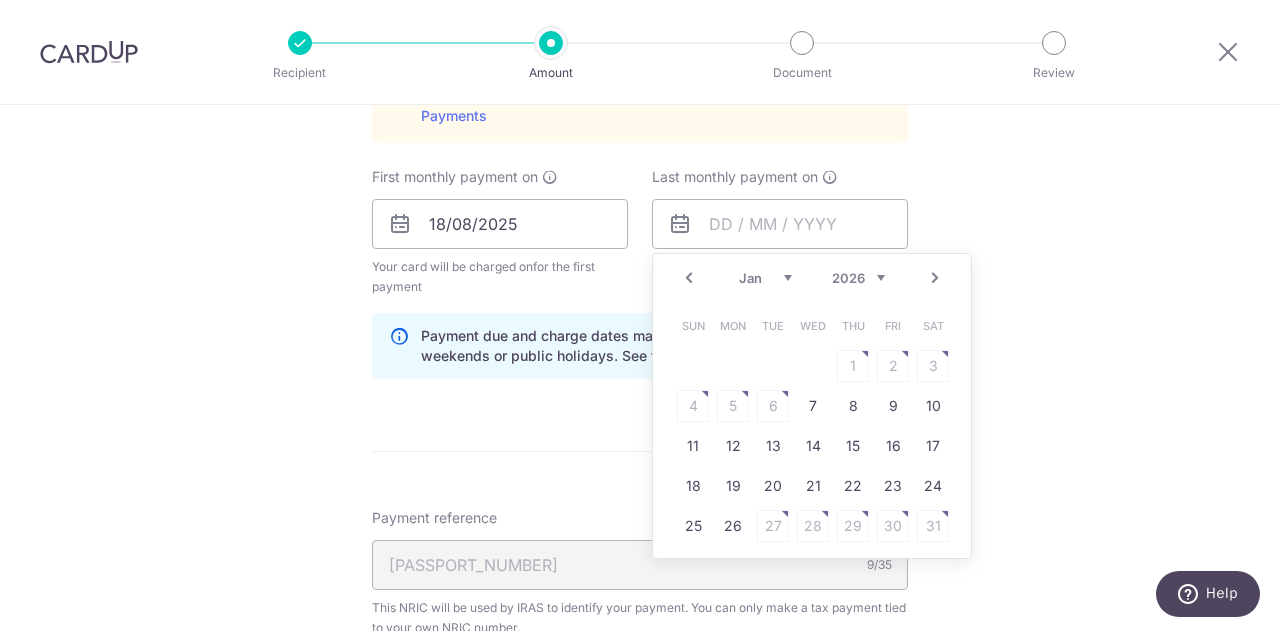 click on "Next" at bounding box center [935, 278] 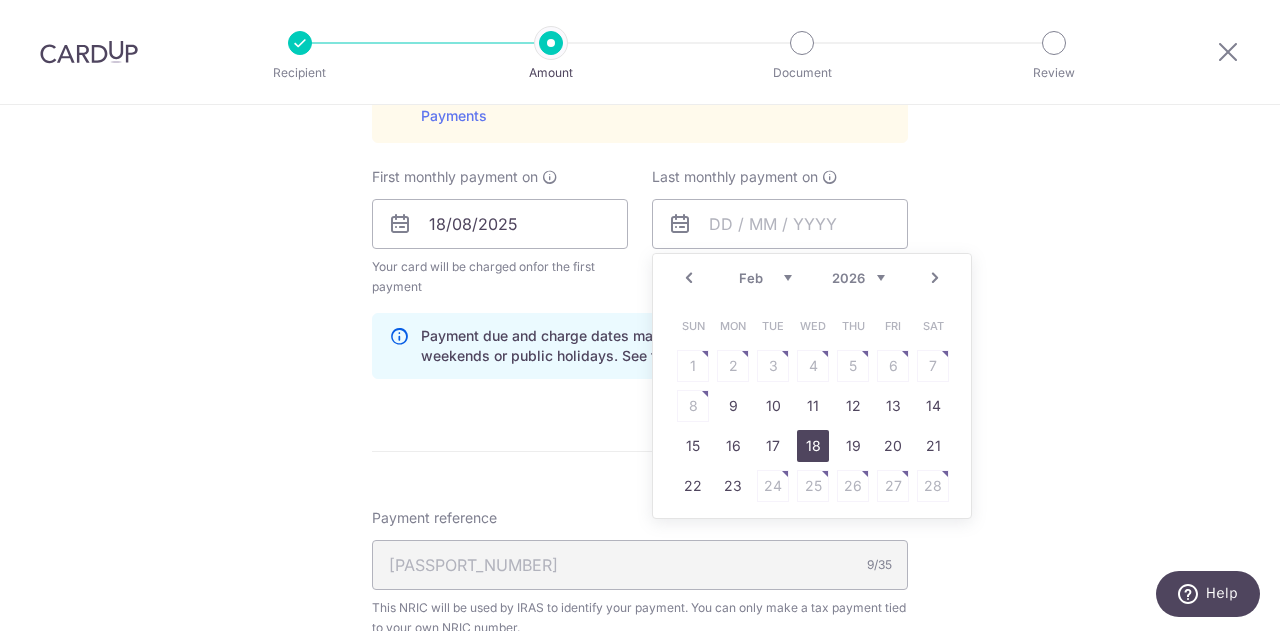 click on "18" at bounding box center [813, 446] 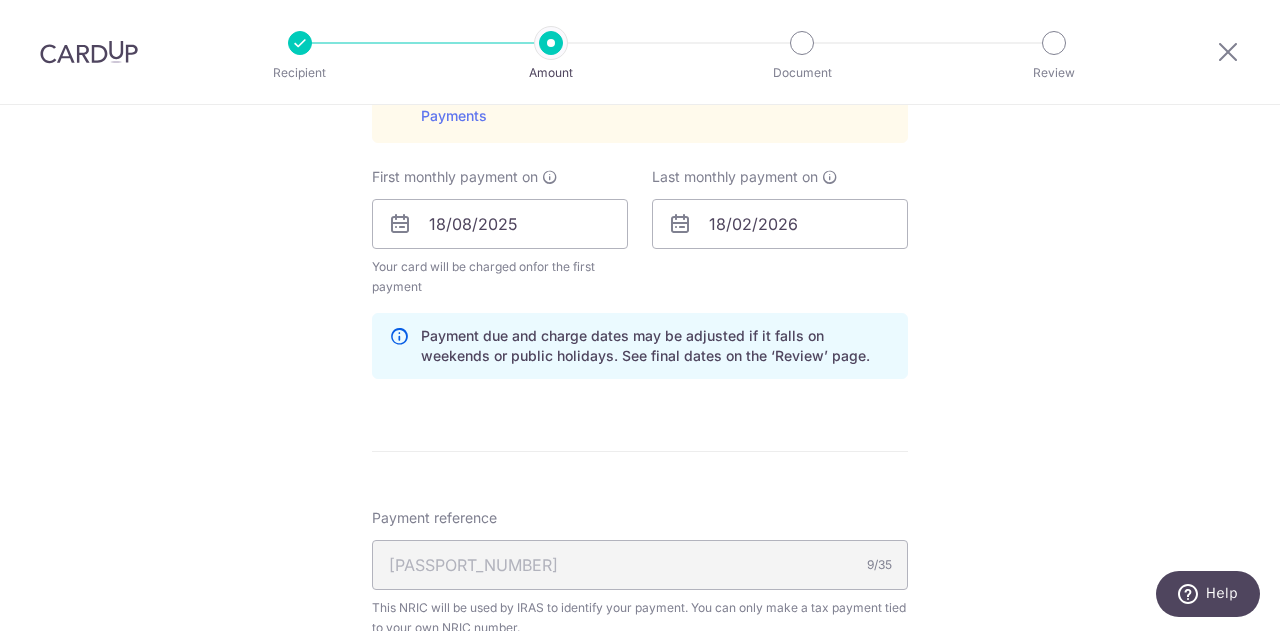 click on "Tell us more about your payment
Enter one-time or monthly payment amount
SGD
938.86
938.86
The  total tax payment amounts scheduled  should not exceed the outstanding balance in your latest Statement of Account.
Card added successfully
Select Card
**** 2462
Add credit card
Your Cards
**** 2462
Secure 256-bit SSL
Text" at bounding box center [640, 74] 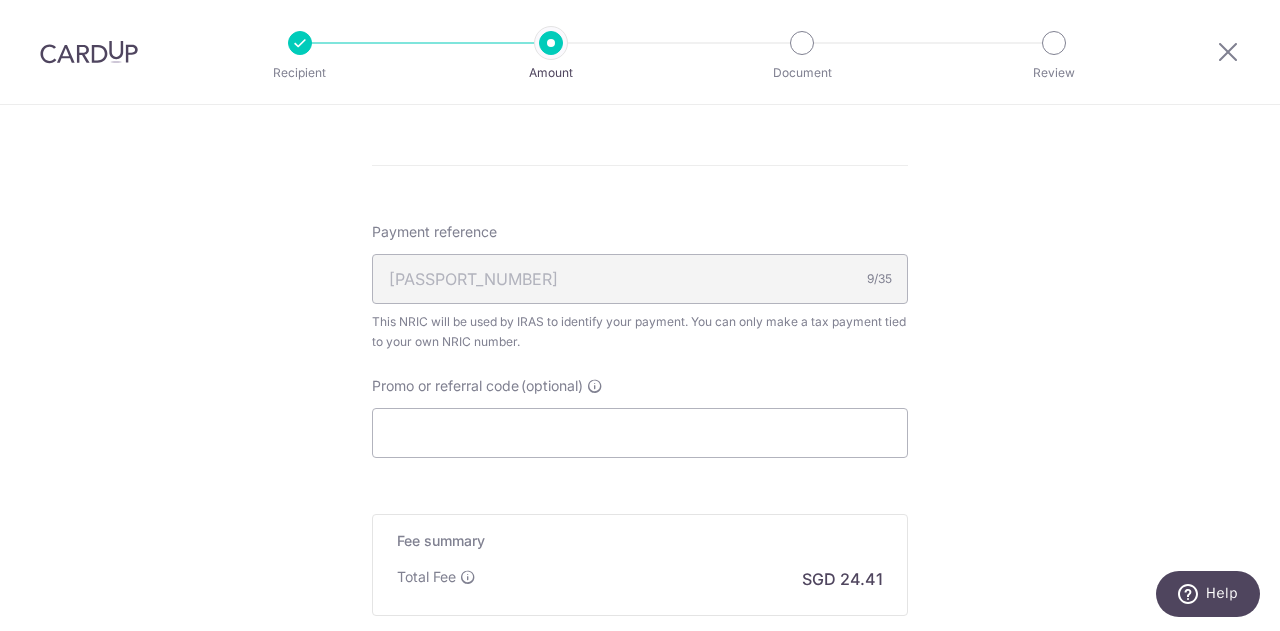 scroll, scrollTop: 1453, scrollLeft: 0, axis: vertical 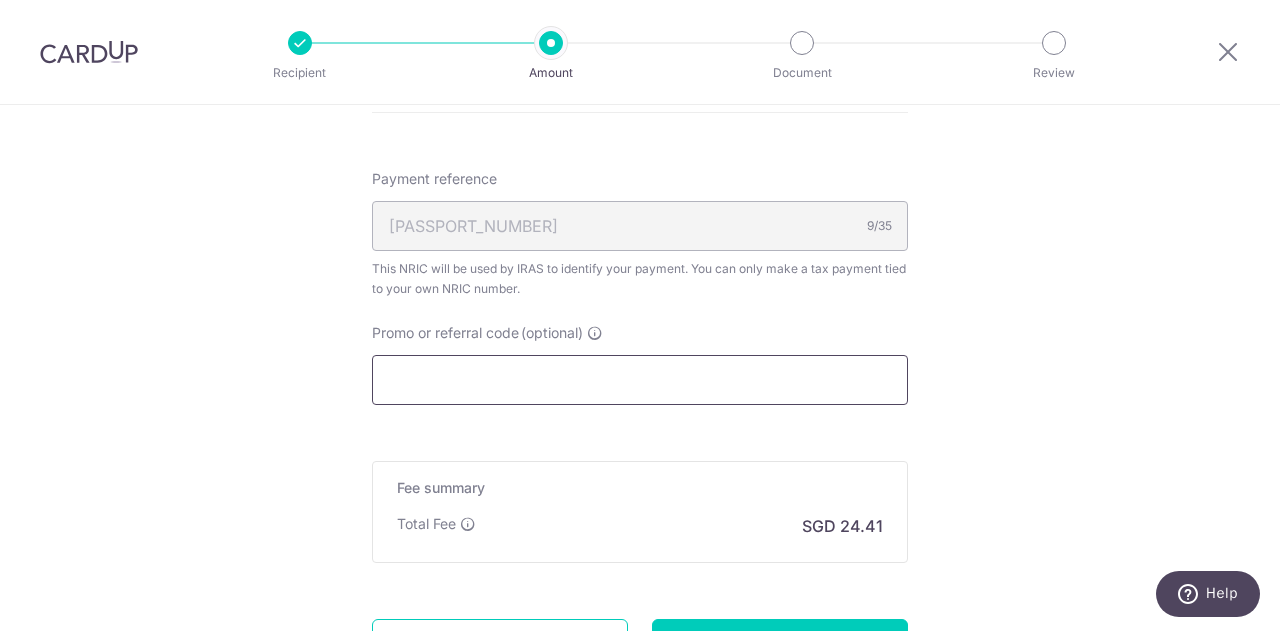 click on "Promo or referral code
(optional)" at bounding box center (640, 380) 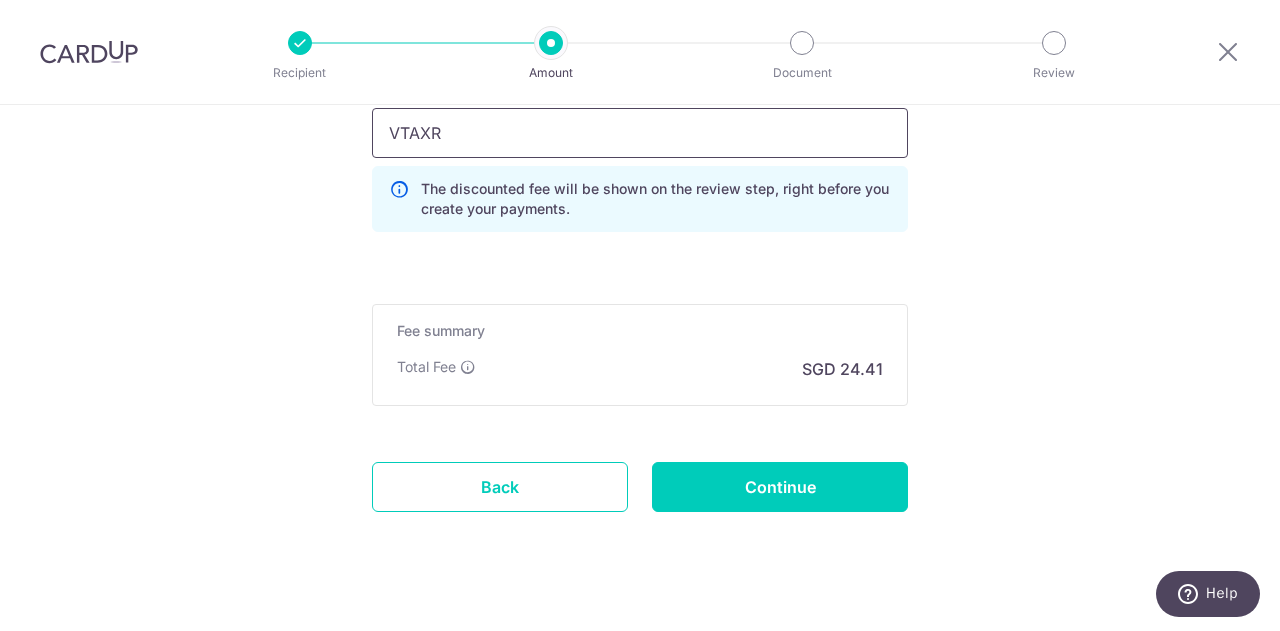 scroll, scrollTop: 1702, scrollLeft: 0, axis: vertical 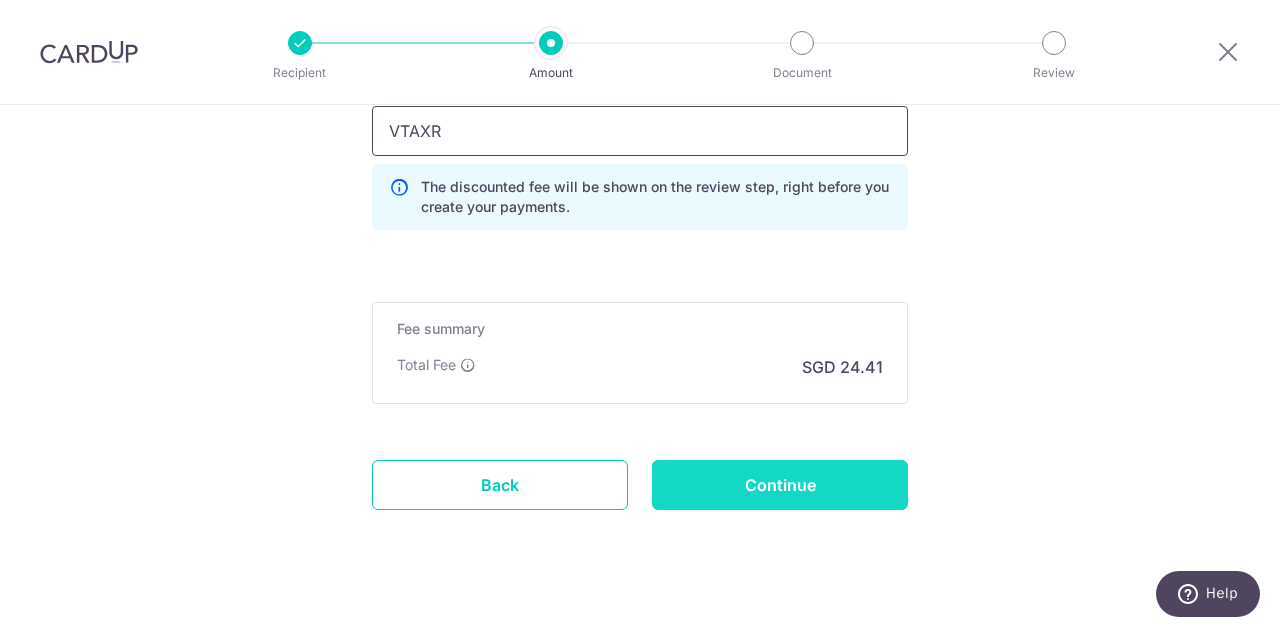 type on "VTAXR" 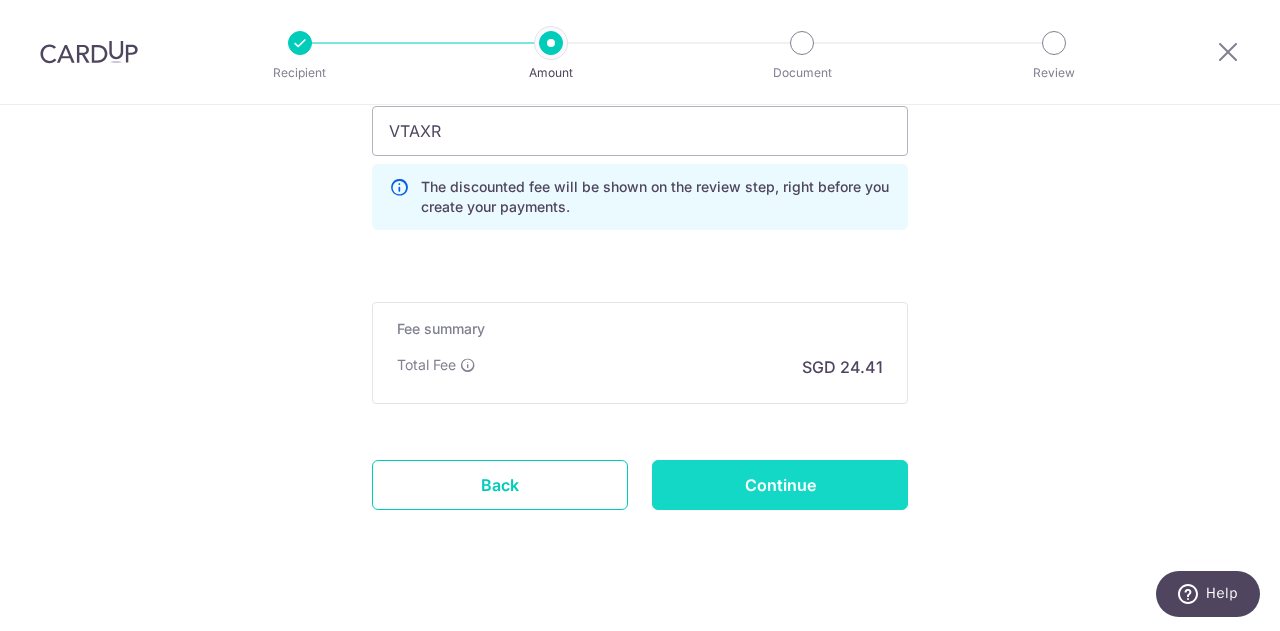 click on "Continue" at bounding box center (780, 485) 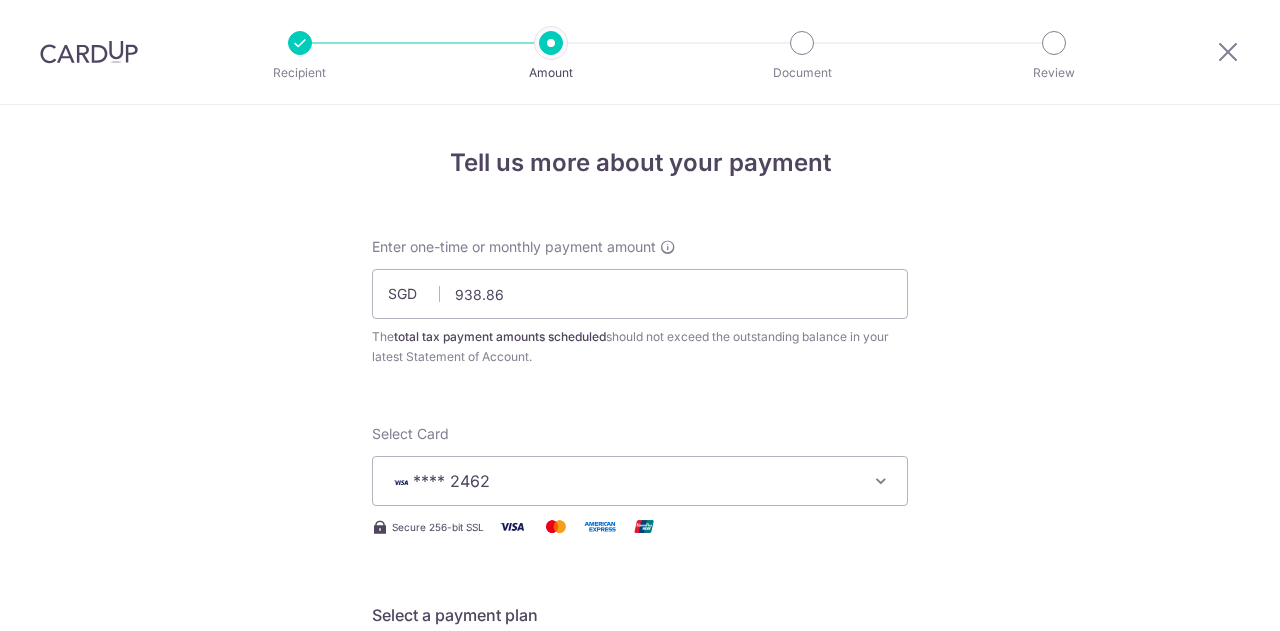 scroll, scrollTop: 0, scrollLeft: 0, axis: both 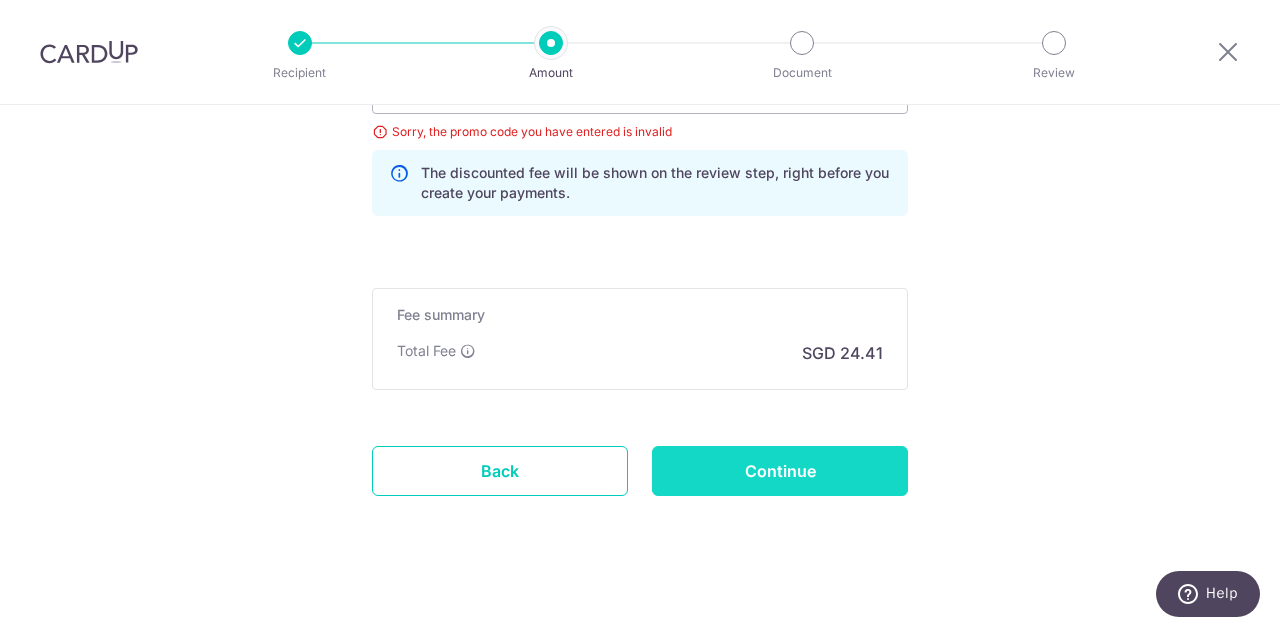 click on "Continue" at bounding box center [780, 471] 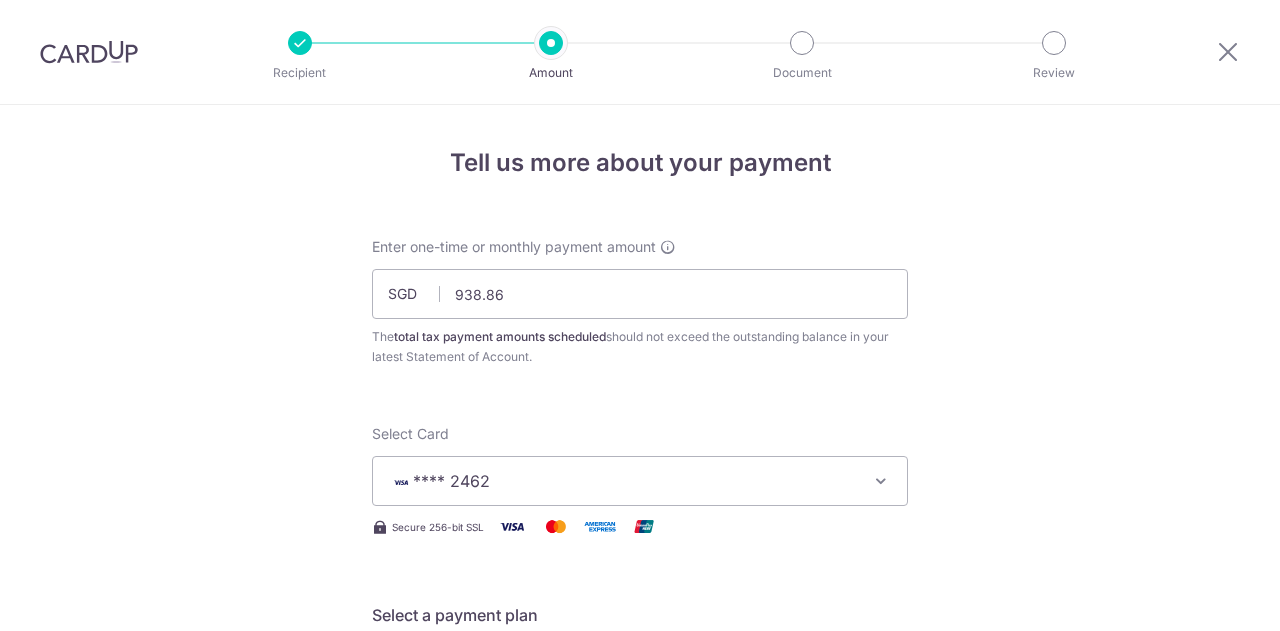 scroll, scrollTop: 0, scrollLeft: 0, axis: both 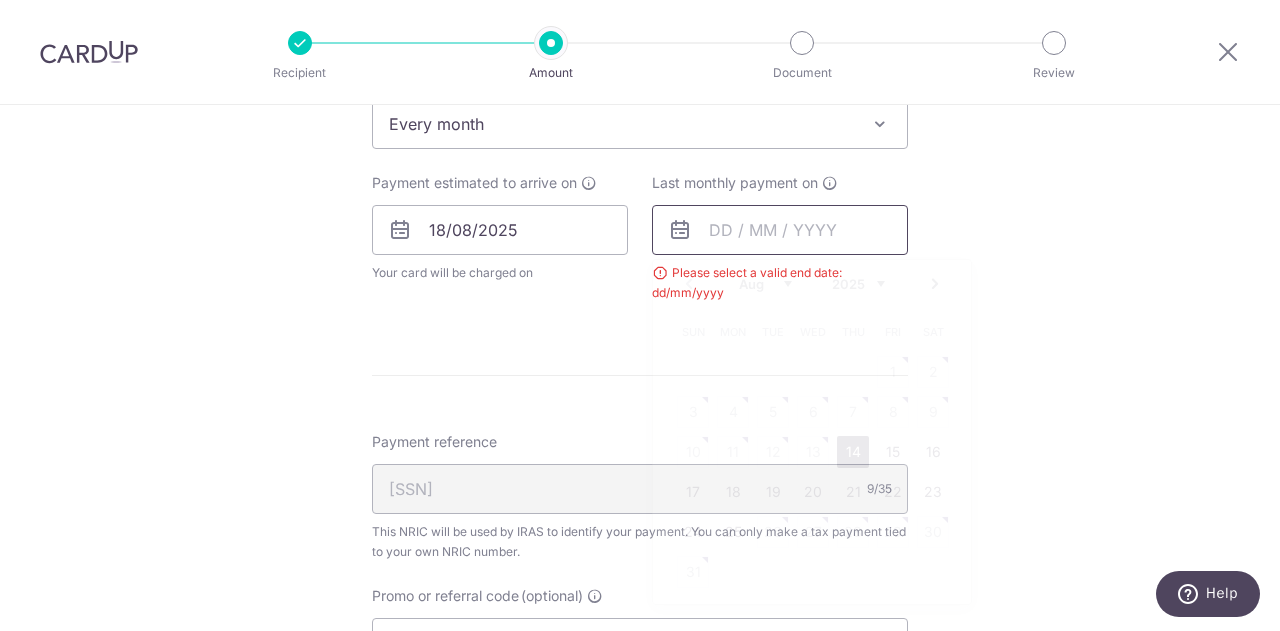 click at bounding box center (780, 230) 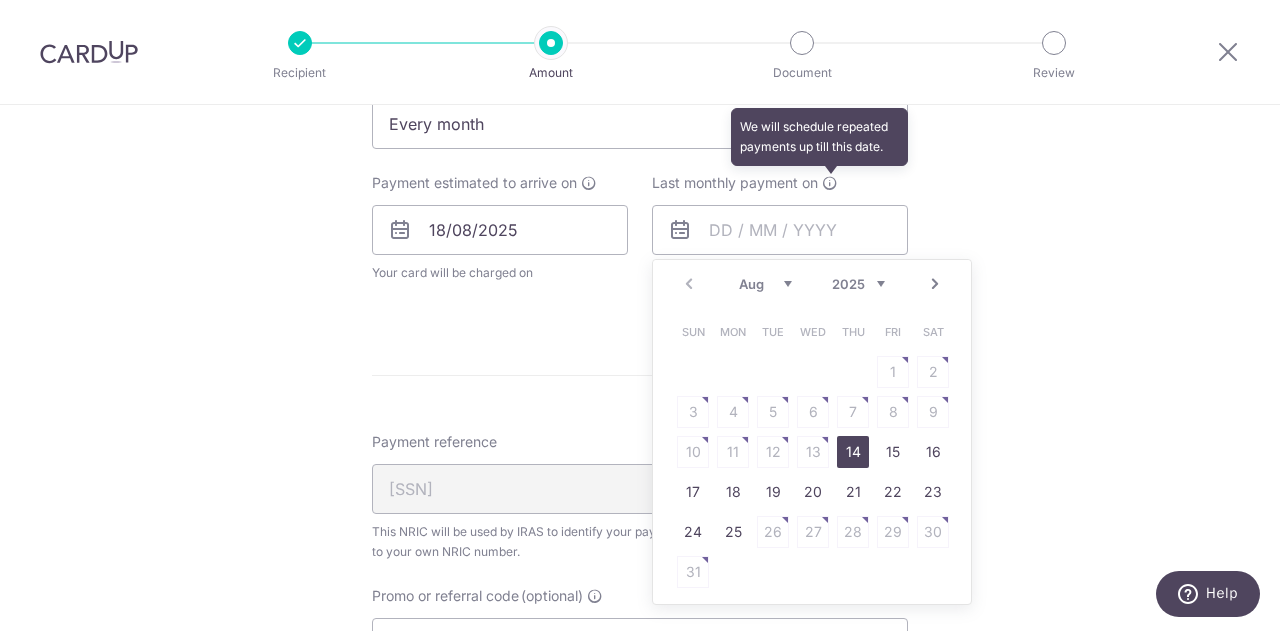 click at bounding box center (830, 183) 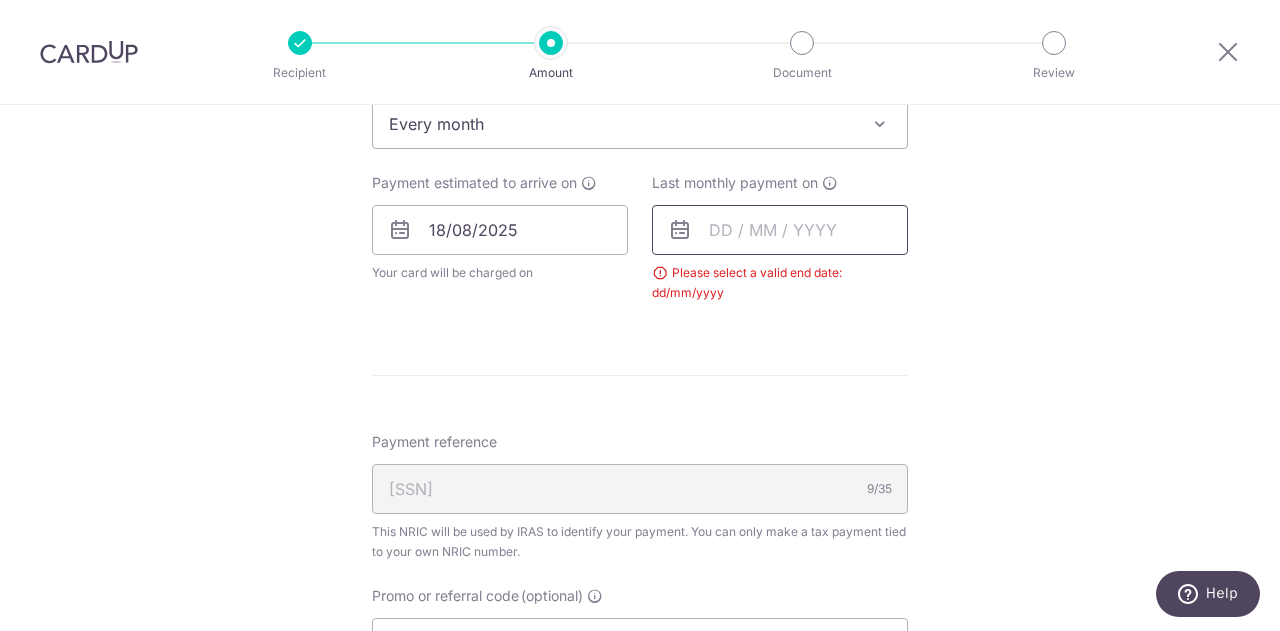 click at bounding box center (780, 230) 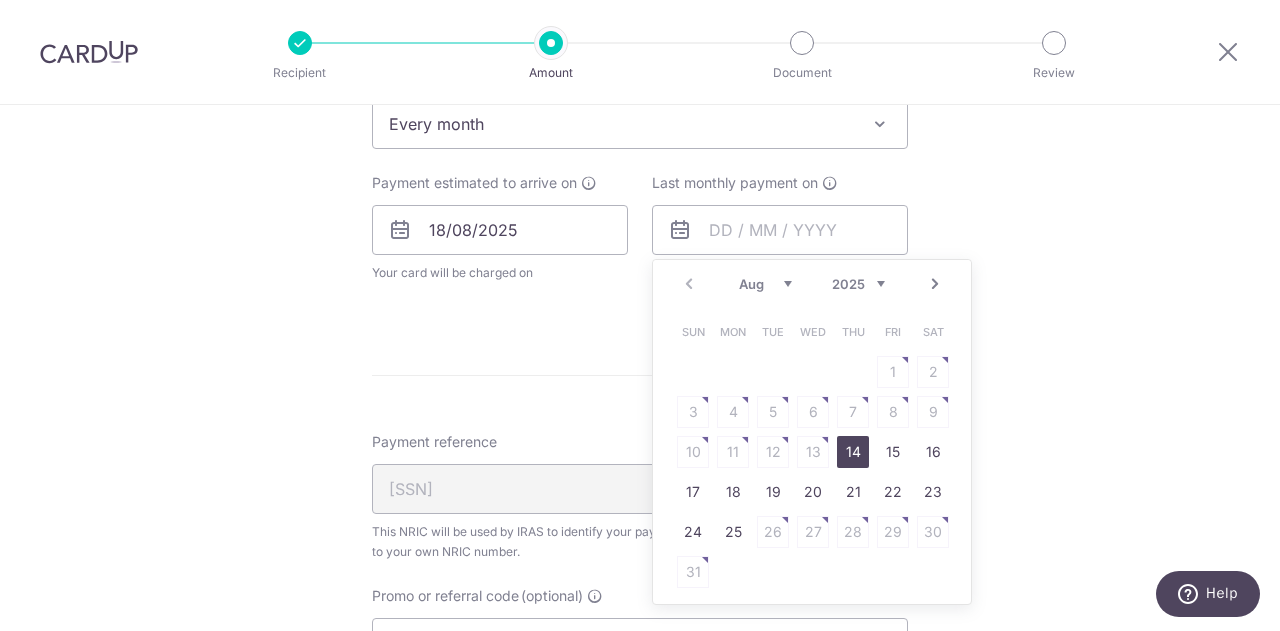 click on "Next" at bounding box center [935, 284] 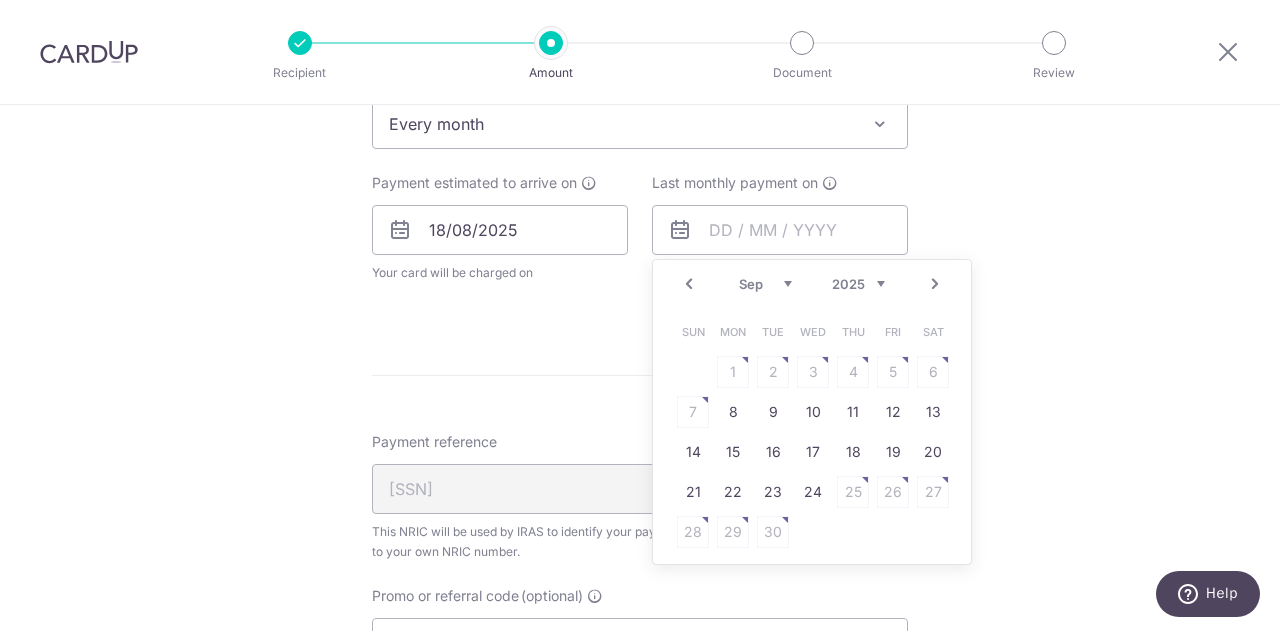 click on "Next" at bounding box center [935, 284] 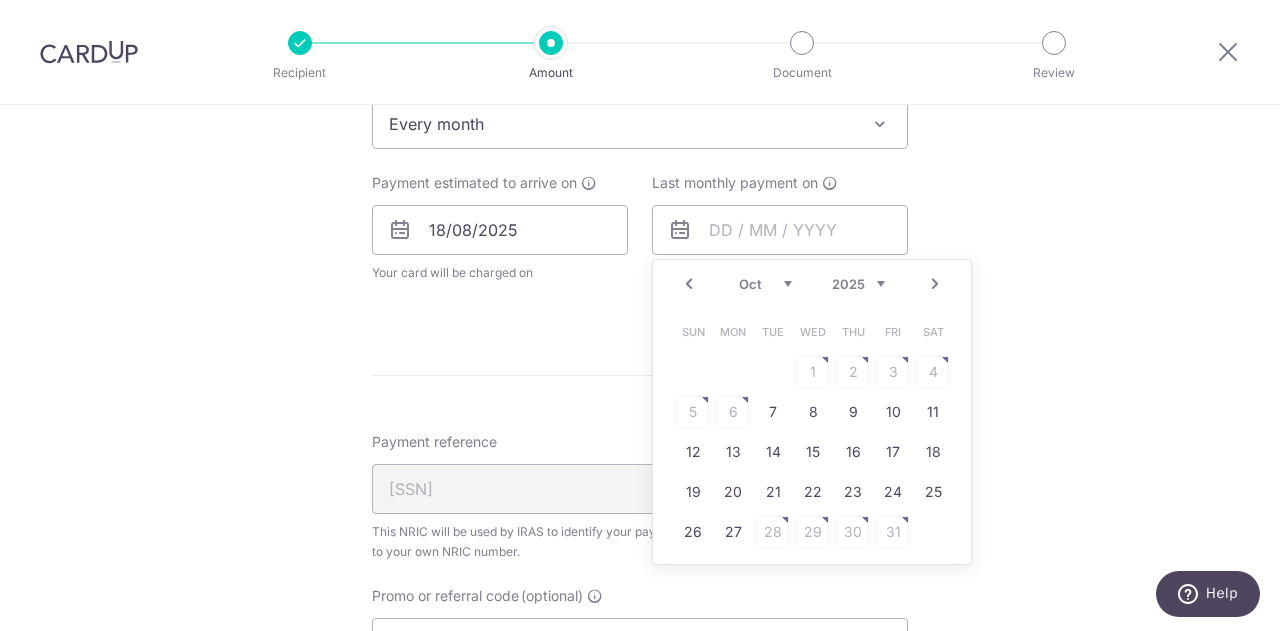 click on "Next" at bounding box center [935, 284] 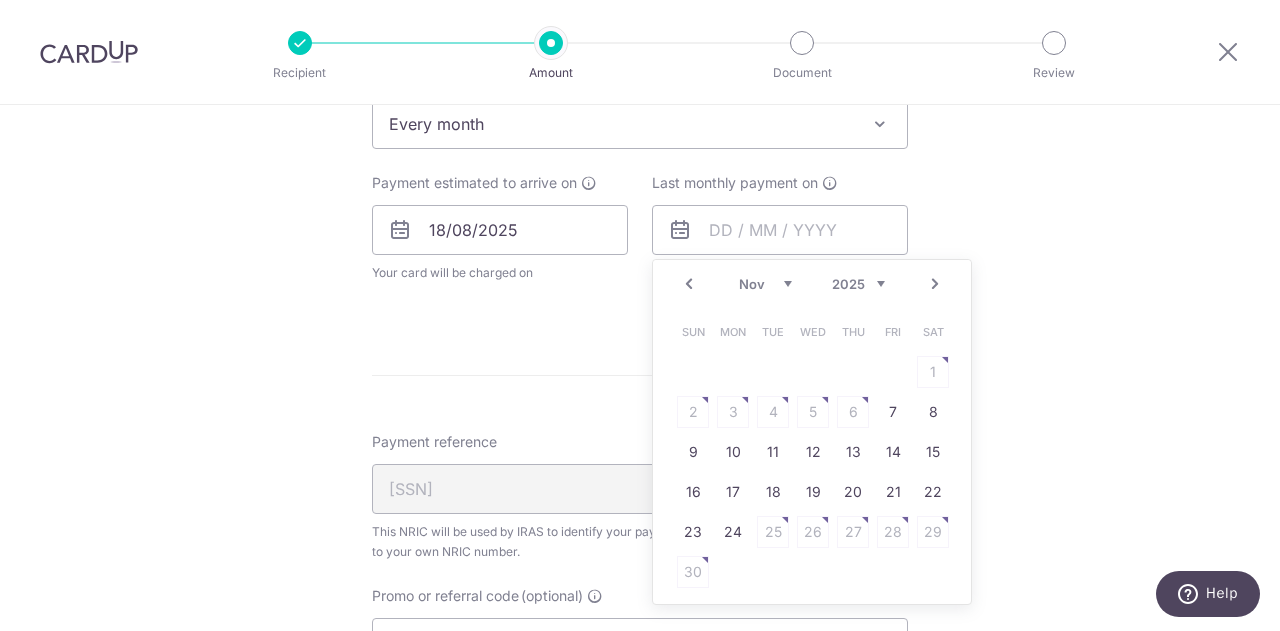 click on "Next" at bounding box center (935, 284) 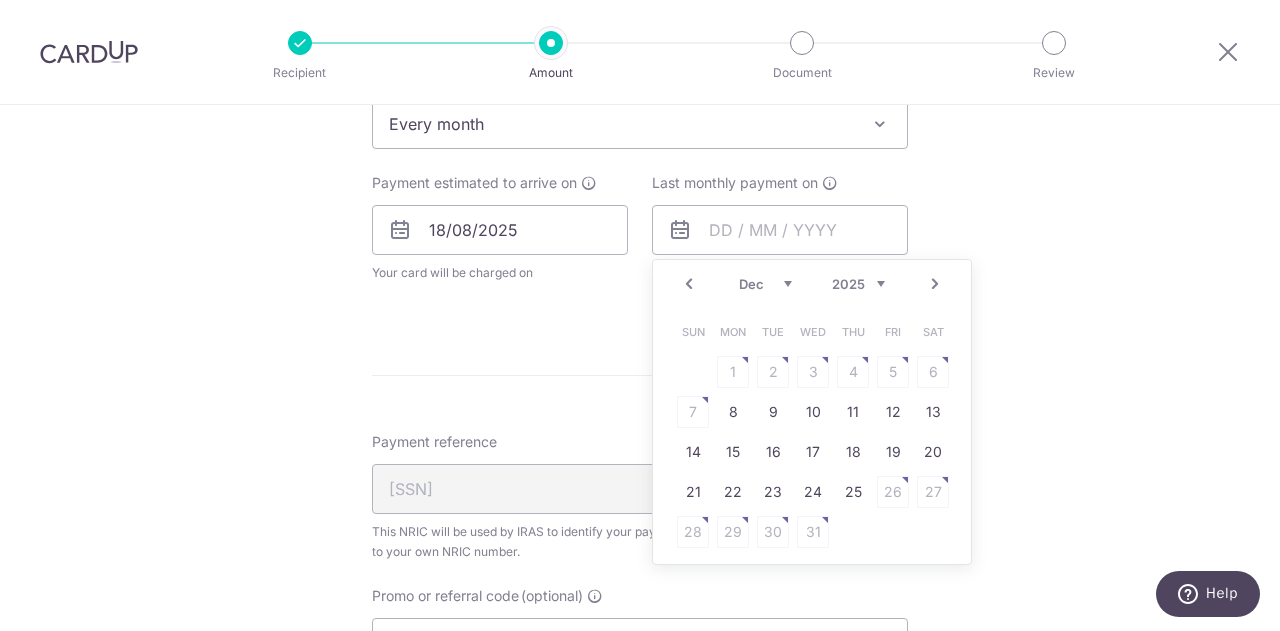click on "Next" at bounding box center [935, 284] 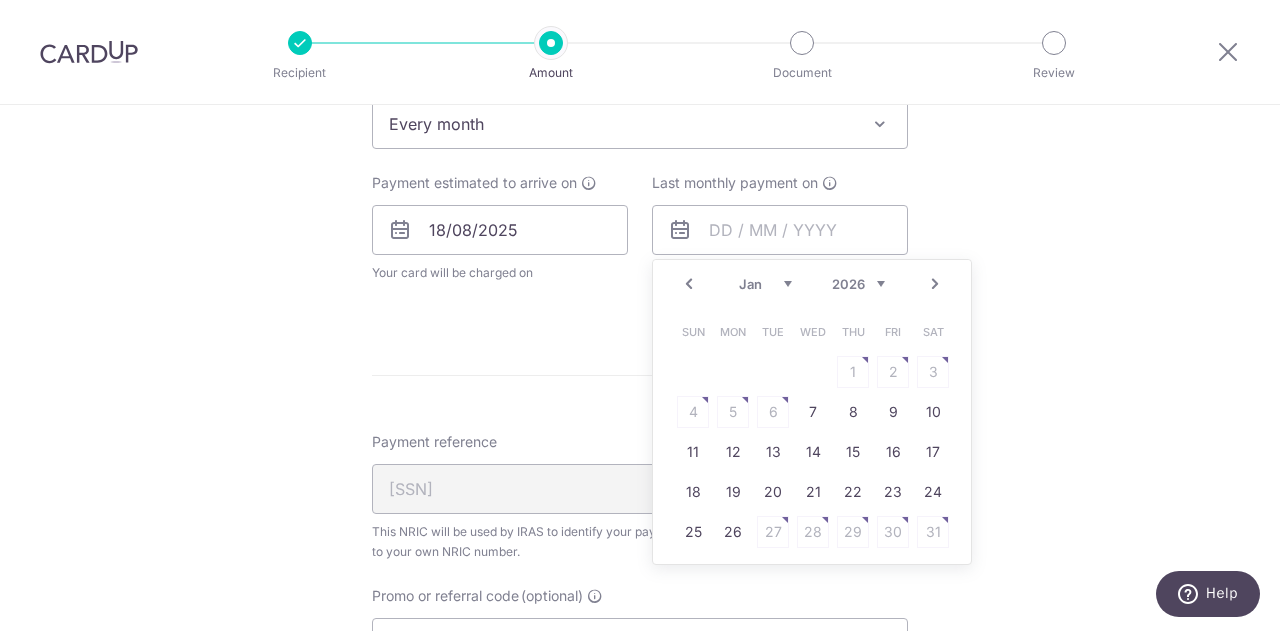 click on "Next" at bounding box center (935, 284) 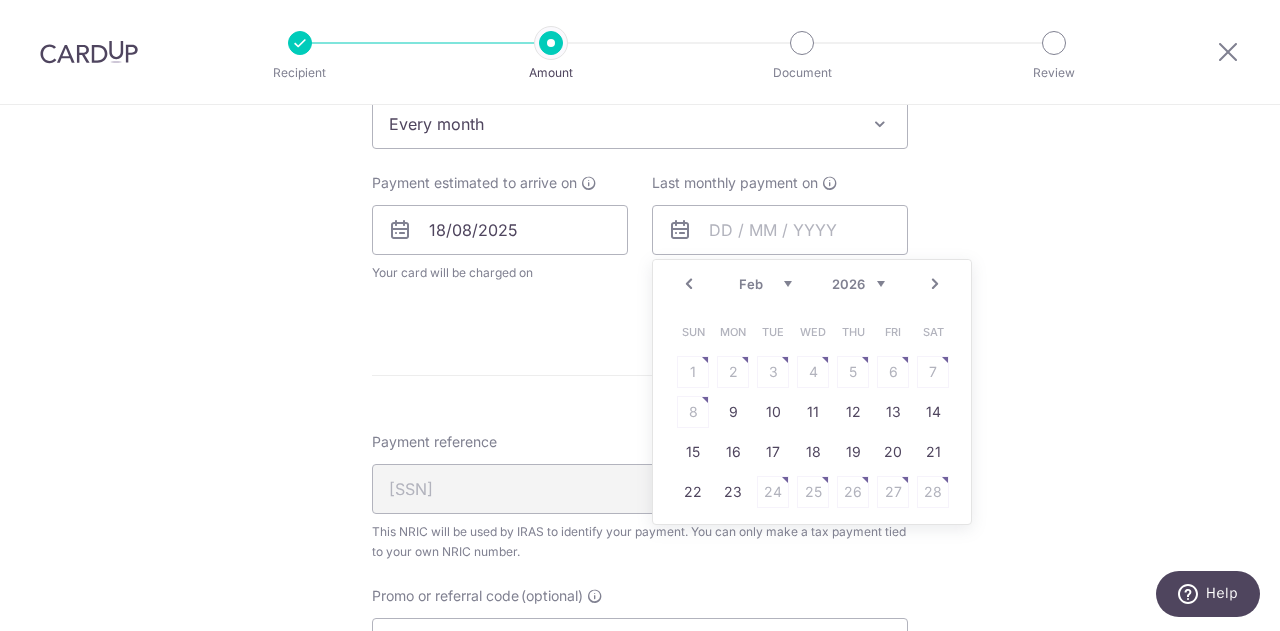click on "Next" at bounding box center (935, 284) 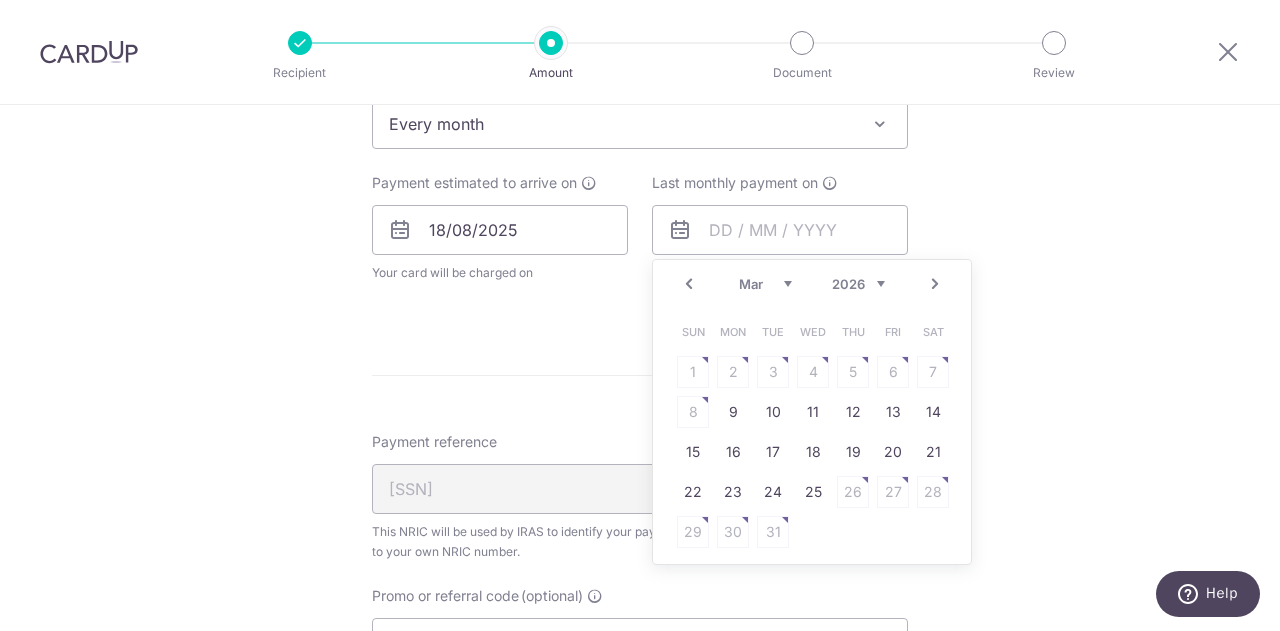click on "Prev Next Jan Feb Mar Apr May Jun Jul Aug Sep 2025 2026" at bounding box center [812, 284] 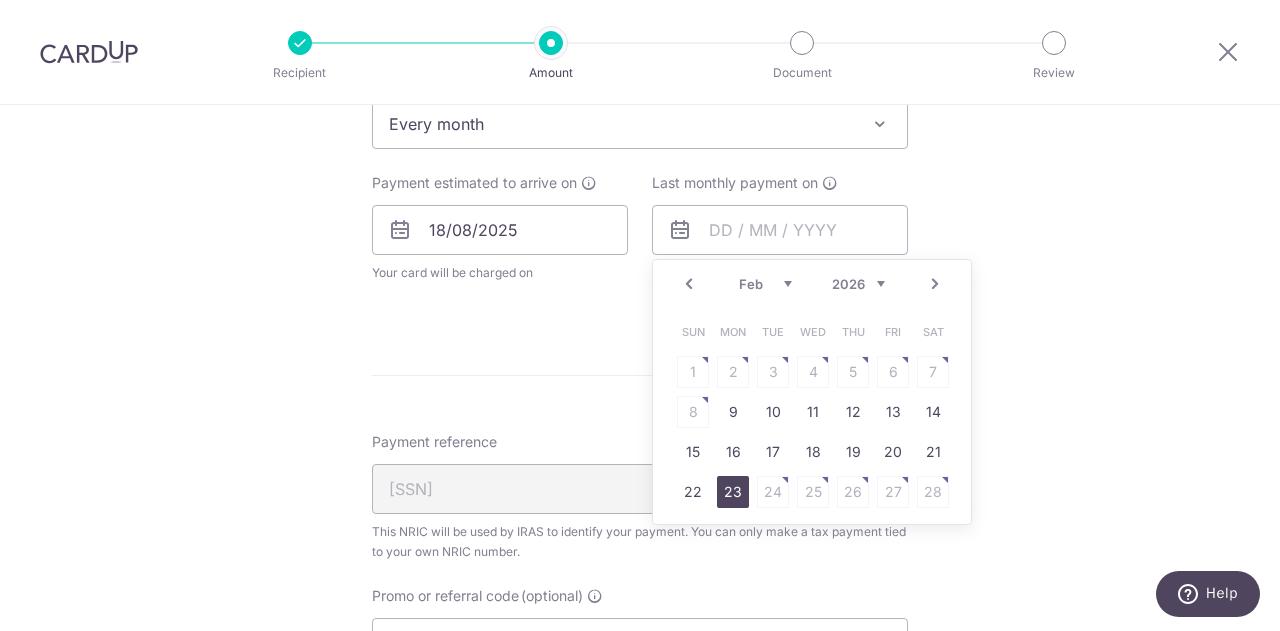 click on "23" at bounding box center (733, 492) 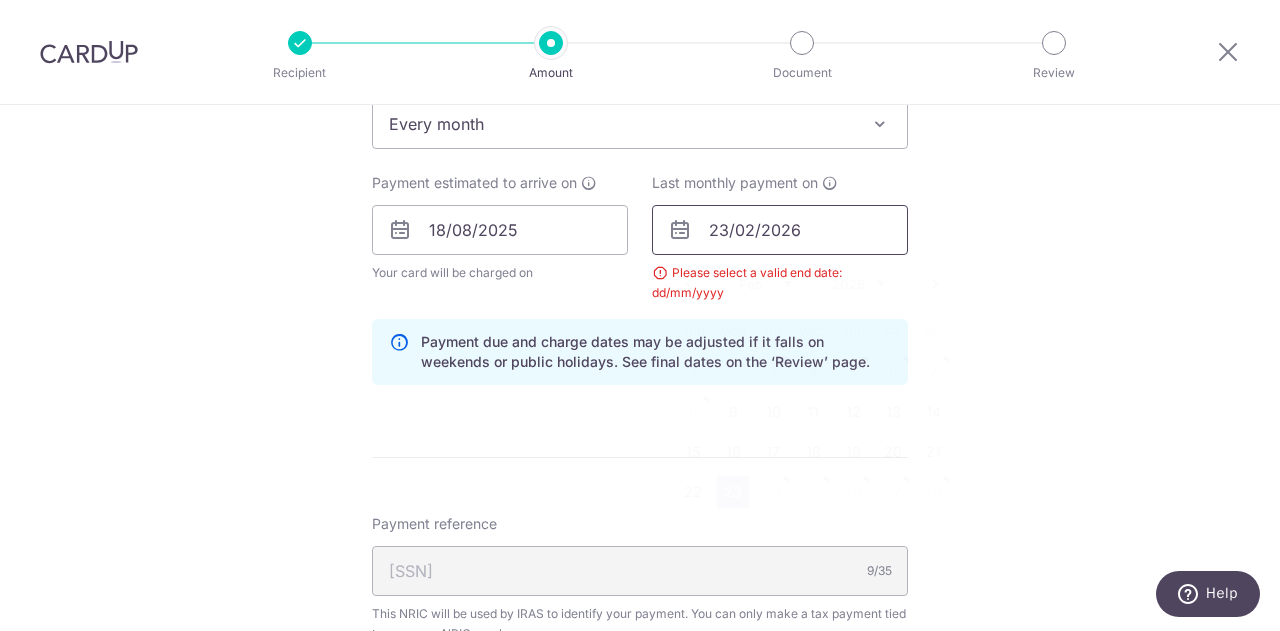 click on "23/02/2026" at bounding box center [780, 230] 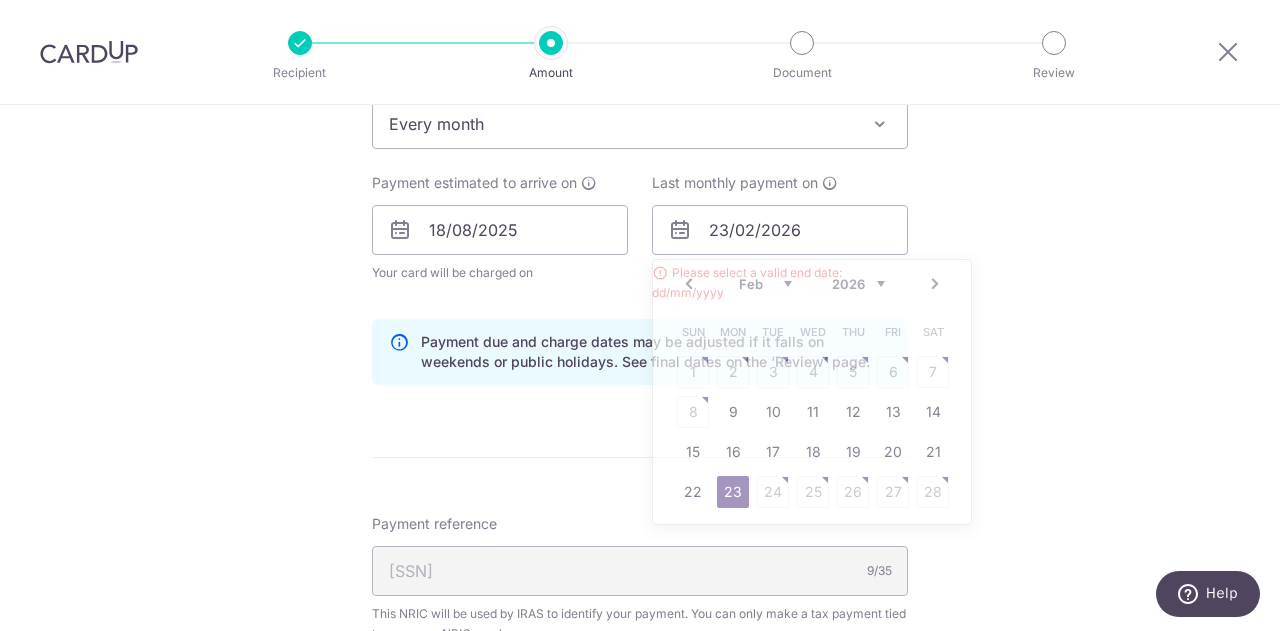 click on "Payment due and charge dates may be adjusted if it falls on weekends or public holidays. See final dates on the ‘Review’ page." at bounding box center [640, 352] 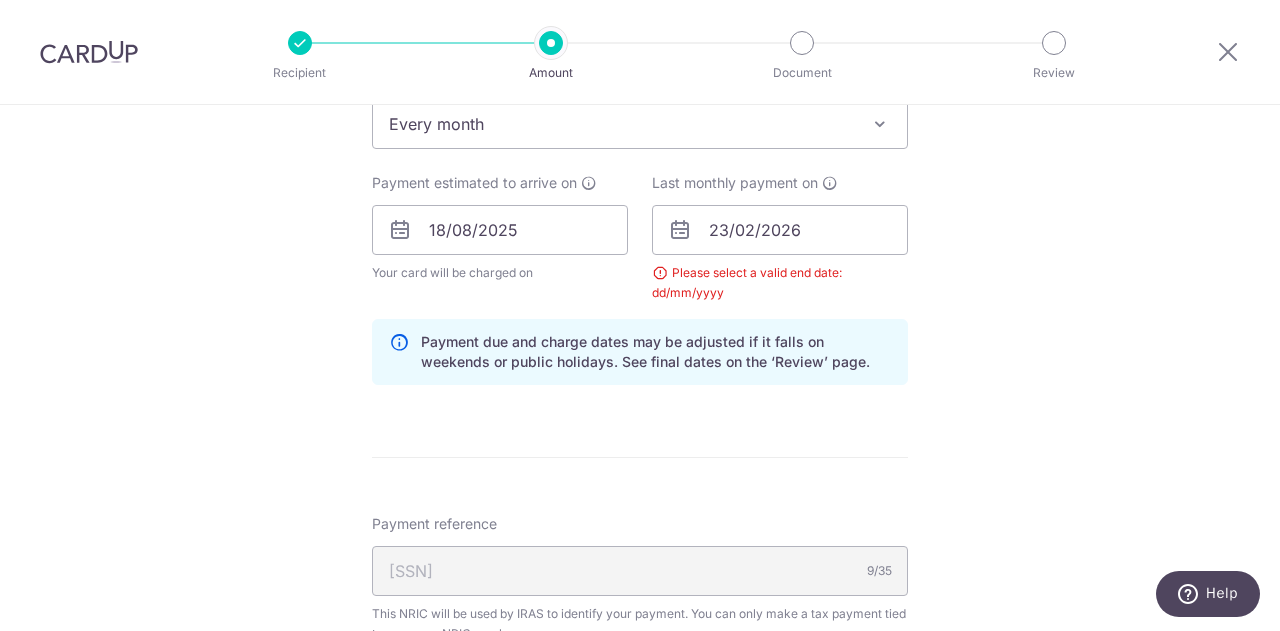 click on "Payment due and charge dates may be adjusted if it falls on weekends or public holidays. See final dates on the ‘Review’ page." at bounding box center (656, 352) 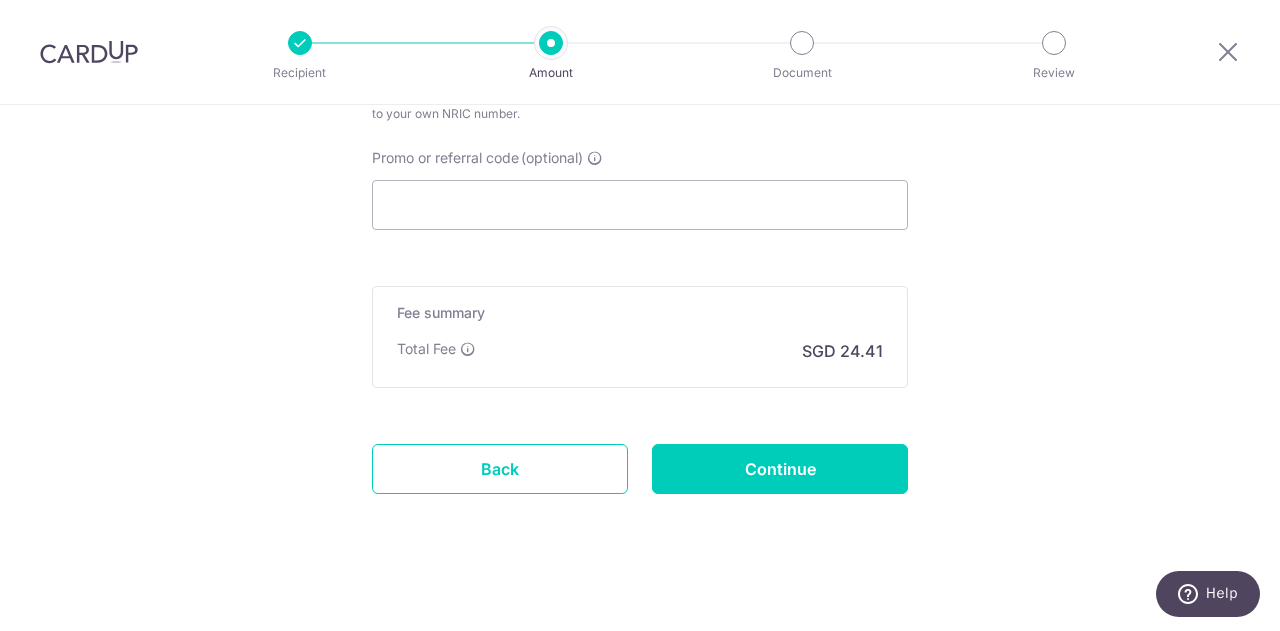 scroll, scrollTop: 1428, scrollLeft: 0, axis: vertical 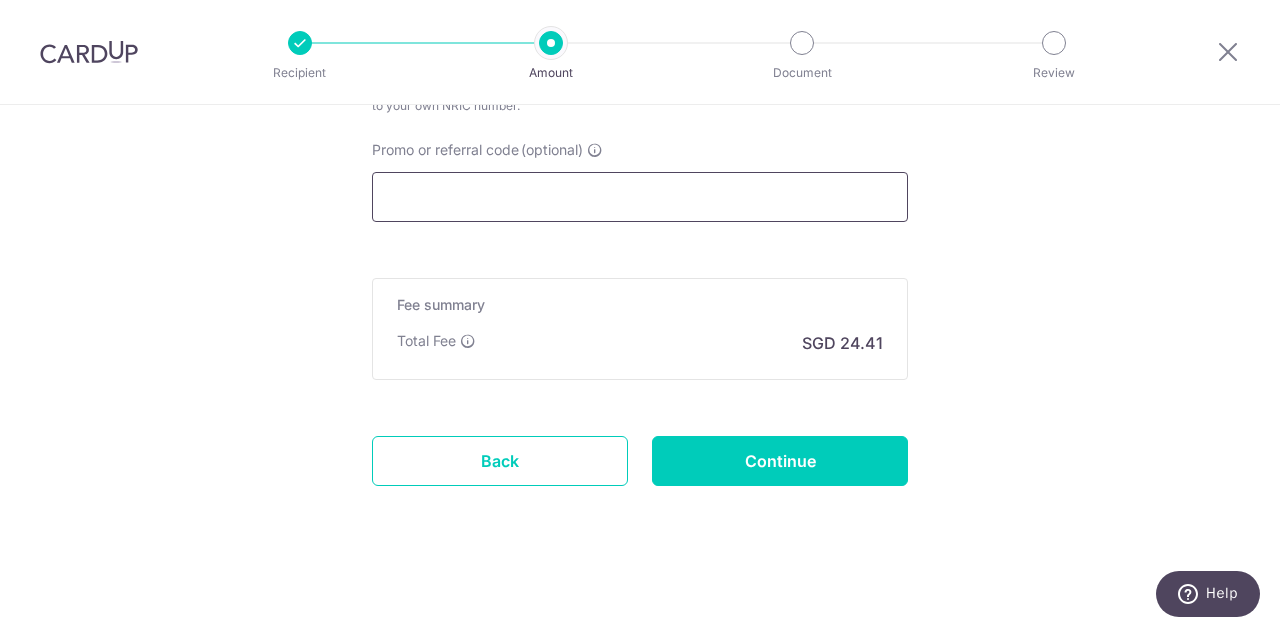 click on "Promo or referral code
(optional)" at bounding box center (640, 197) 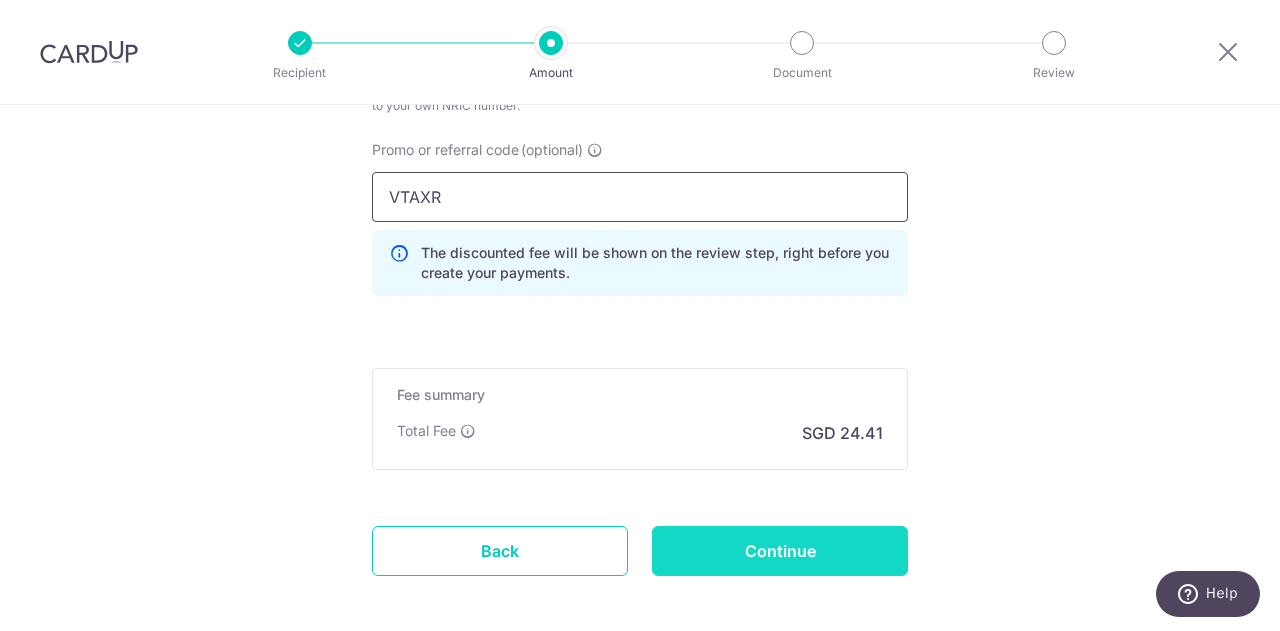 type on "VTAXR" 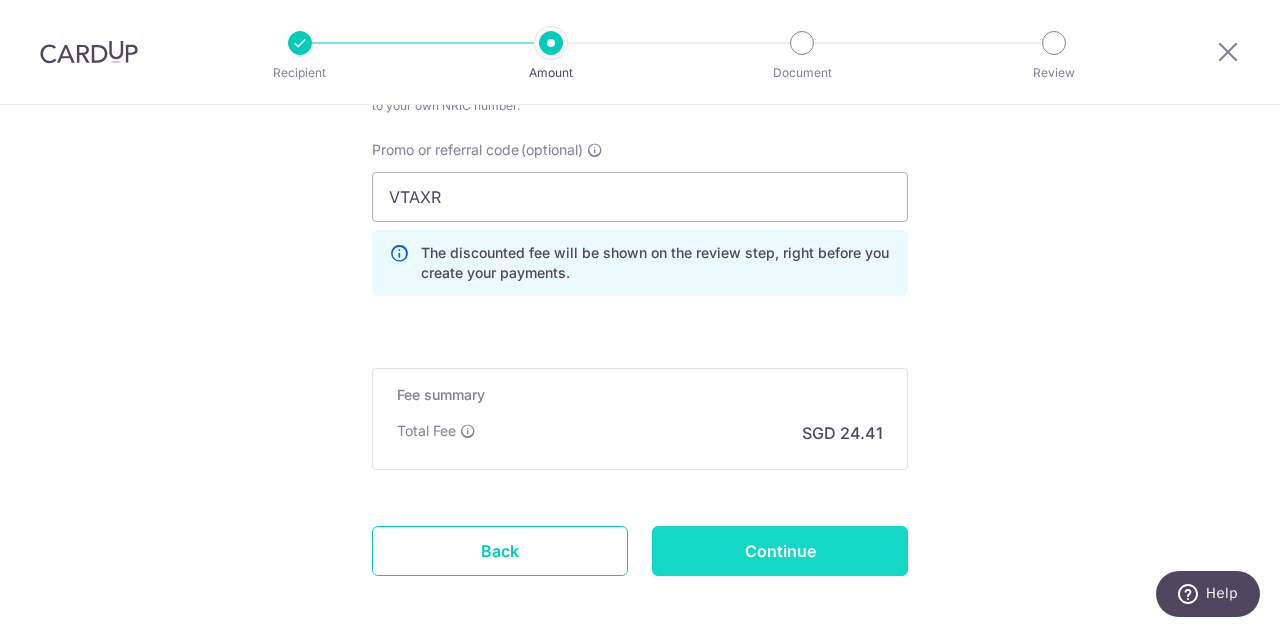 click on "Continue" at bounding box center [780, 551] 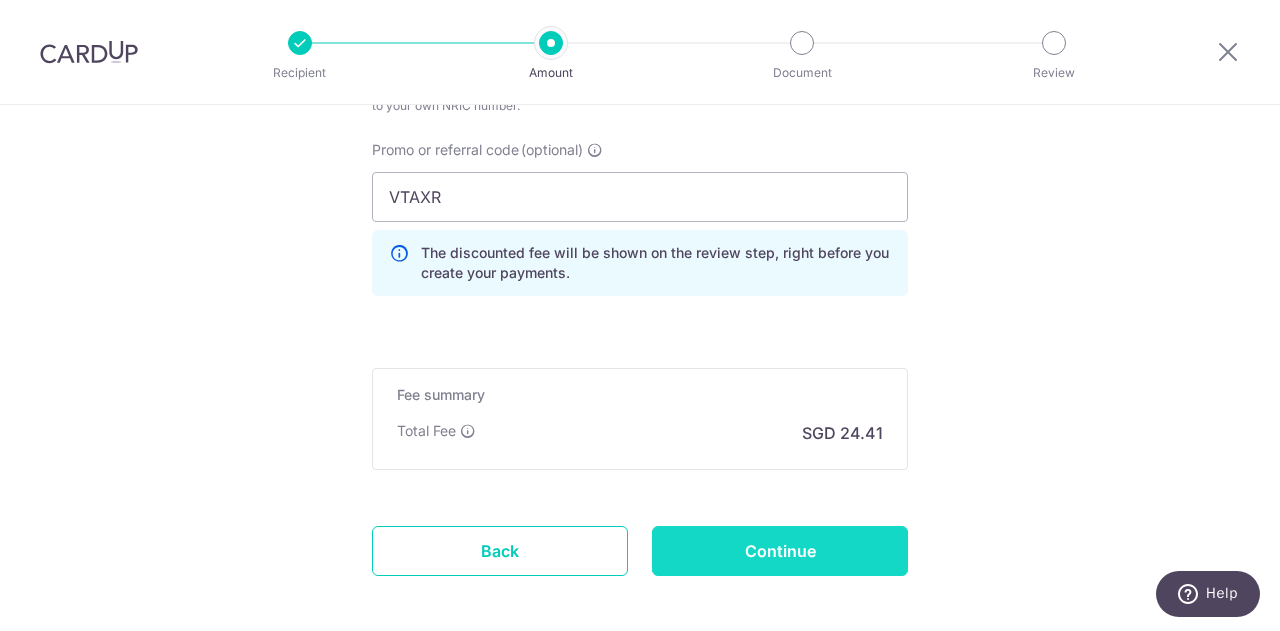 type on "Update Schedule" 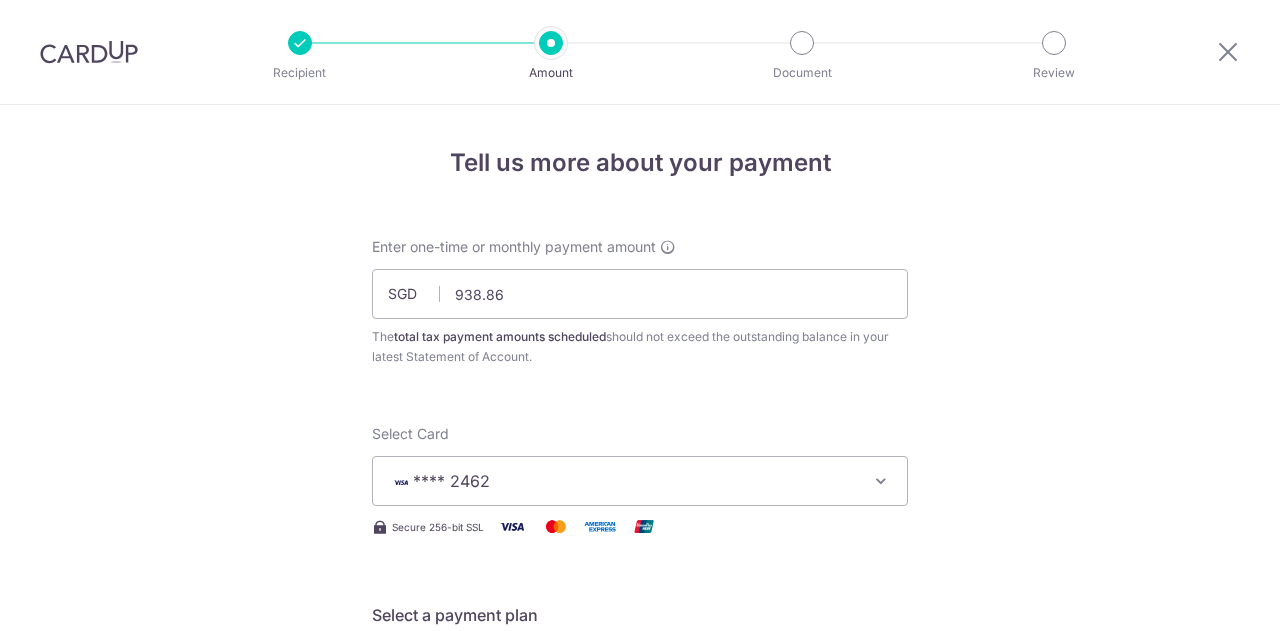 scroll, scrollTop: 0, scrollLeft: 0, axis: both 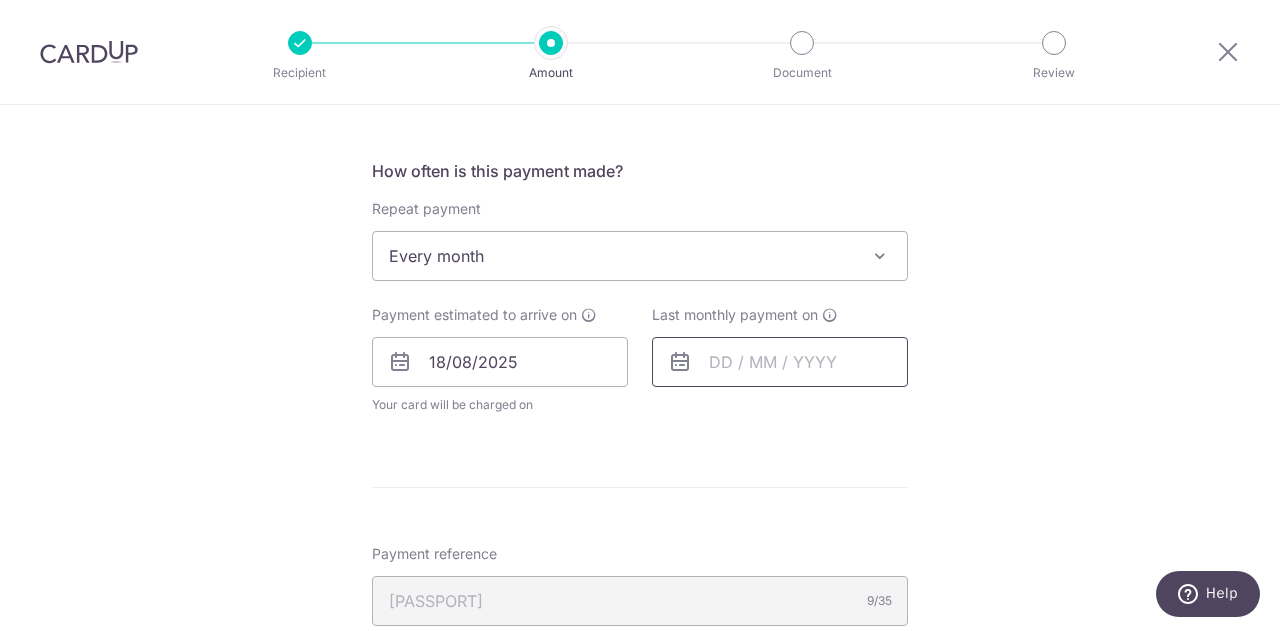 click at bounding box center [780, 362] 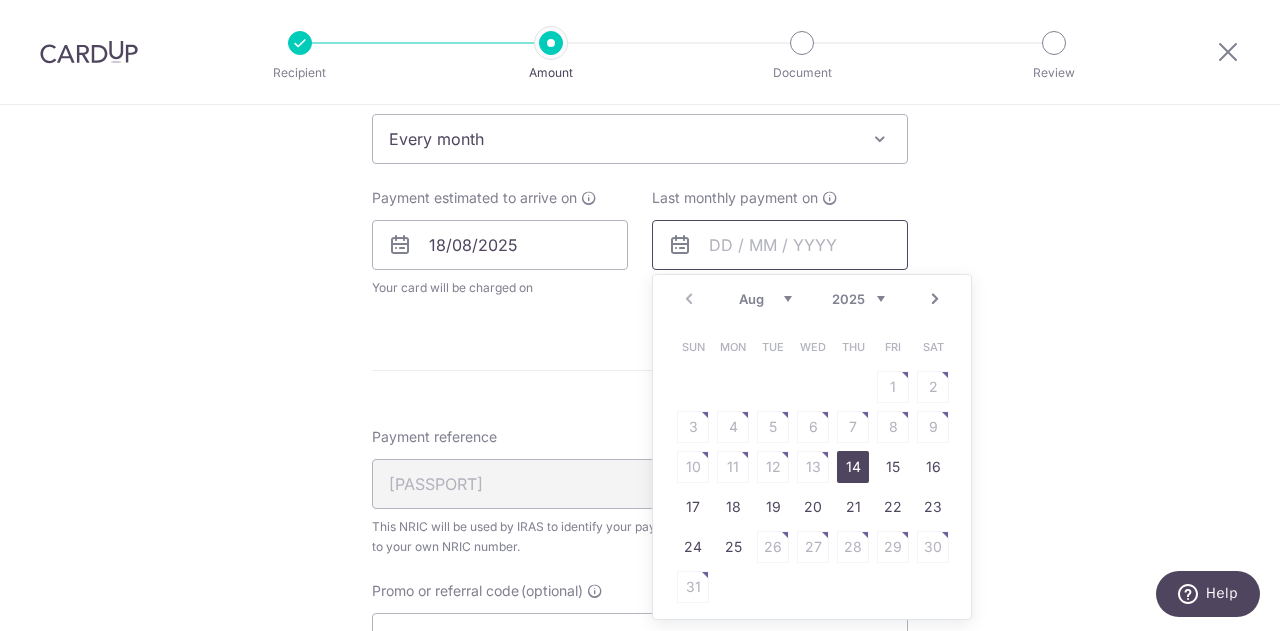 scroll, scrollTop: 971, scrollLeft: 0, axis: vertical 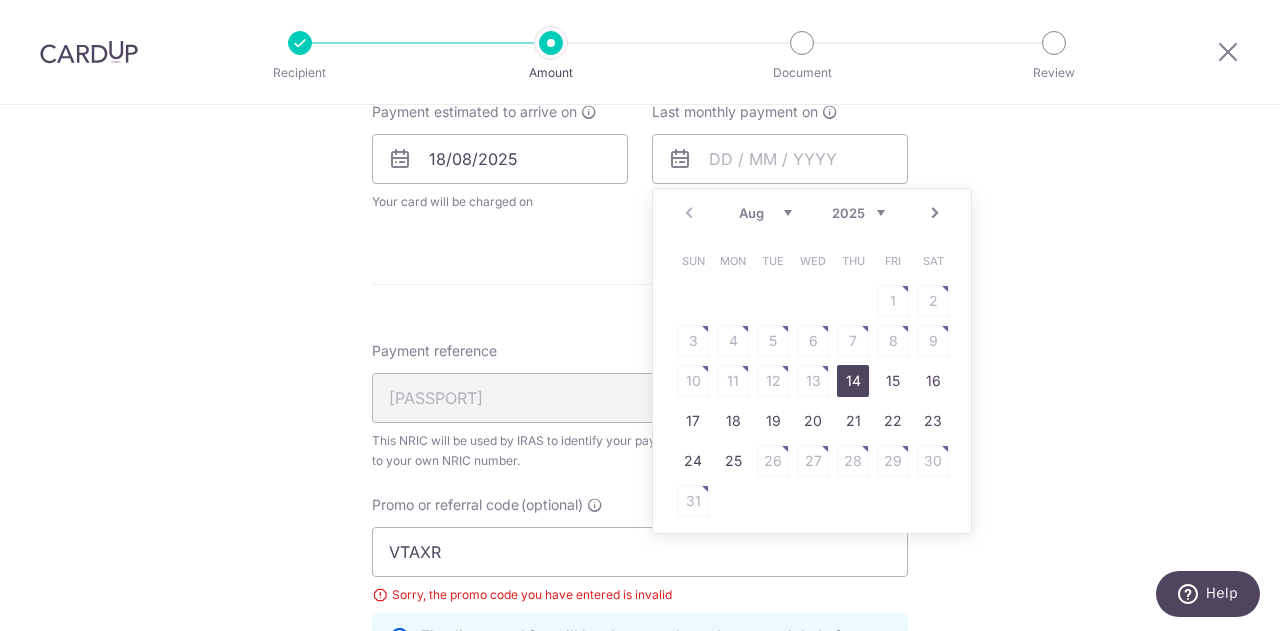 click on "Next" at bounding box center (935, 213) 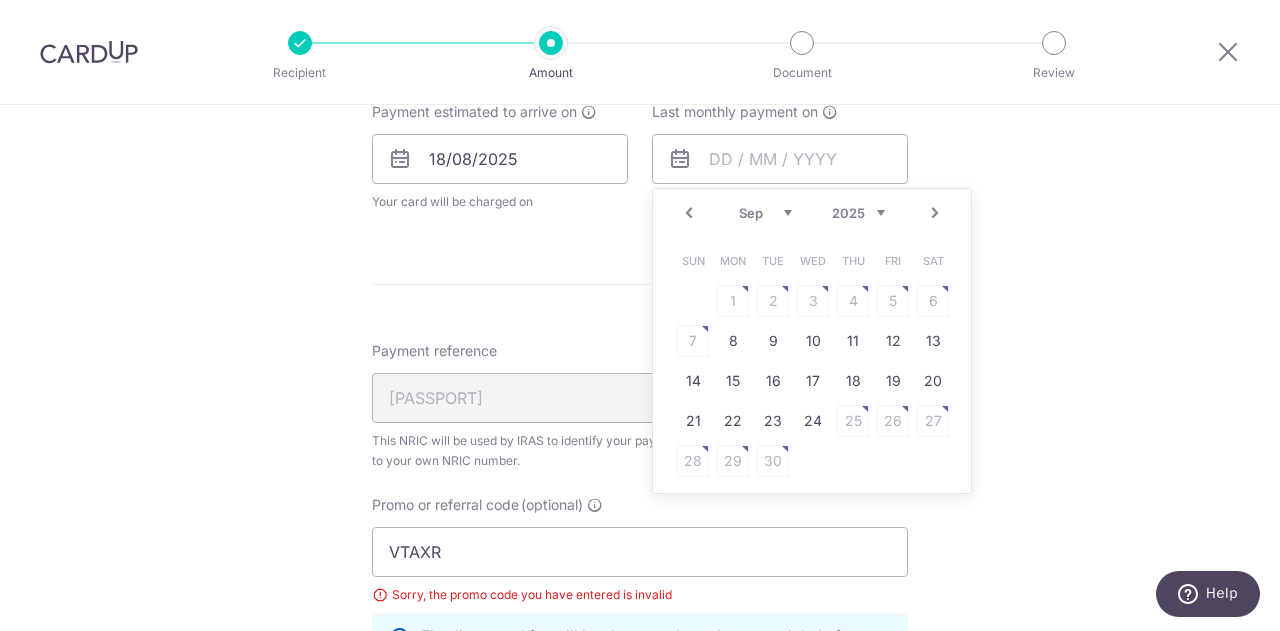 click on "Next" at bounding box center (935, 213) 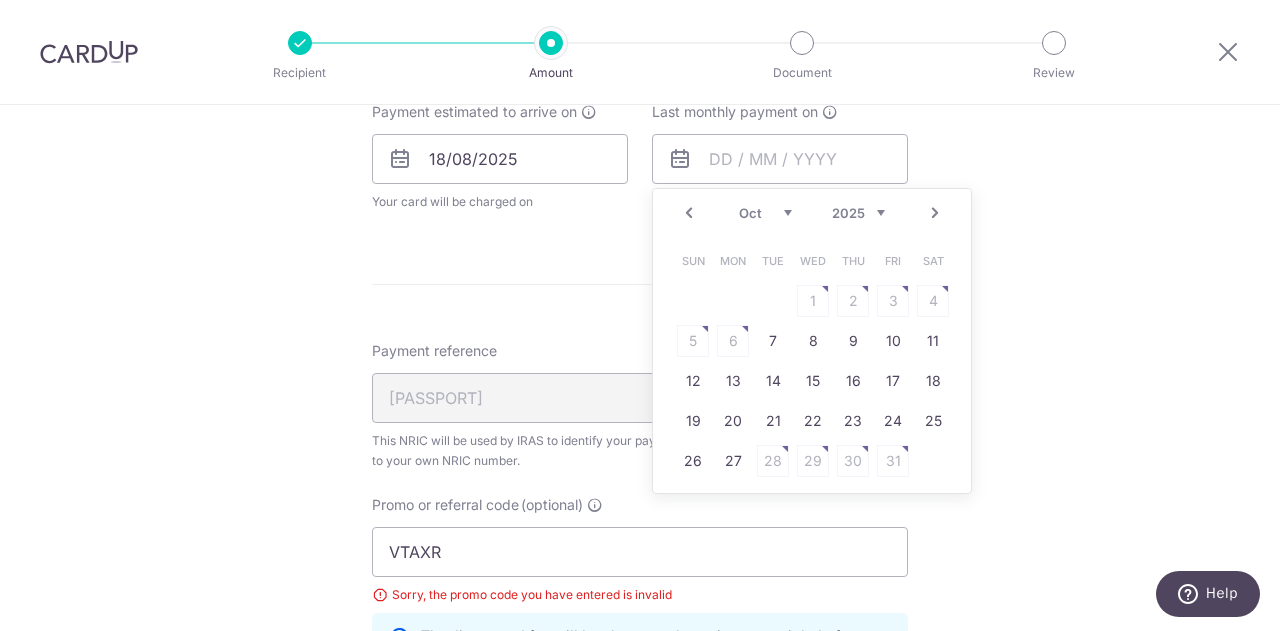 click on "Next" at bounding box center (935, 213) 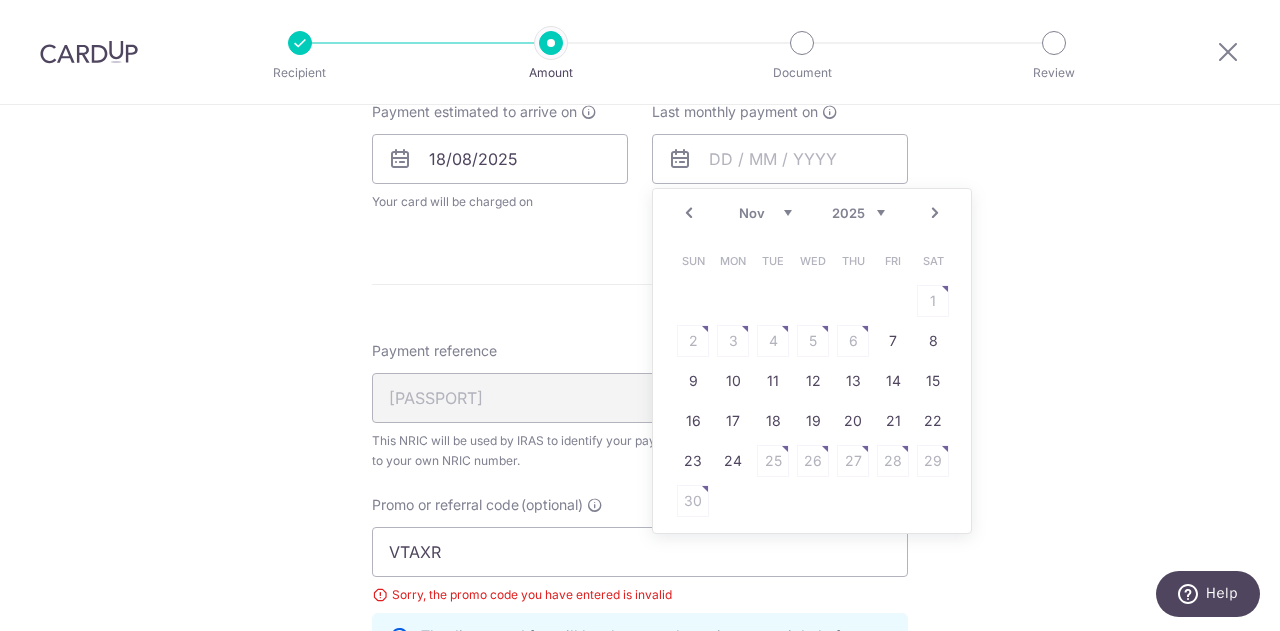 click on "Next" at bounding box center (935, 213) 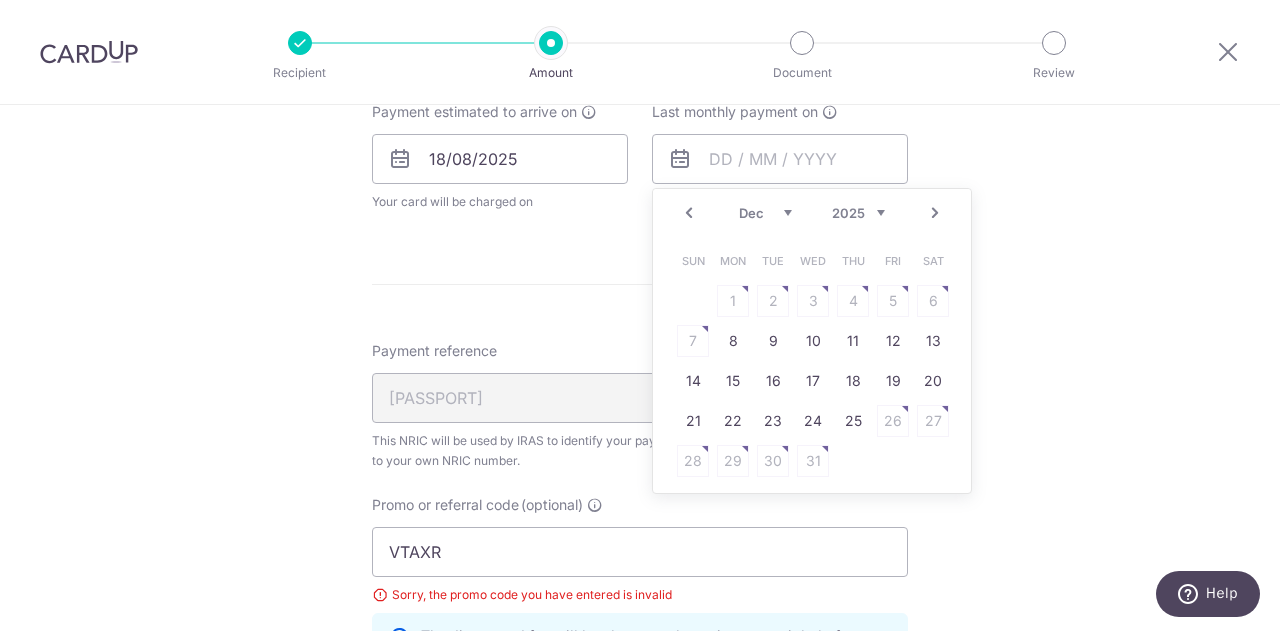 click on "Next" at bounding box center (935, 213) 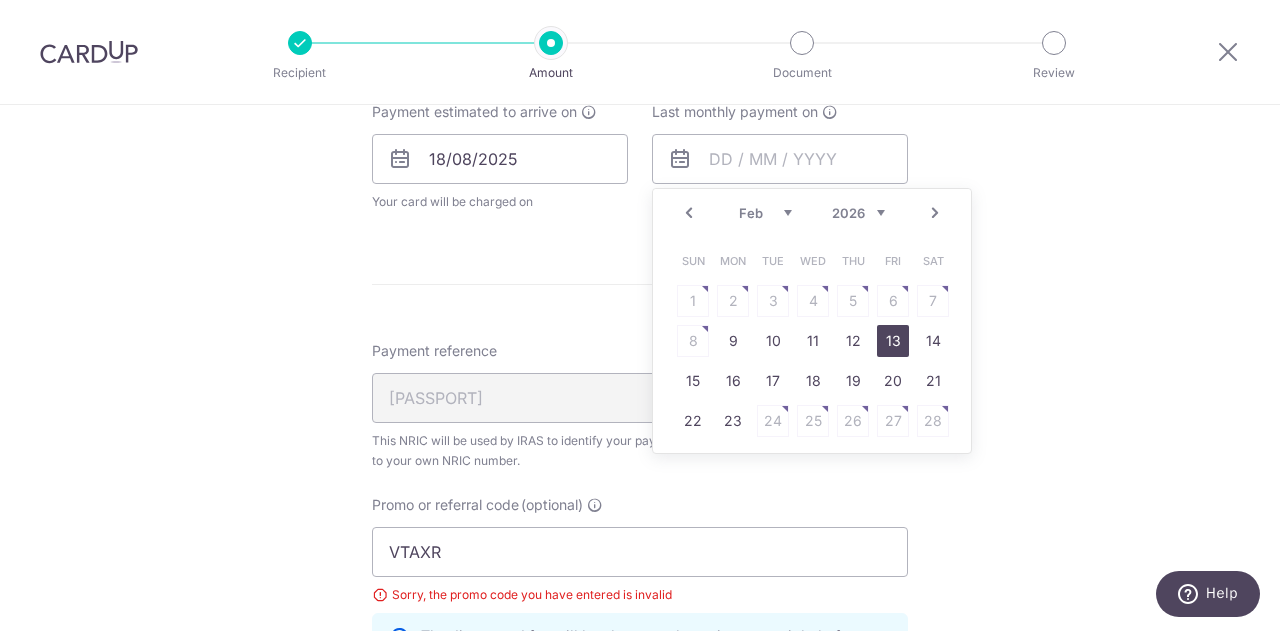 click on "13" at bounding box center (893, 341) 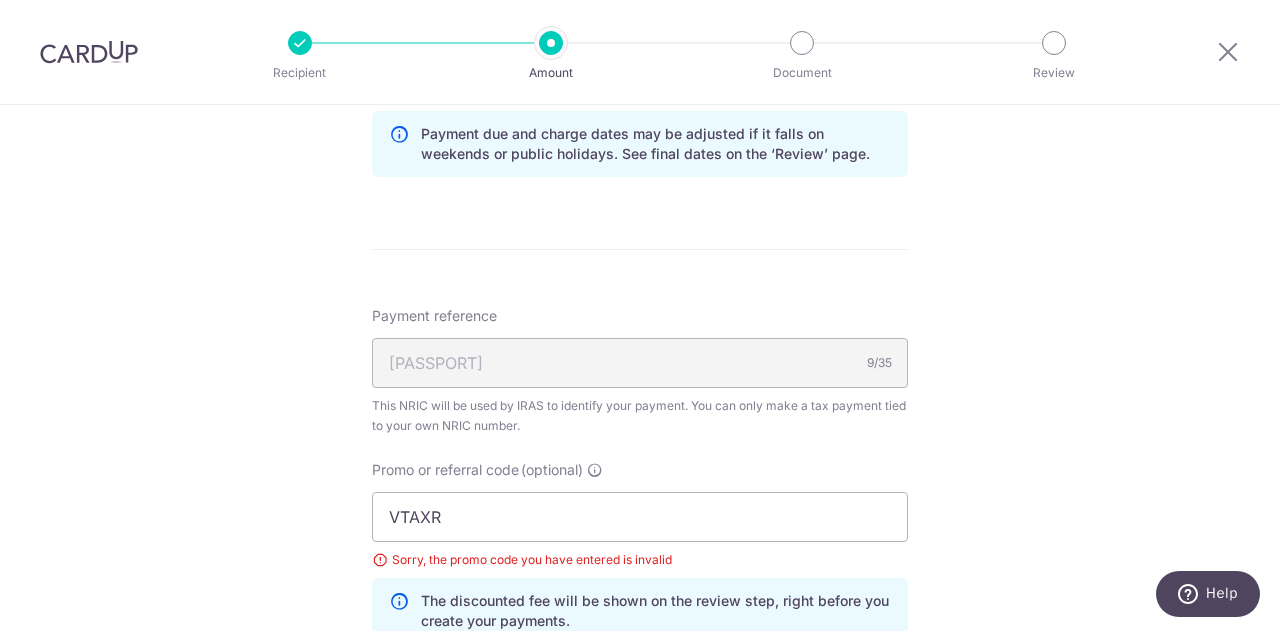 scroll, scrollTop: 1091, scrollLeft: 0, axis: vertical 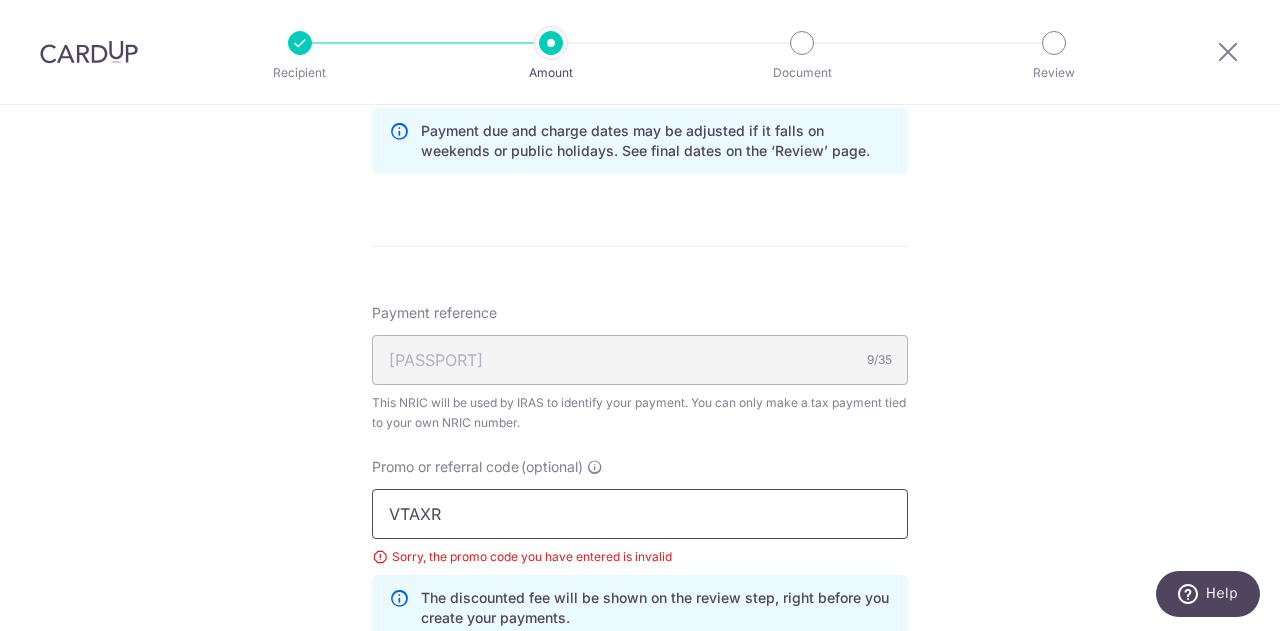 click on "VTAXR" at bounding box center (640, 514) 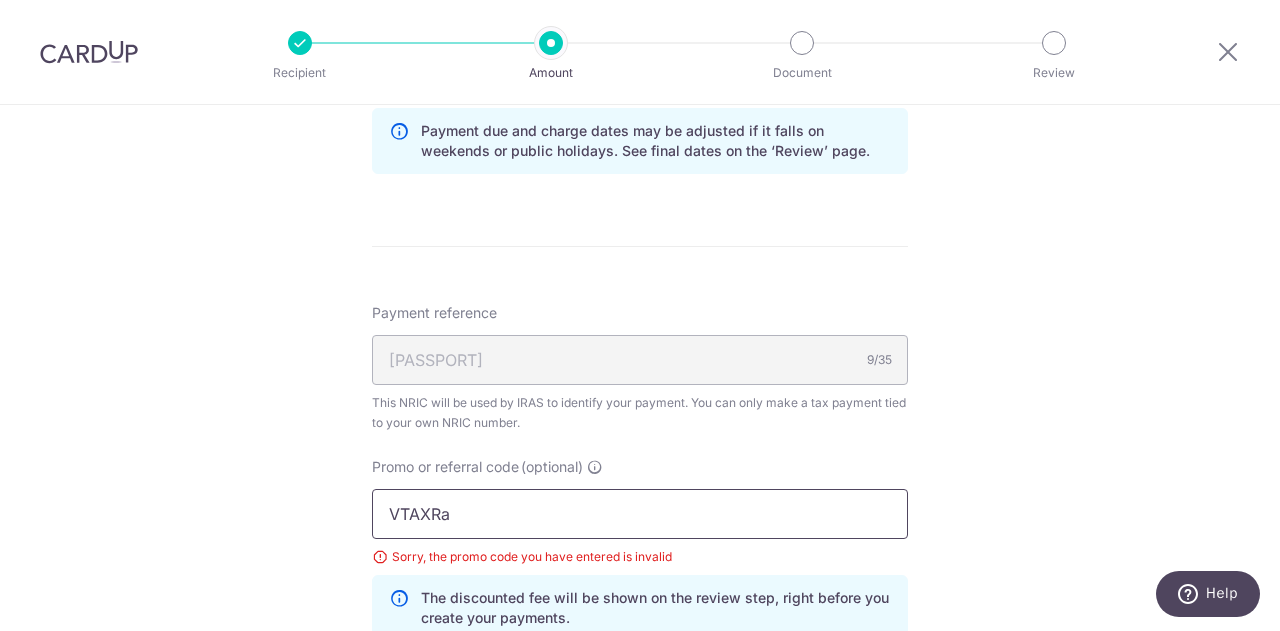 paste on "VTAX25R" 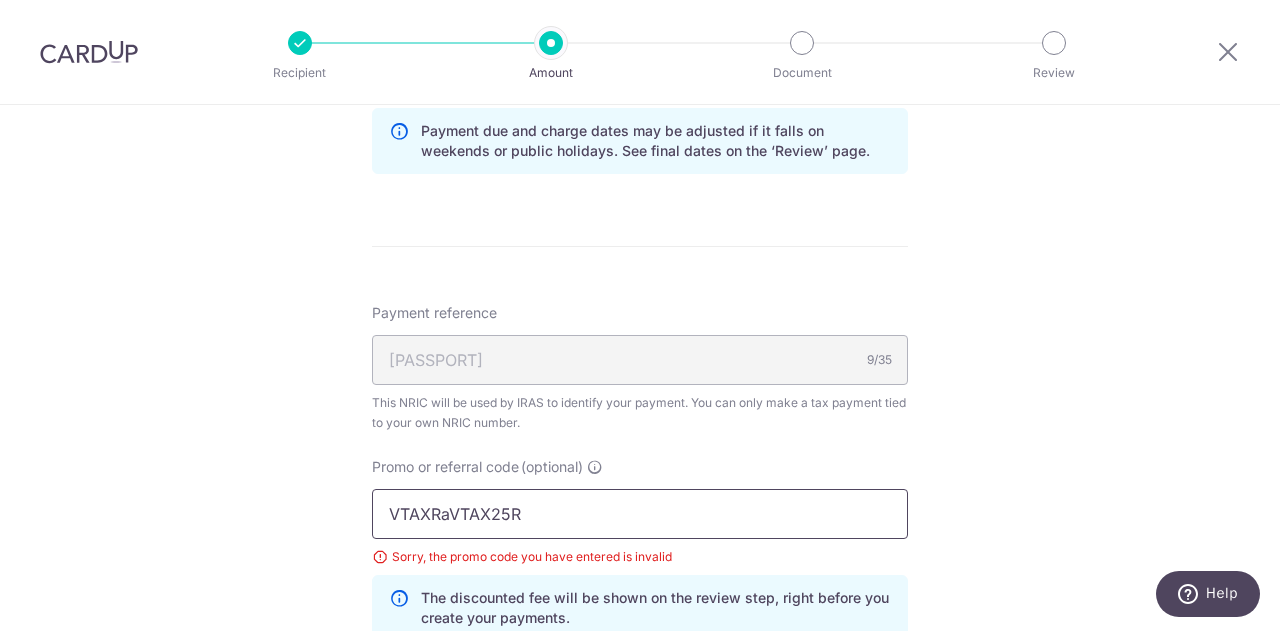 paste 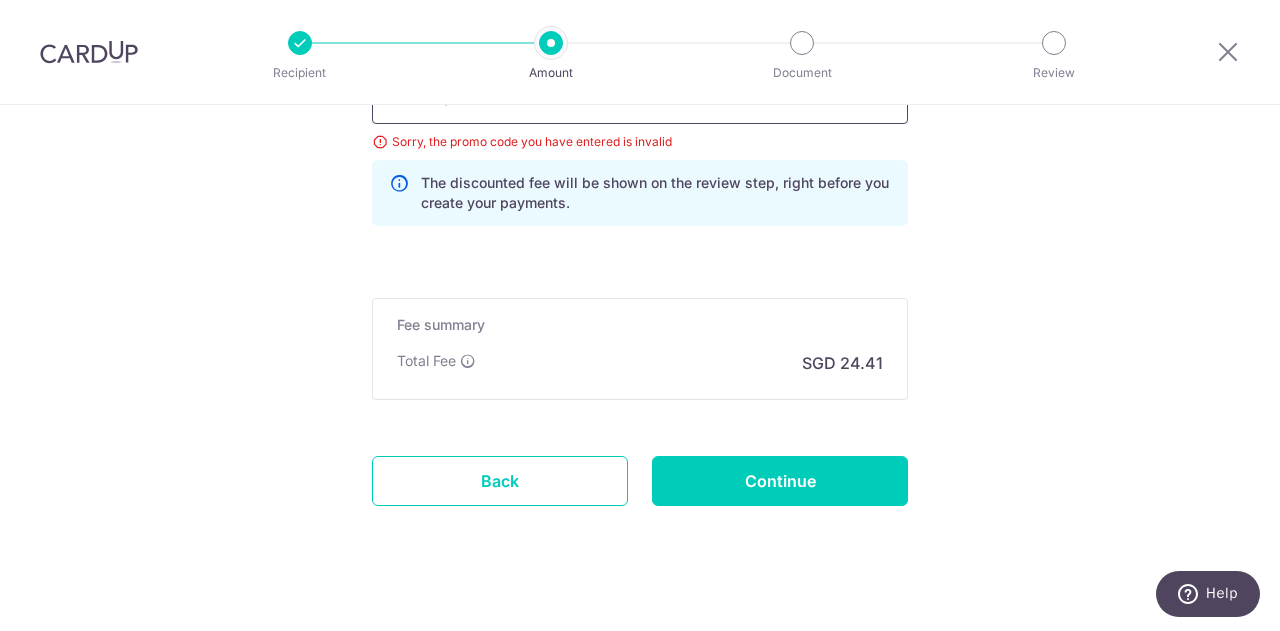 scroll, scrollTop: 1511, scrollLeft: 0, axis: vertical 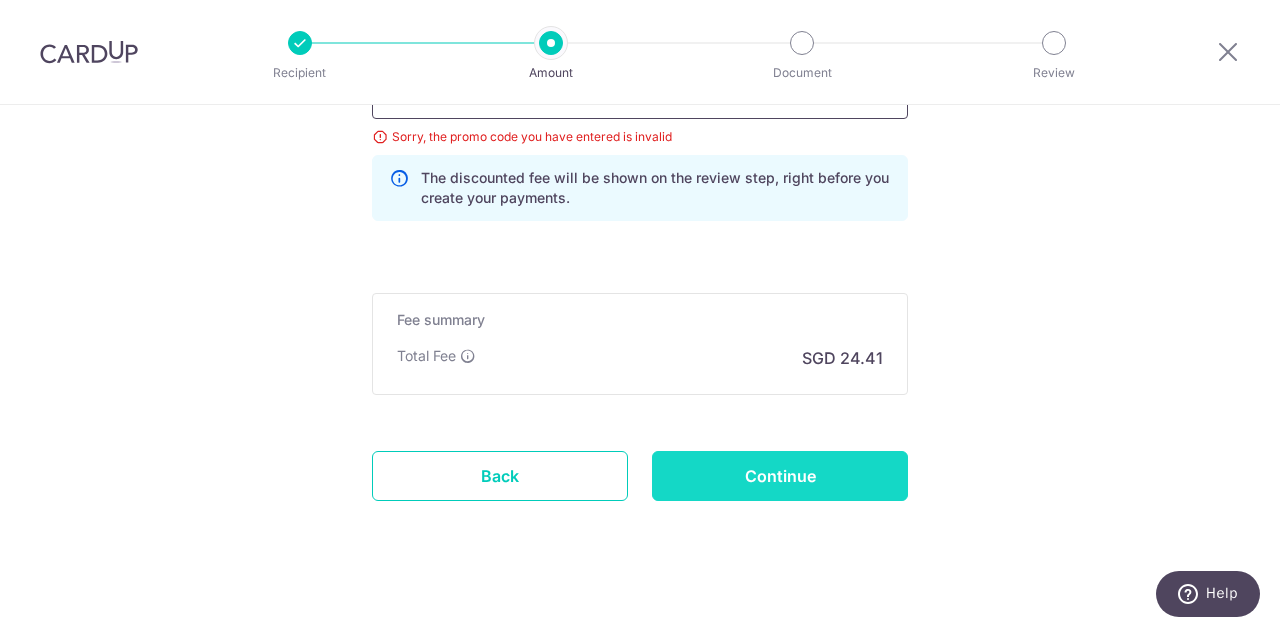 type on "VTAX25R" 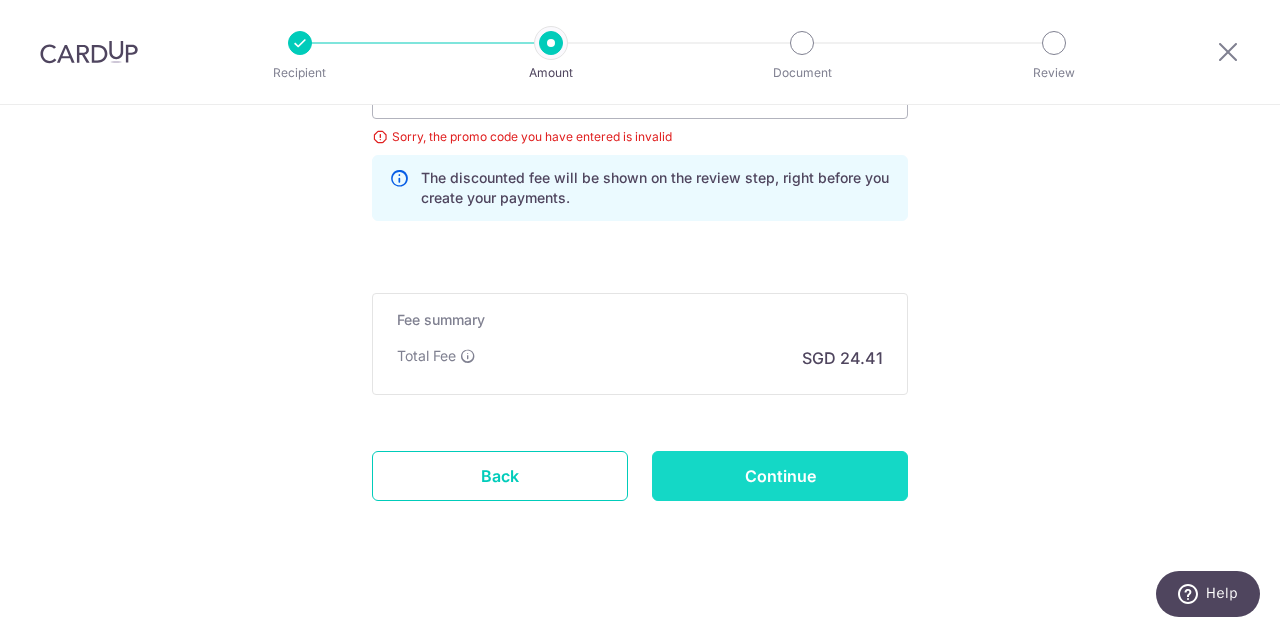 click on "Continue" at bounding box center (780, 476) 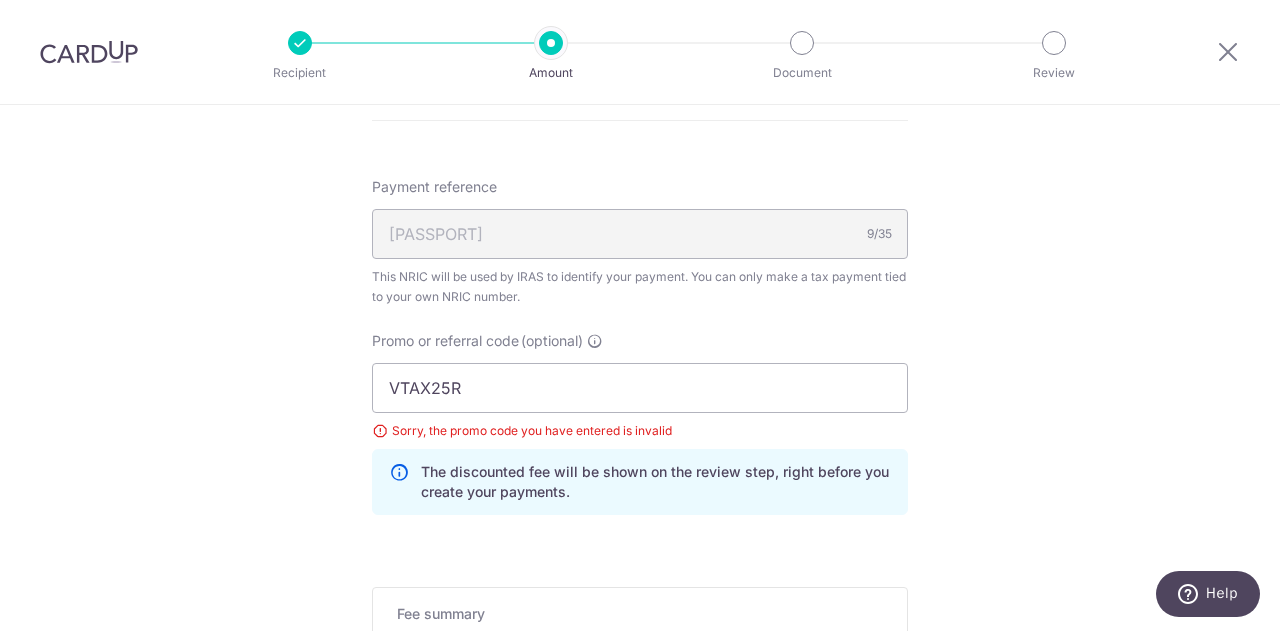 scroll, scrollTop: 1194, scrollLeft: 0, axis: vertical 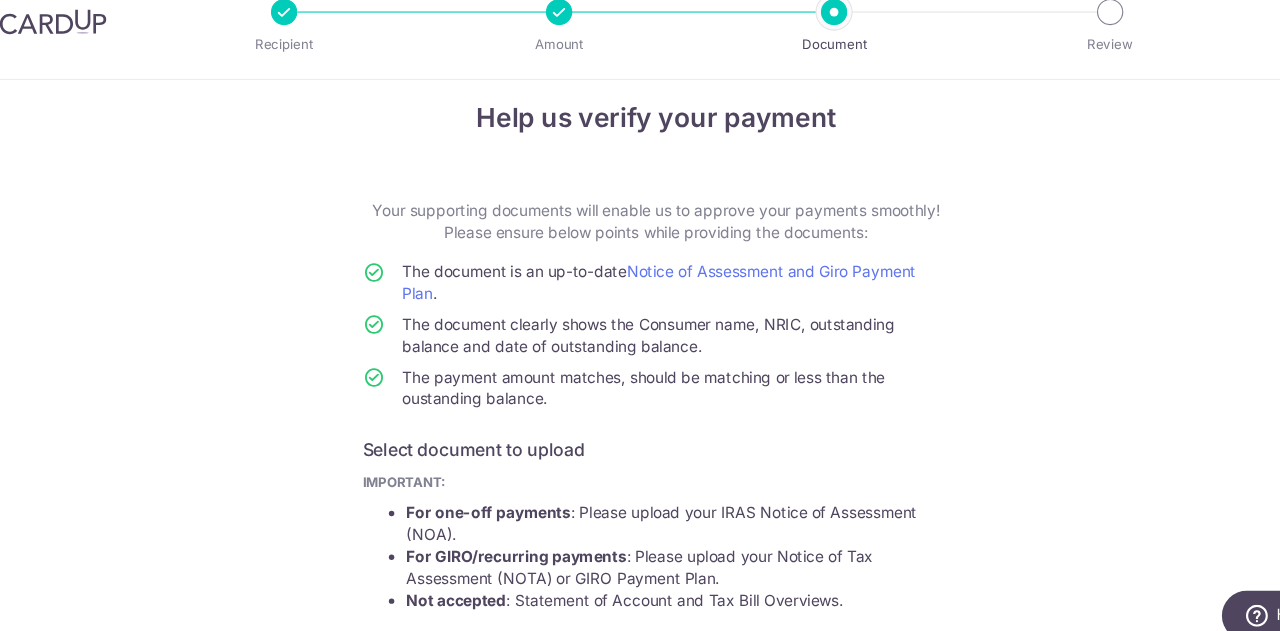 drag, startPoint x: 691, startPoint y: 314, endPoint x: 703, endPoint y: 341, distance: 29.546574 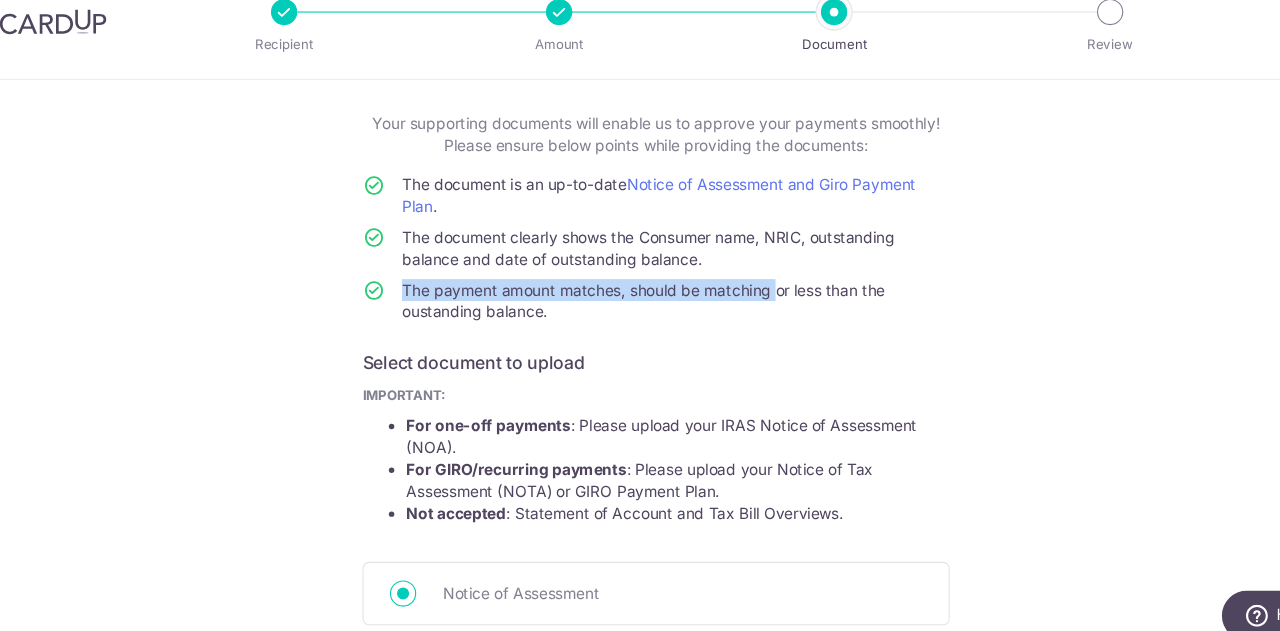 scroll, scrollTop: 142, scrollLeft: 0, axis: vertical 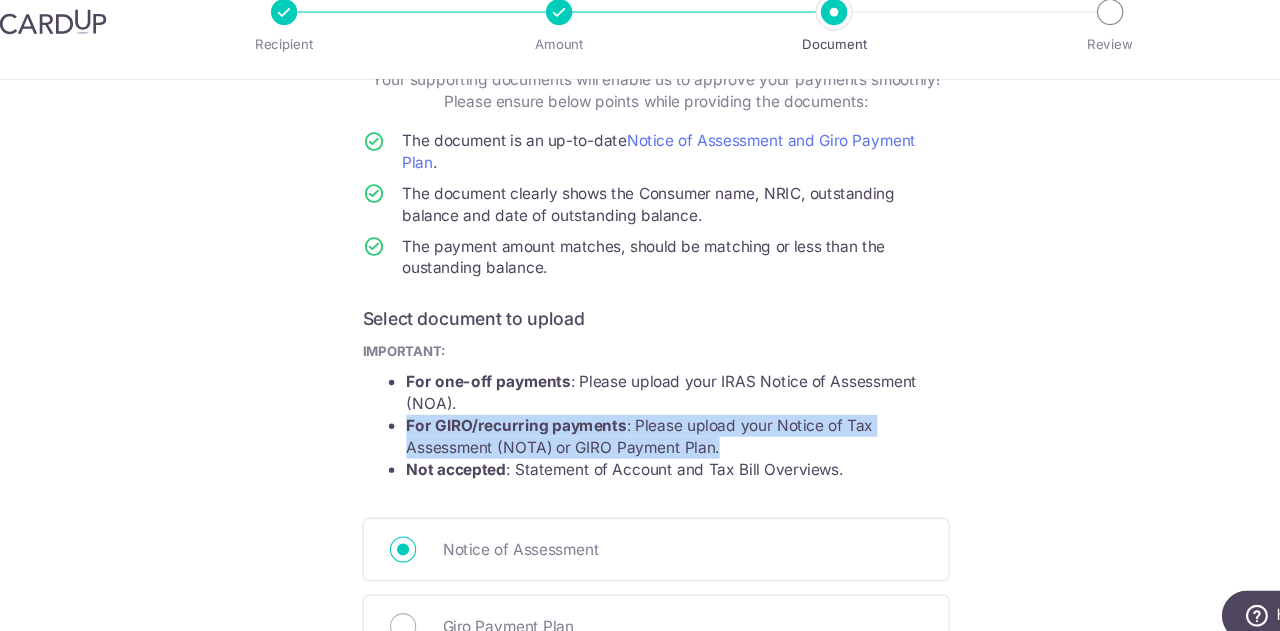 drag, startPoint x: 734, startPoint y: 432, endPoint x: 665, endPoint y: 409, distance: 72.73238 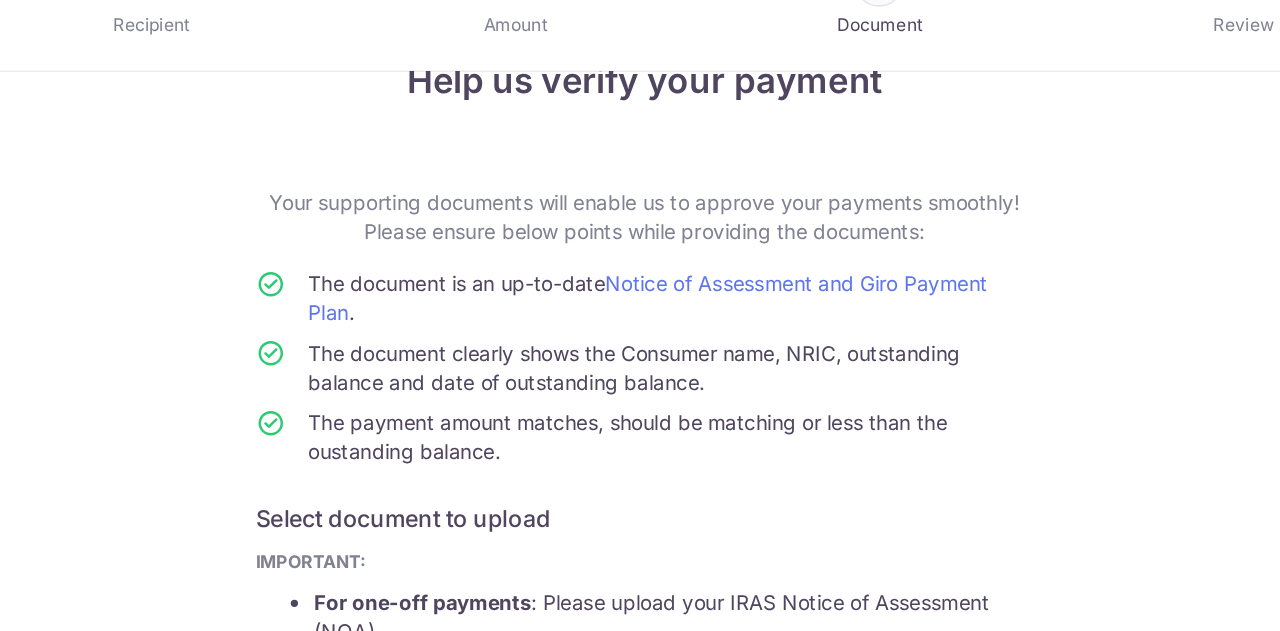 scroll, scrollTop: 52, scrollLeft: 0, axis: vertical 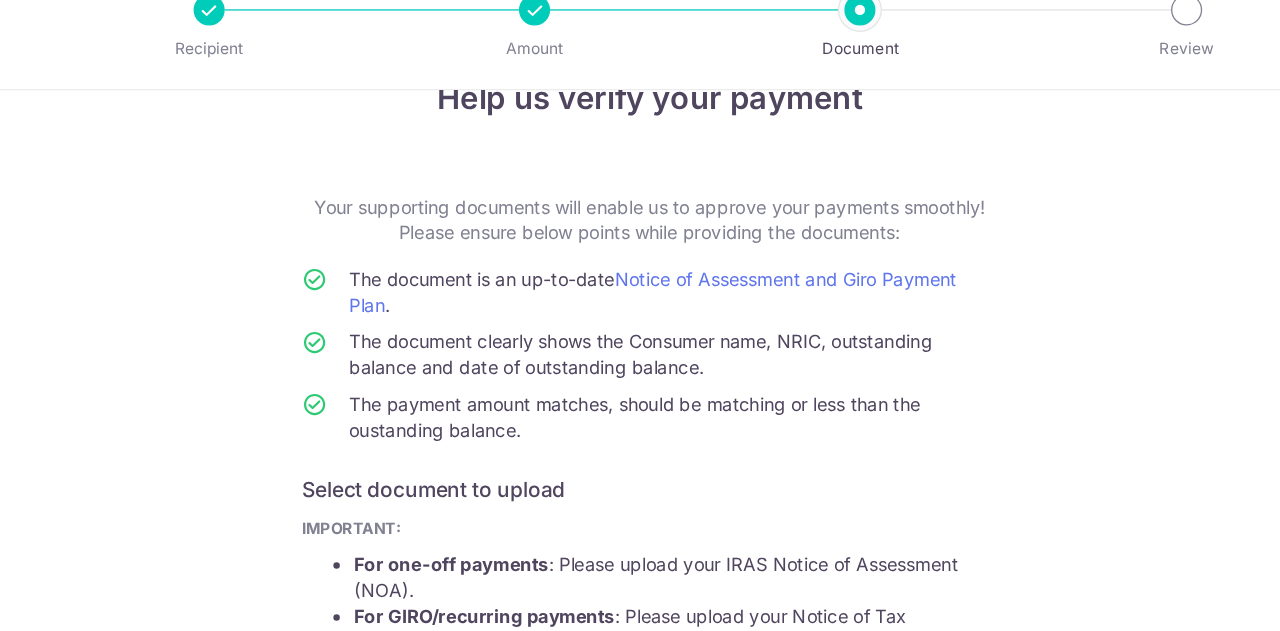click on "Your supporting documents will enable us to approve your payments smoothly!  Please ensure below points while providing the documents:" at bounding box center [640, 205] 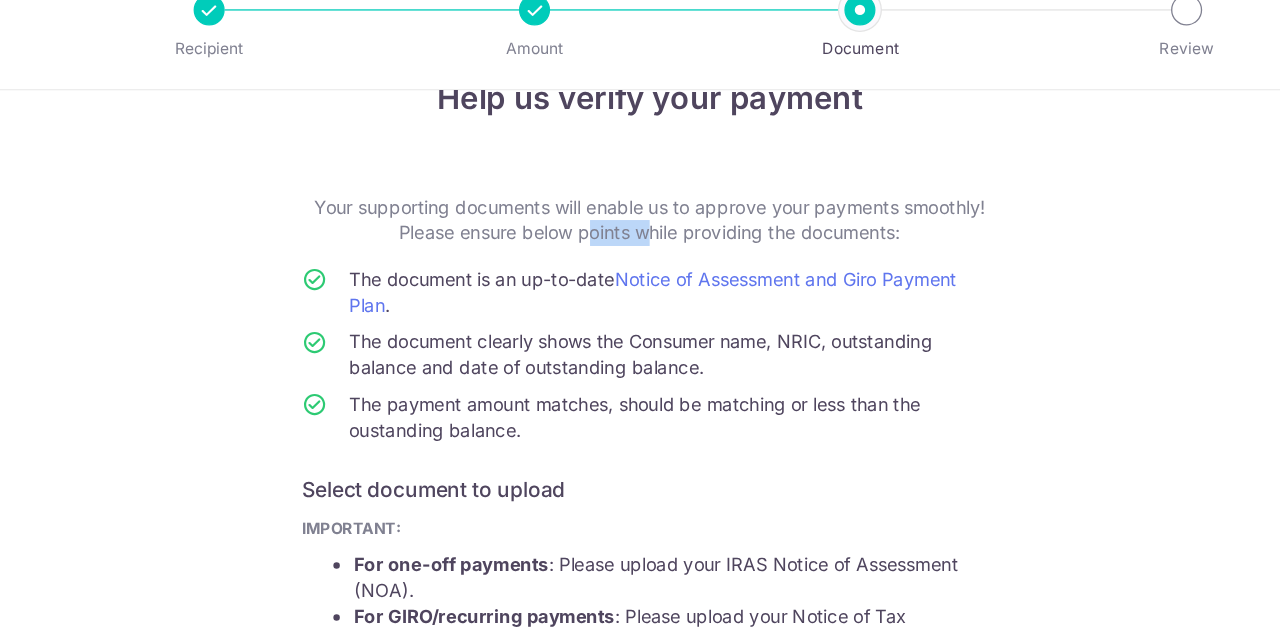 click on "Your supporting documents will enable us to approve your payments smoothly!  Please ensure below points while providing the documents:" at bounding box center [640, 205] 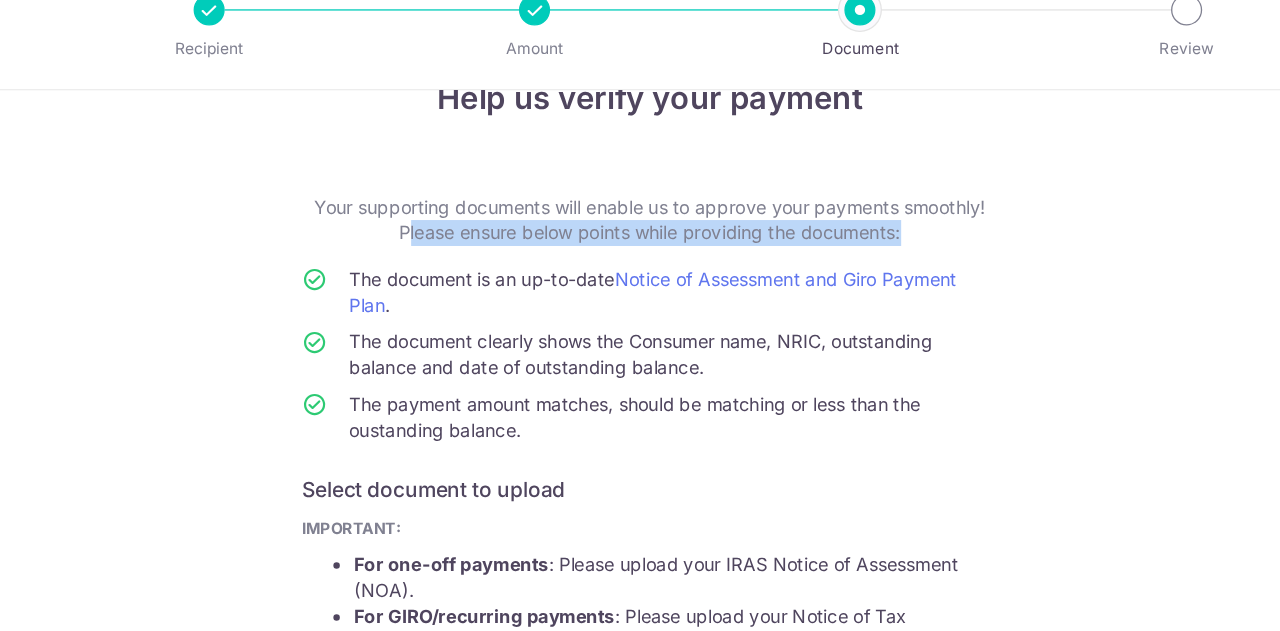 click on "Your supporting documents will enable us to approve your payments smoothly!  Please ensure below points while providing the documents:" at bounding box center (640, 205) 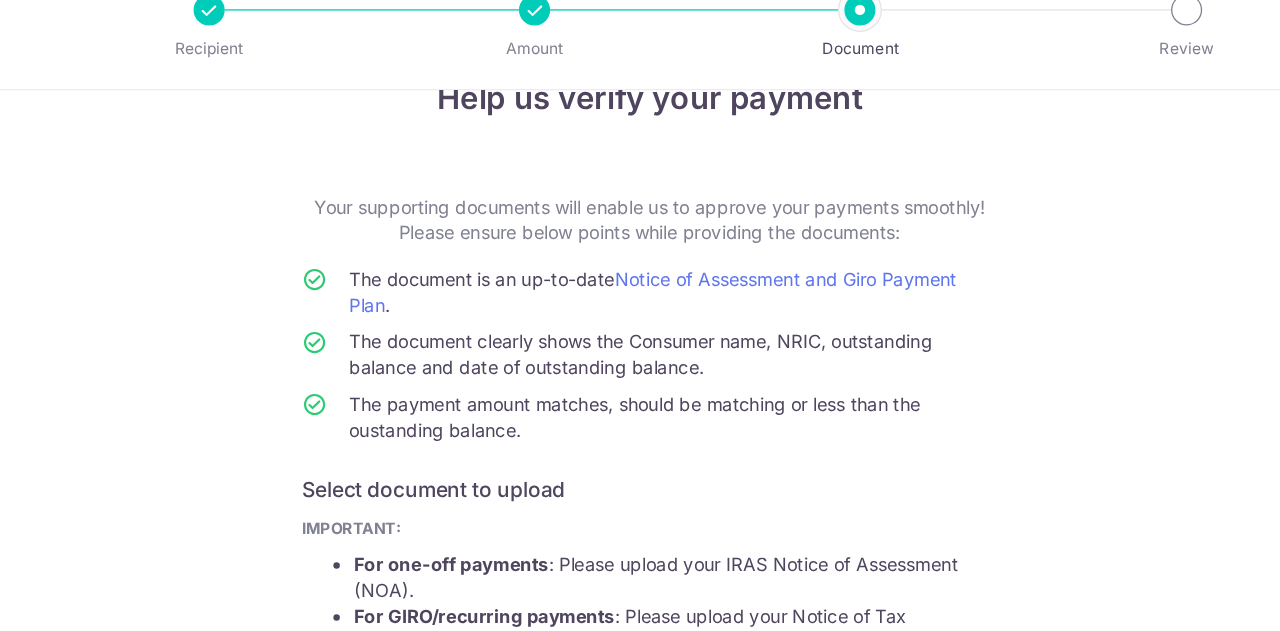 click on "The document is an up-to-date  Notice of Assessment and Giro Payment Plan ." at bounding box center (658, 265) 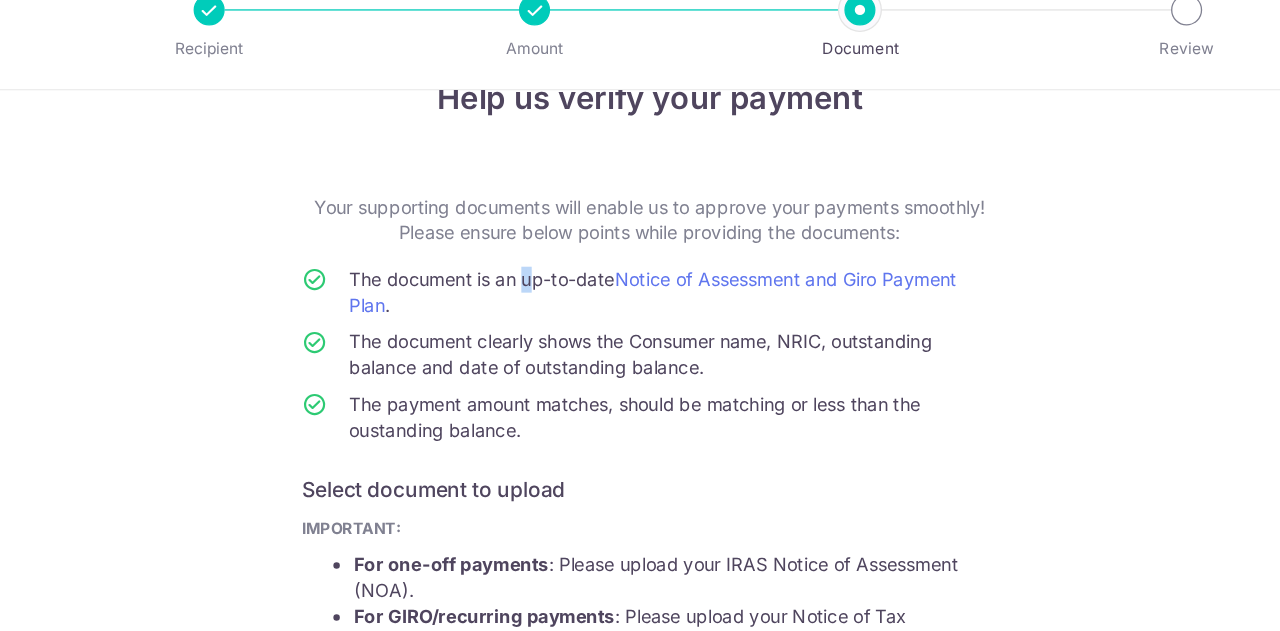 click on "The document is an up-to-date  Notice of Assessment and Giro Payment Plan ." at bounding box center (658, 265) 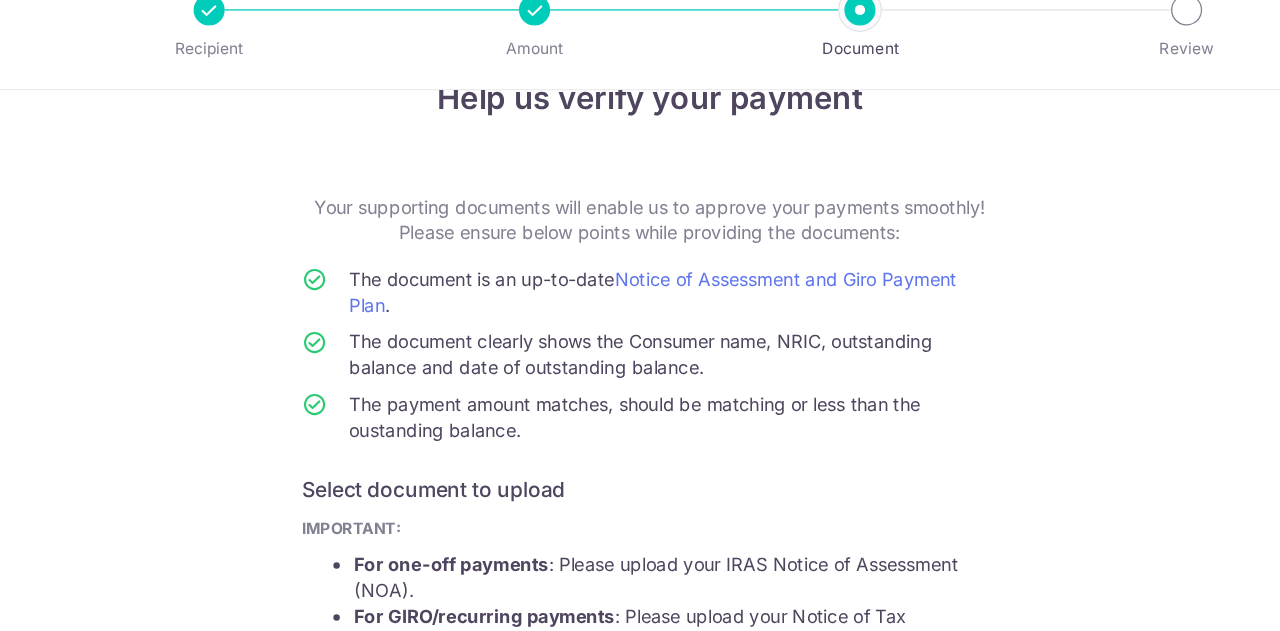 scroll, scrollTop: 98, scrollLeft: 0, axis: vertical 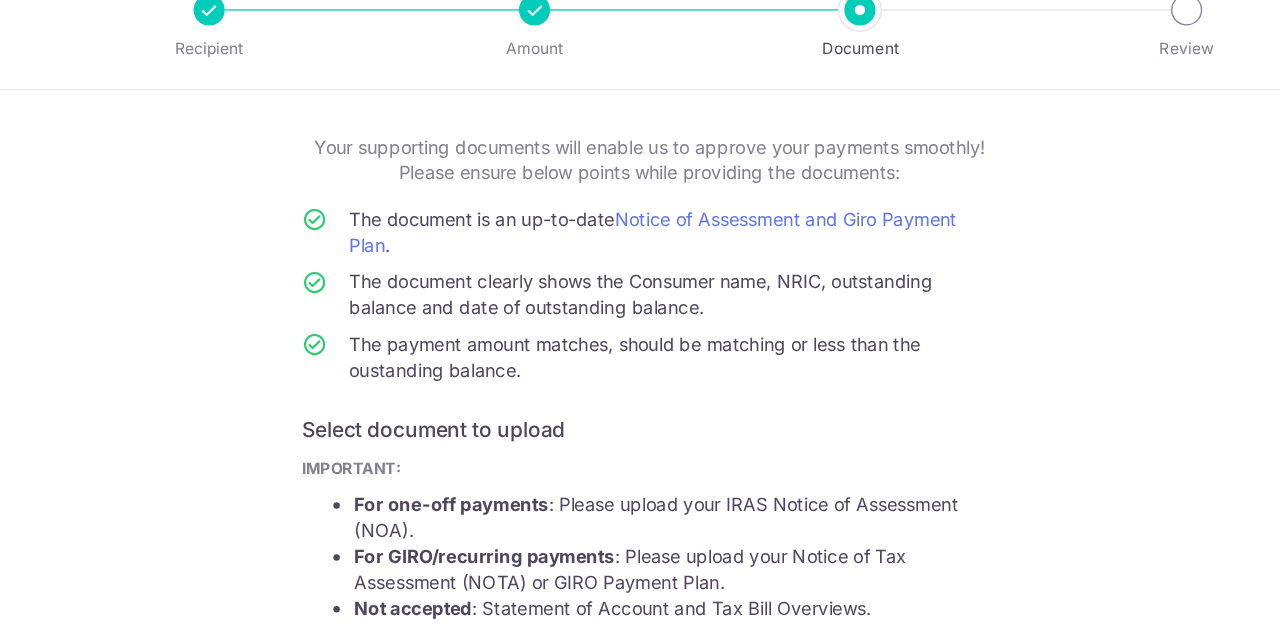 click on "The document clearly shows the Consumer name, NRIC, outstanding balance and date of outstanding balance." at bounding box center (633, 262) 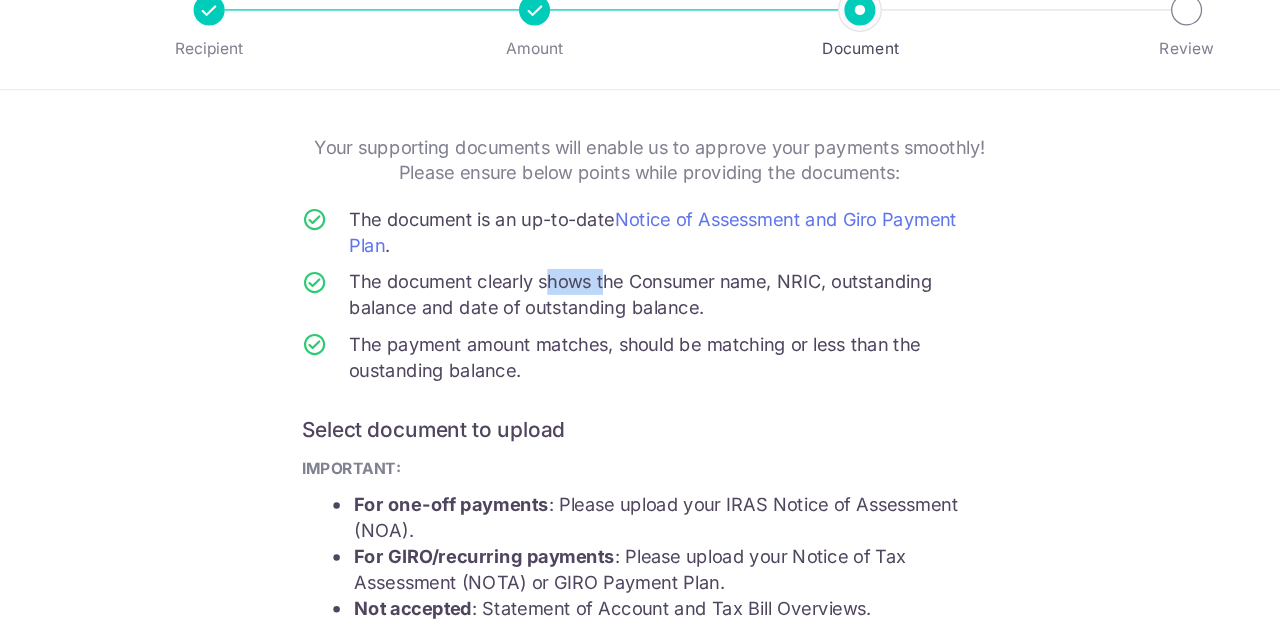 click on "The document clearly shows the Consumer name, NRIC, outstanding balance and date of outstanding balance." at bounding box center (633, 262) 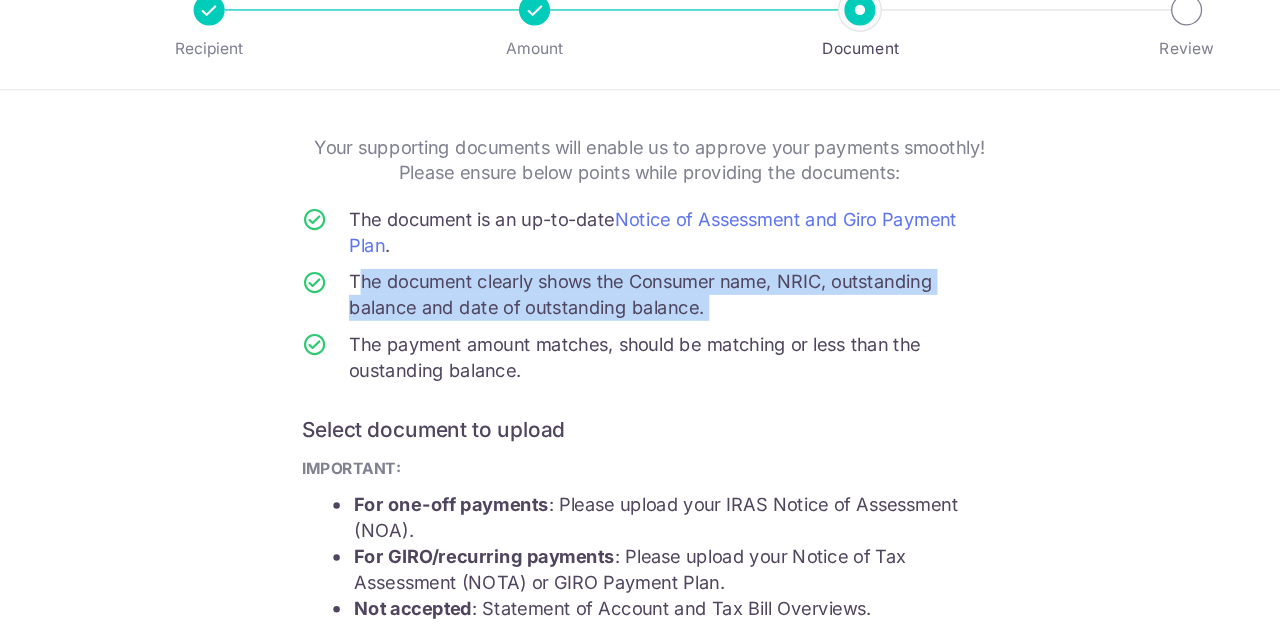 click on "The document clearly shows the Consumer name, NRIC, outstanding balance and date of outstanding balance." at bounding box center [633, 262] 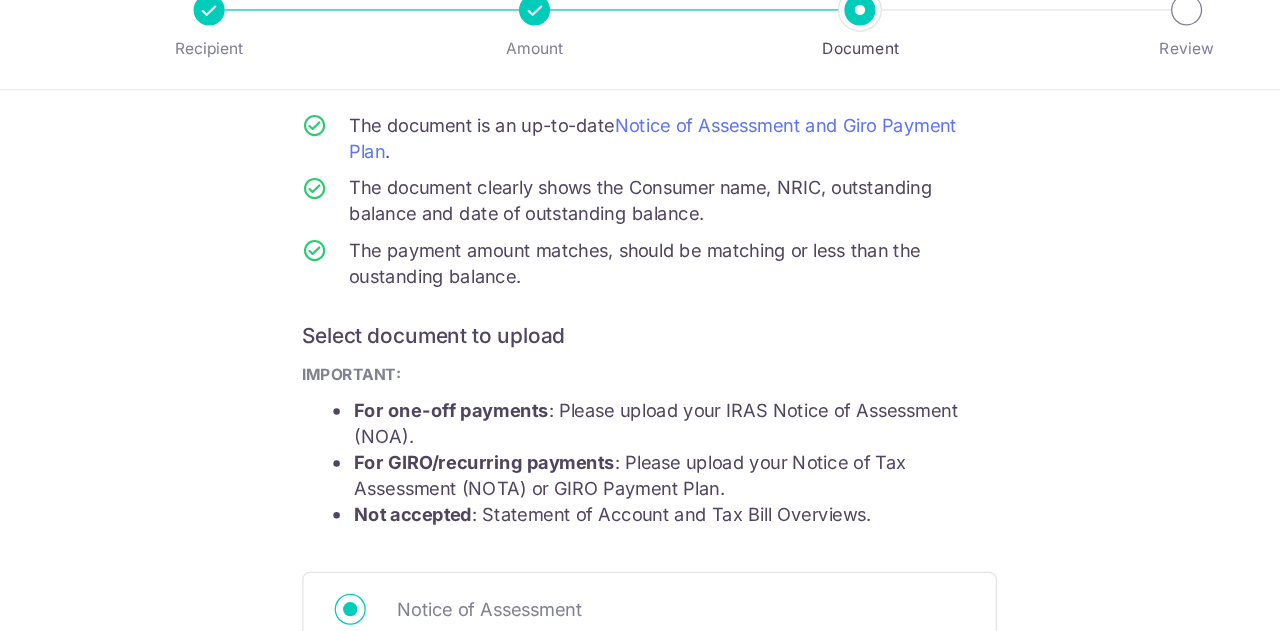 scroll, scrollTop: 175, scrollLeft: 0, axis: vertical 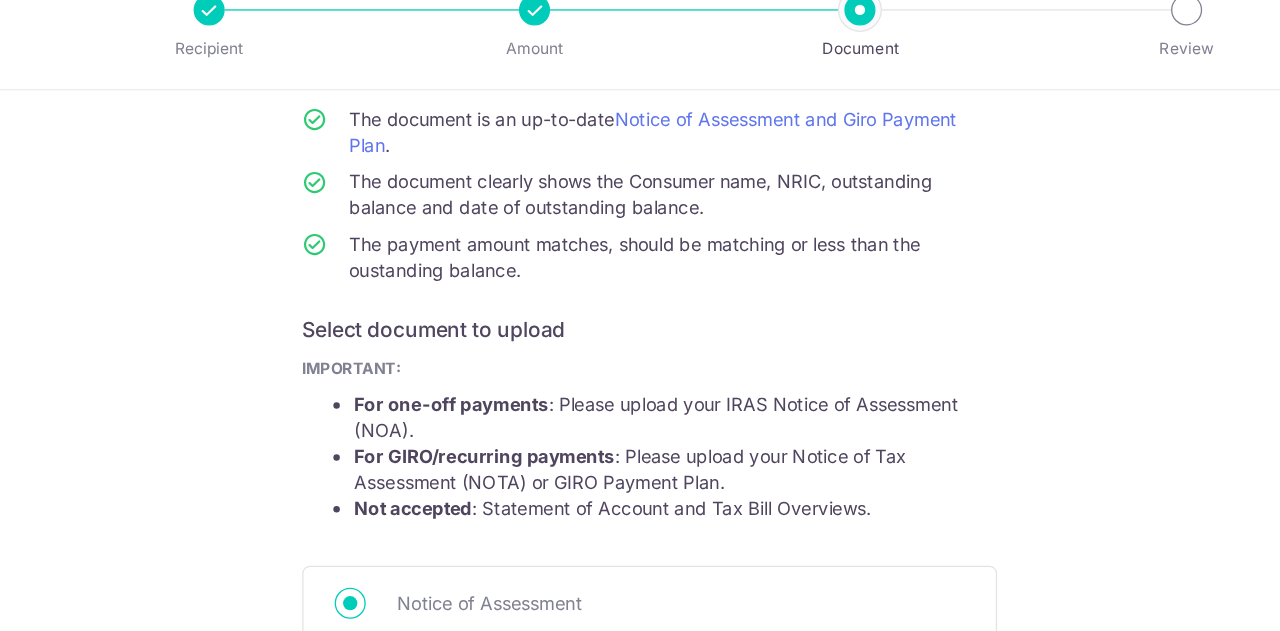 drag, startPoint x: 656, startPoint y: 243, endPoint x: 715, endPoint y: 229, distance: 60.63827 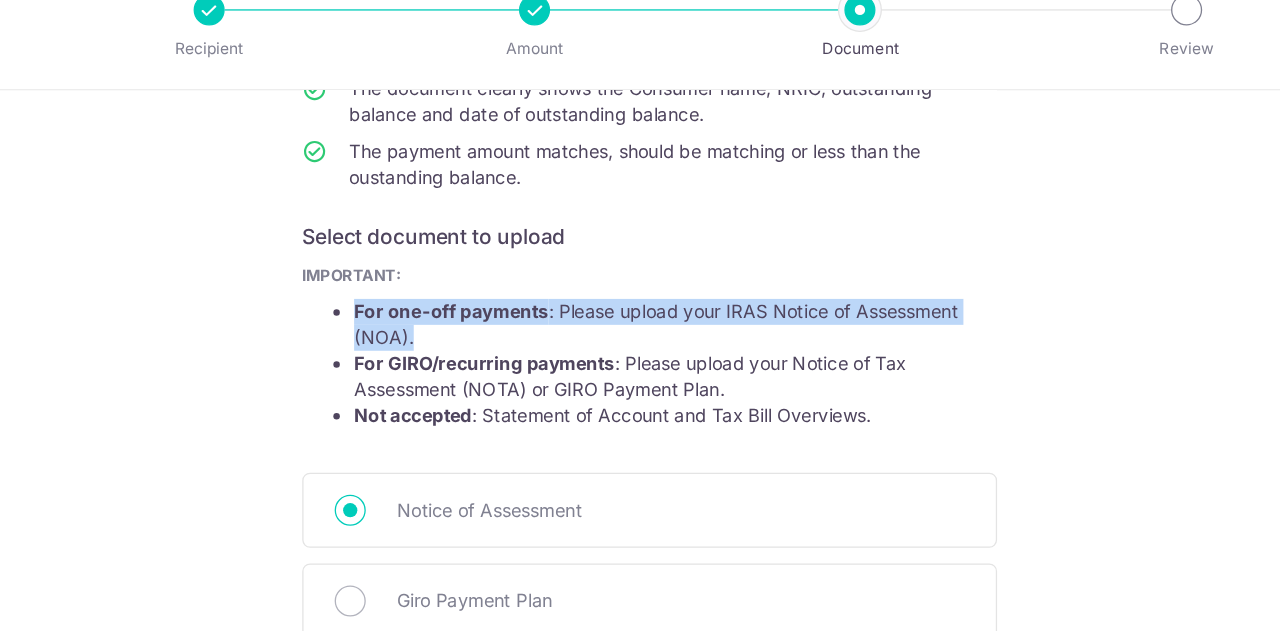 drag, startPoint x: 749, startPoint y: 301, endPoint x: 771, endPoint y: 246, distance: 59.236813 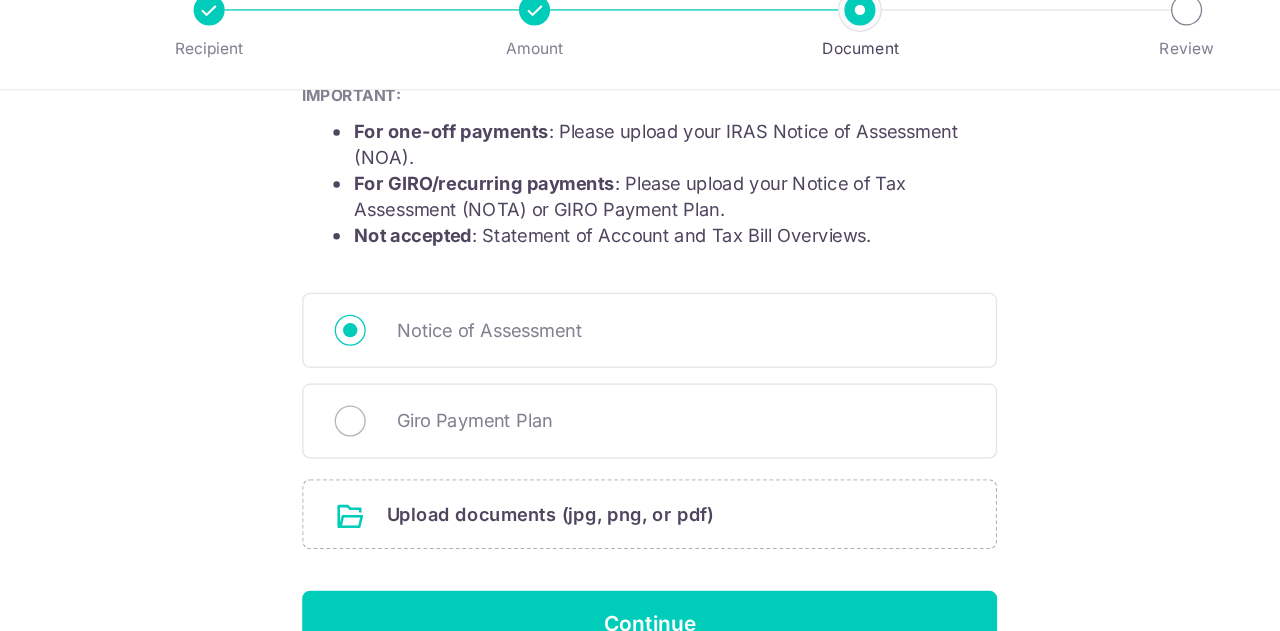 scroll, scrollTop: 384, scrollLeft: 0, axis: vertical 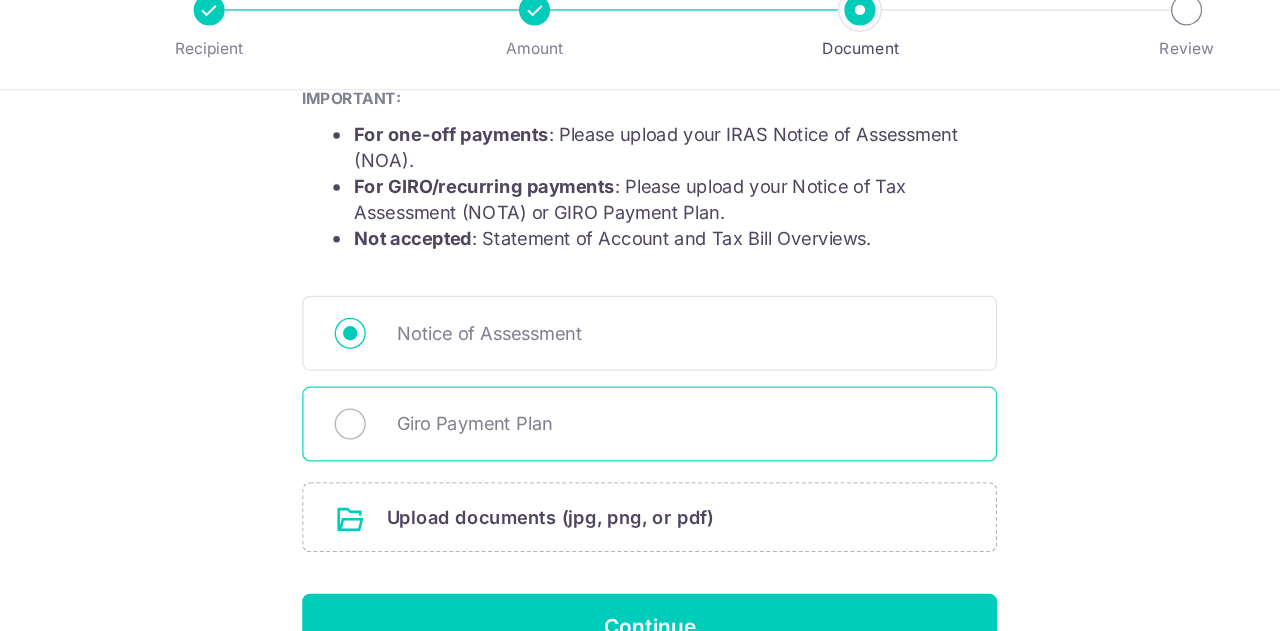 click on "Giro Payment Plan" at bounding box center [664, 362] 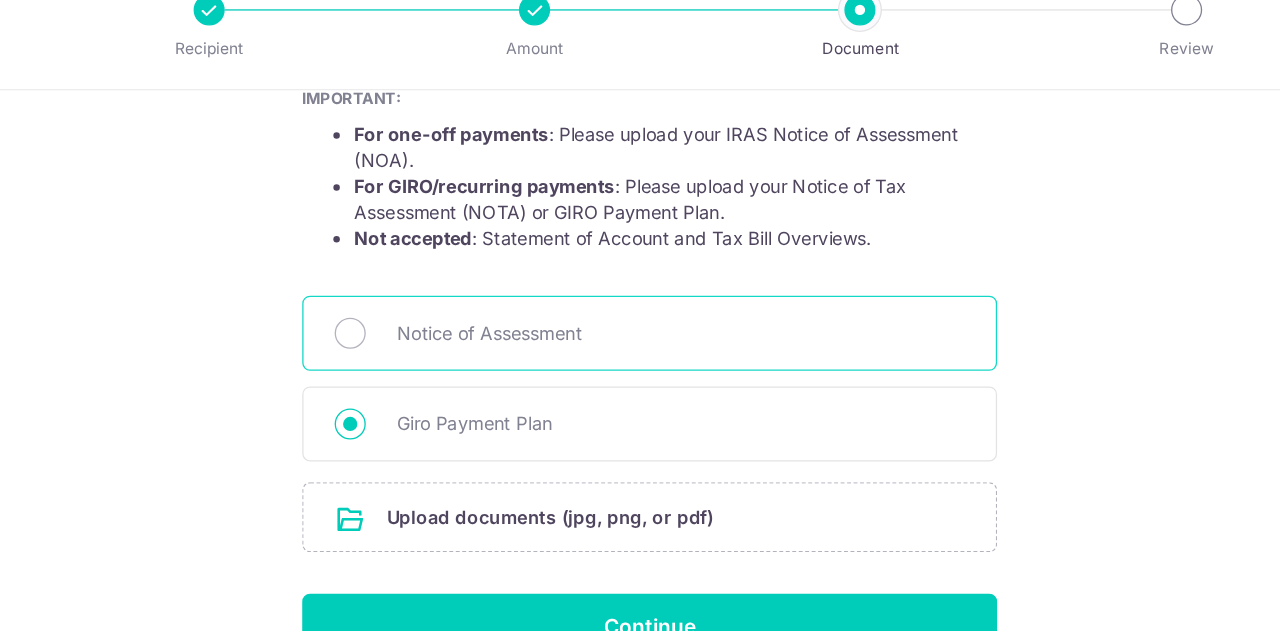 scroll, scrollTop: 351, scrollLeft: 0, axis: vertical 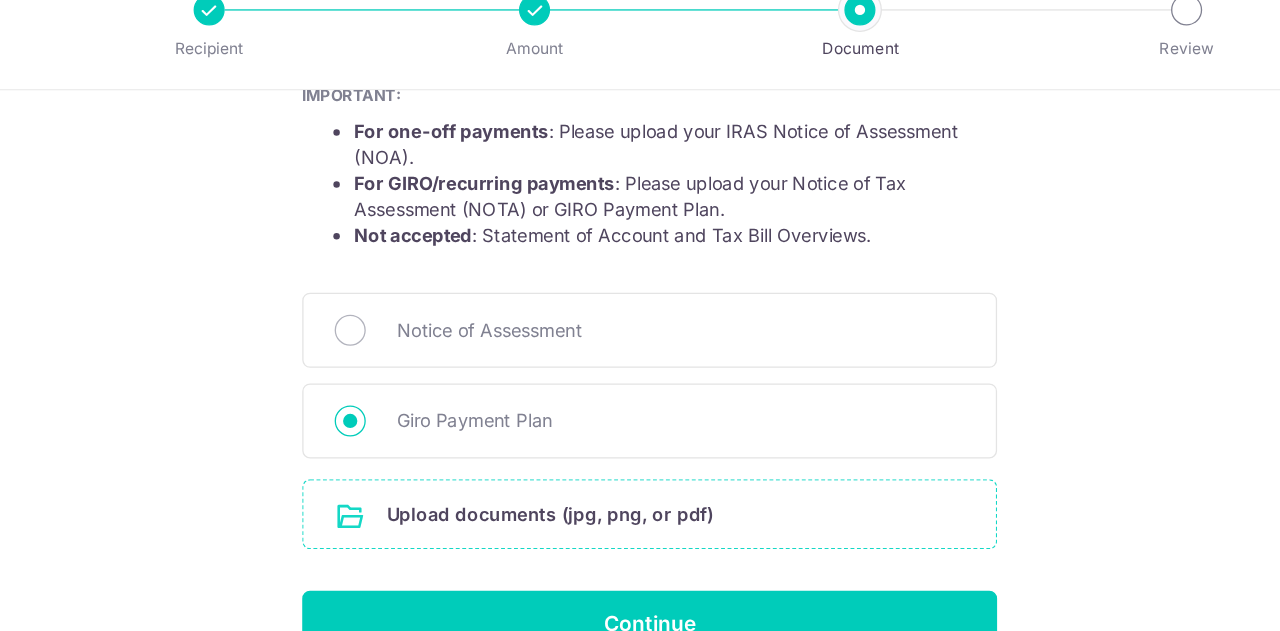 click at bounding box center (640, 432) 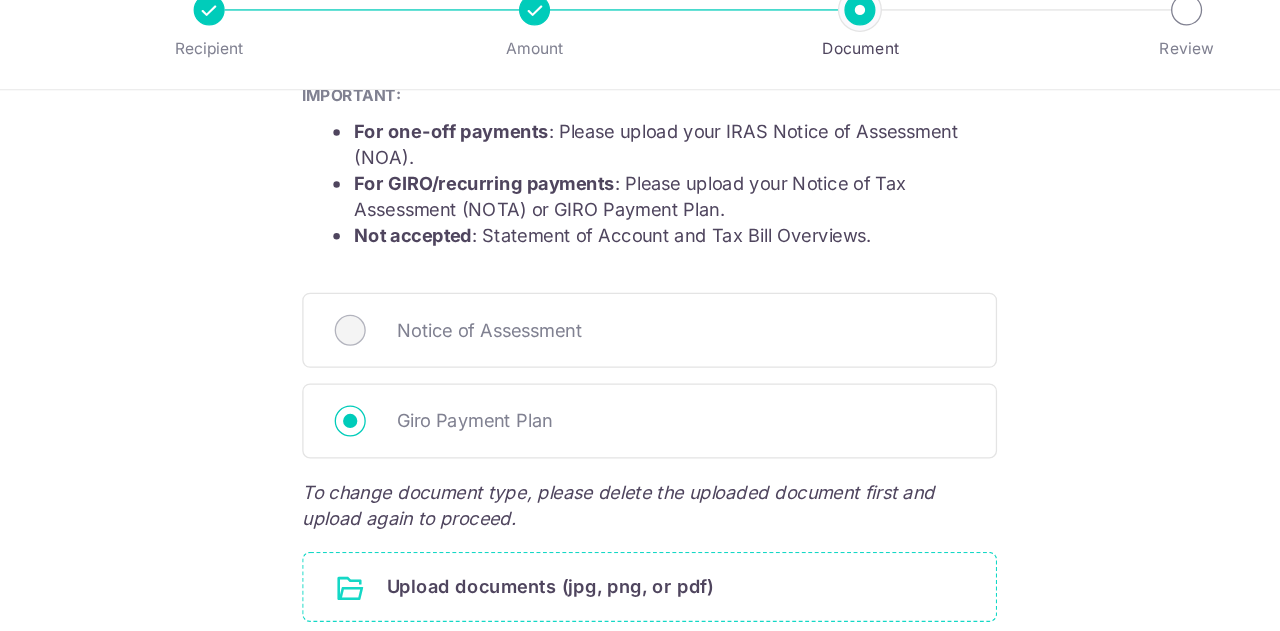 scroll, scrollTop: 524, scrollLeft: 0, axis: vertical 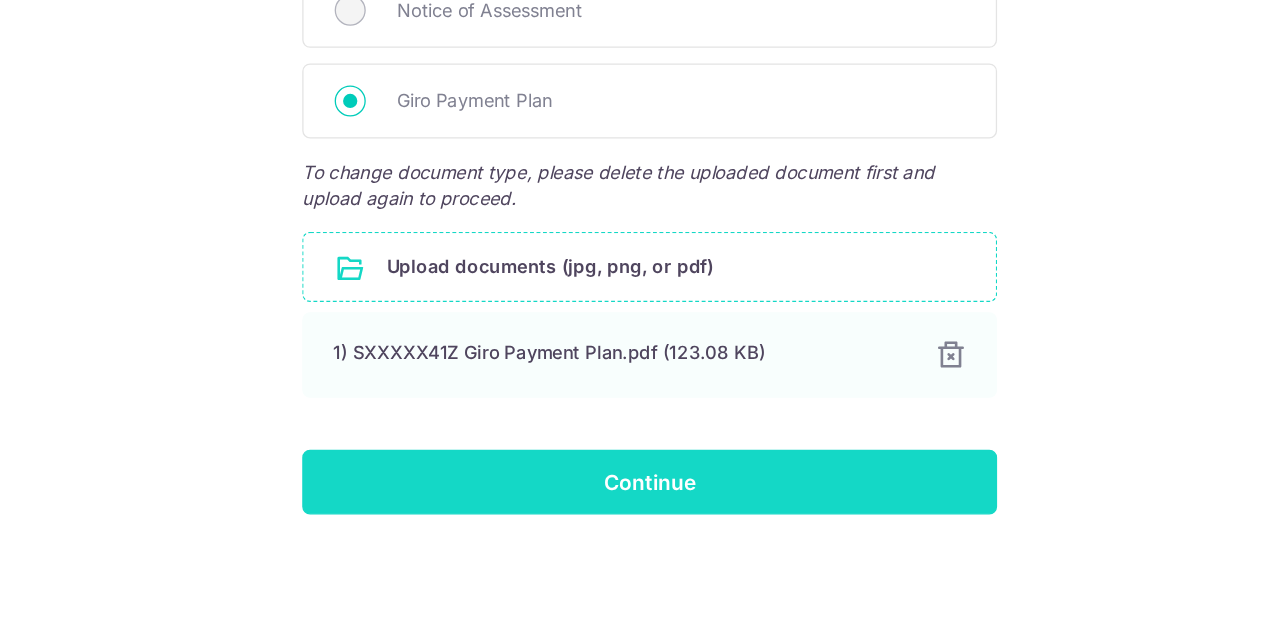 click on "Continue" at bounding box center [640, 516] 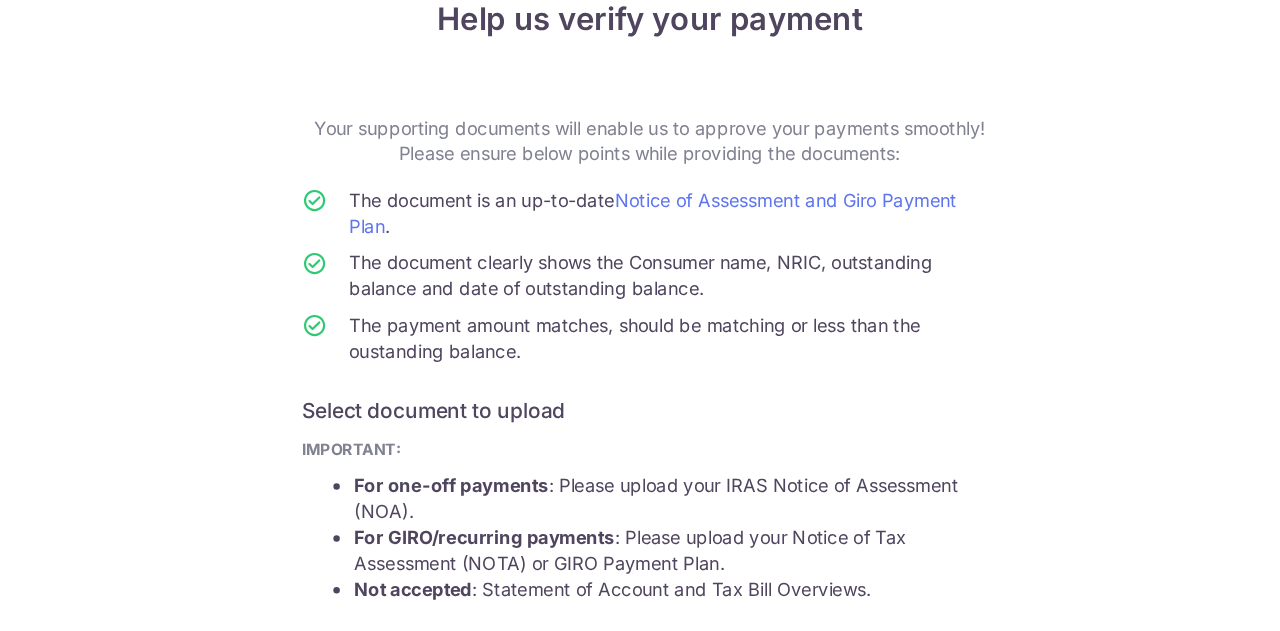 scroll, scrollTop: 0, scrollLeft: 0, axis: both 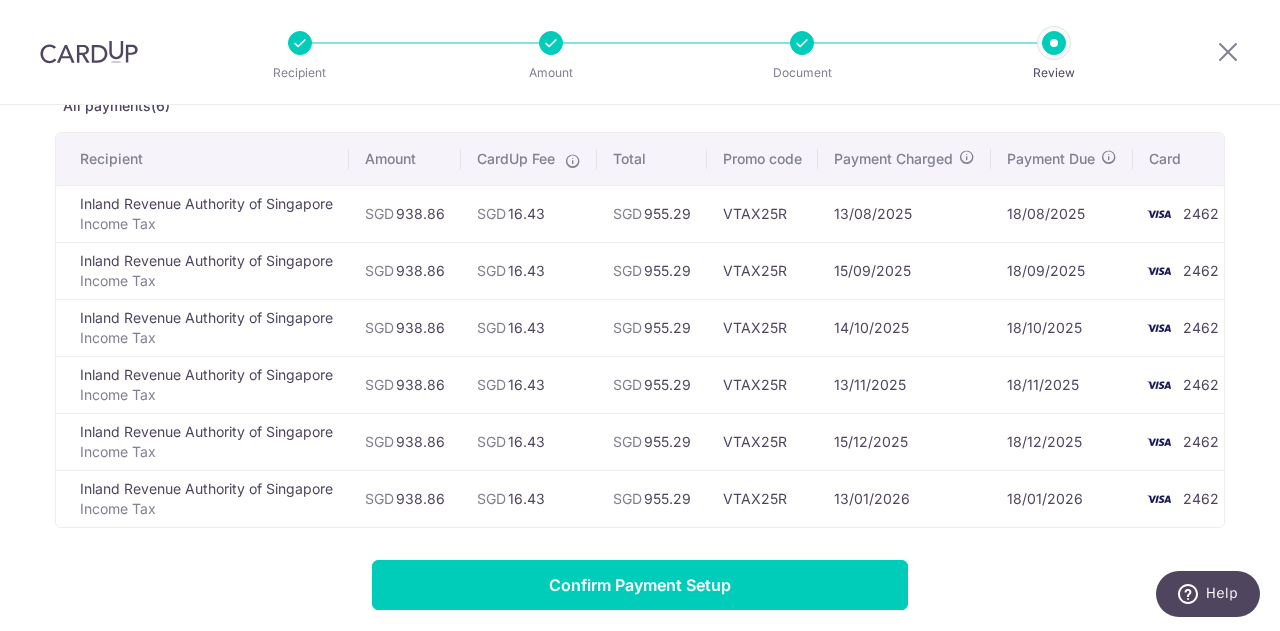 drag, startPoint x: 521, startPoint y: 219, endPoint x: 702, endPoint y: 219, distance: 181 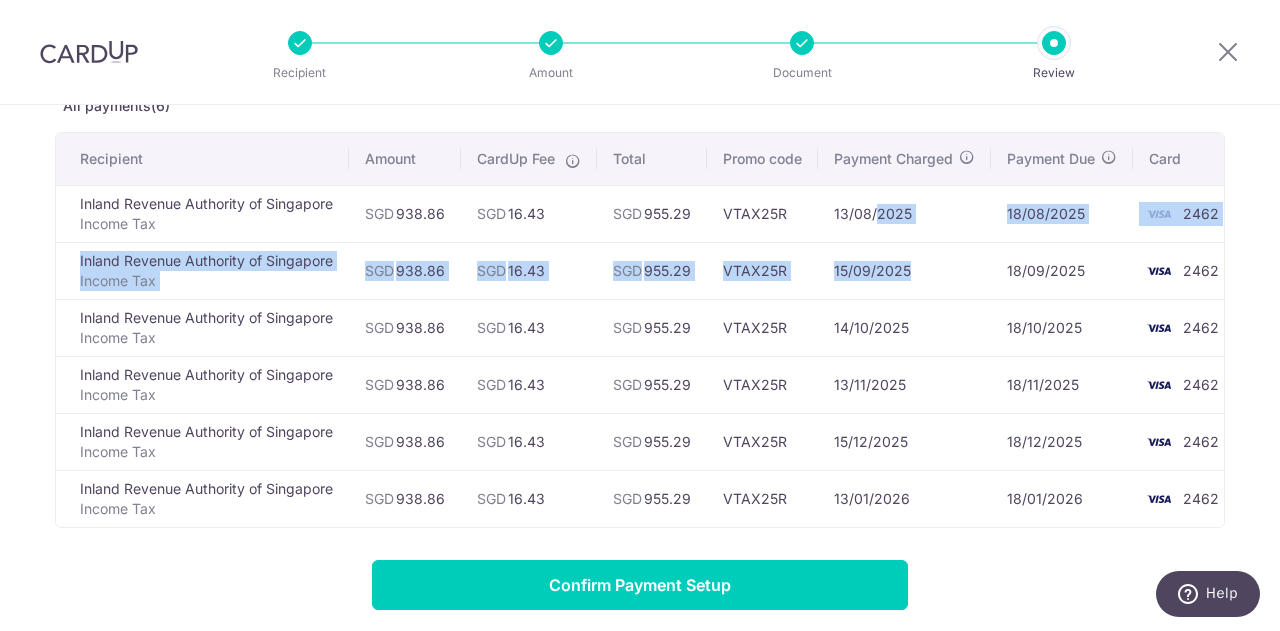 drag, startPoint x: 892, startPoint y: 217, endPoint x: 948, endPoint y: 281, distance: 85.04117 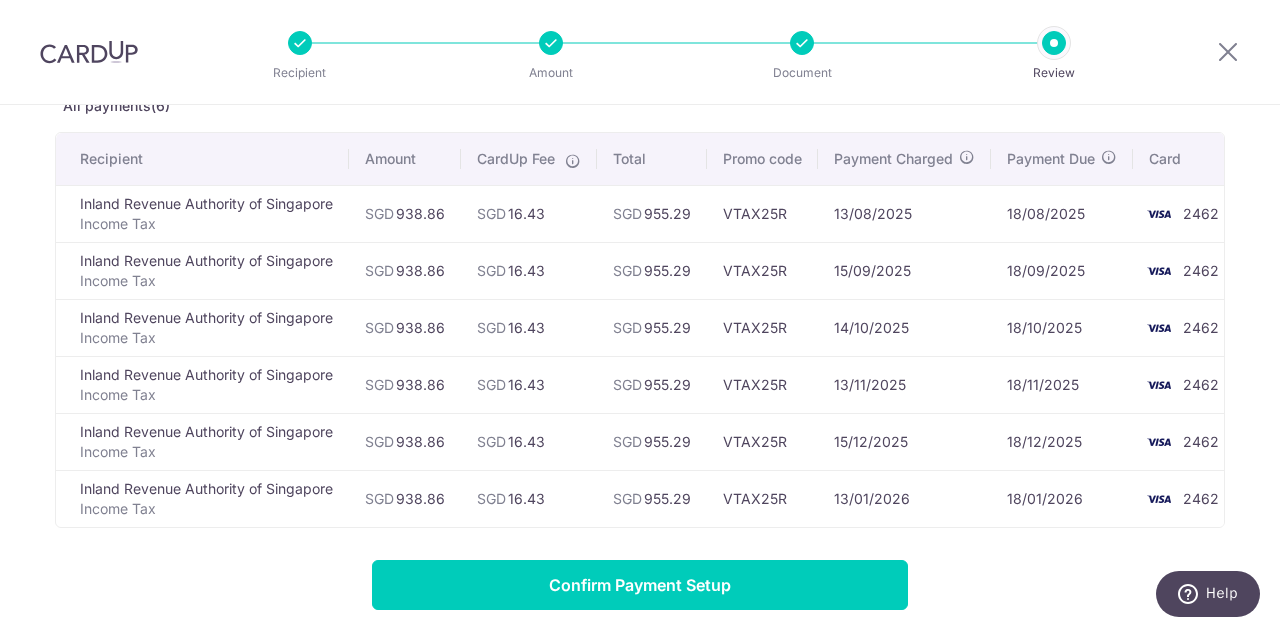 drag, startPoint x: 948, startPoint y: 281, endPoint x: 1079, endPoint y: 272, distance: 131.30879 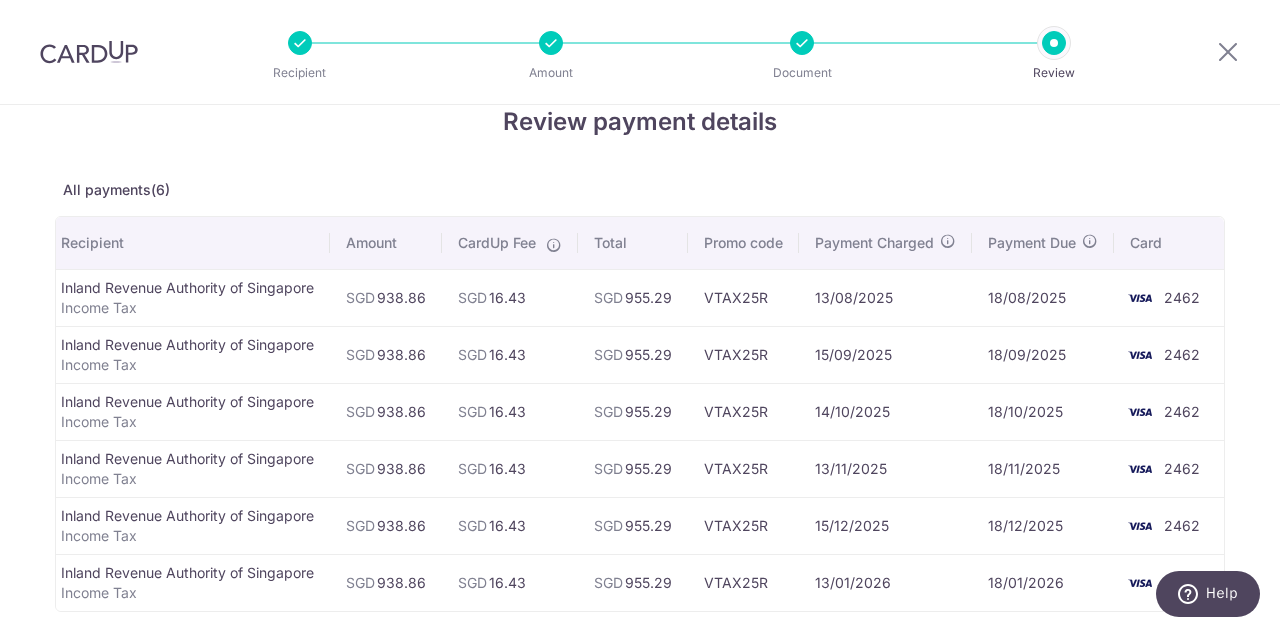 scroll, scrollTop: 0, scrollLeft: 0, axis: both 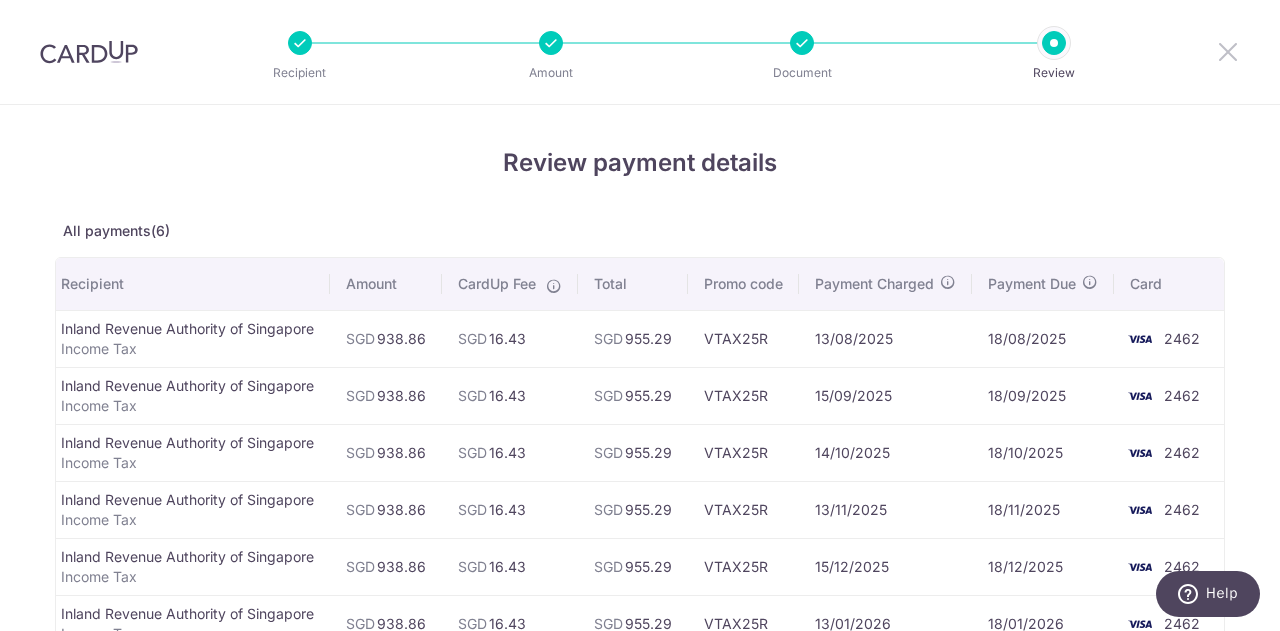 click at bounding box center [1228, 51] 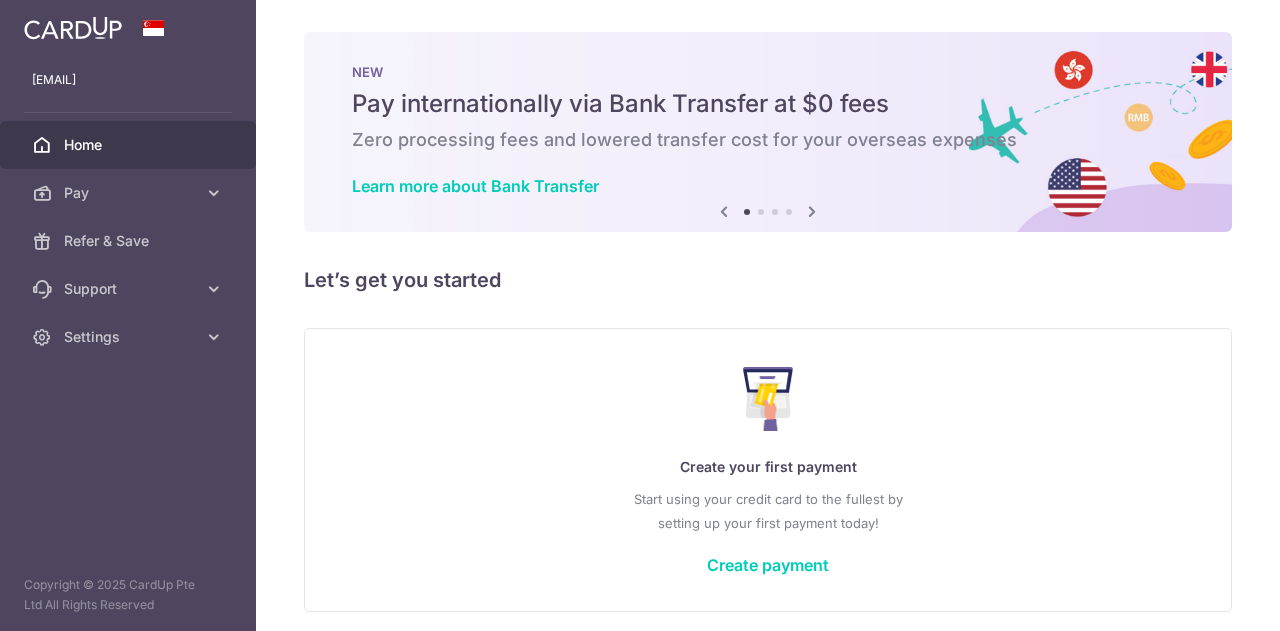 scroll, scrollTop: 0, scrollLeft: 0, axis: both 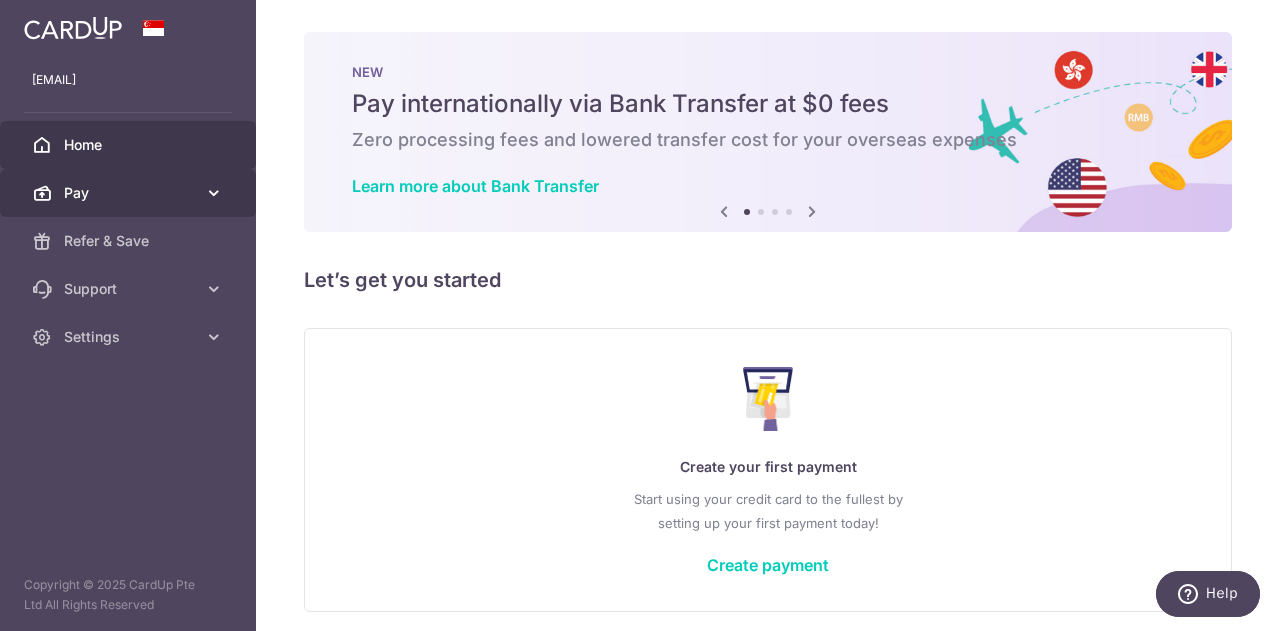 click on "Pay" at bounding box center (128, 193) 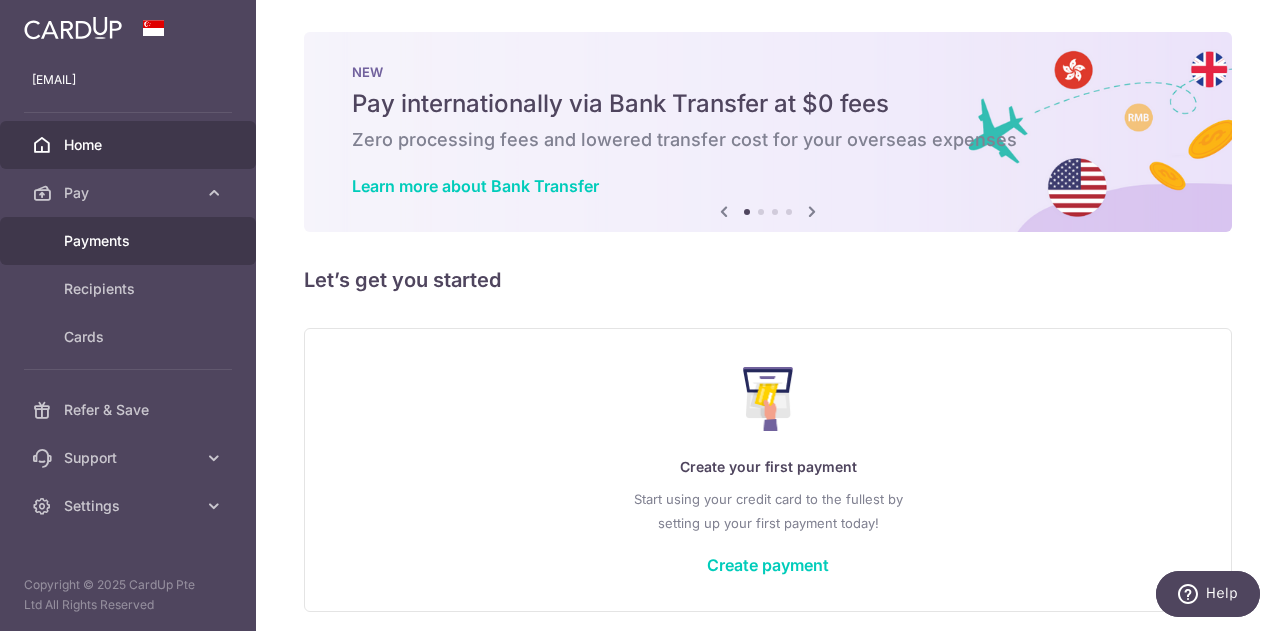 click on "Payments" at bounding box center [130, 241] 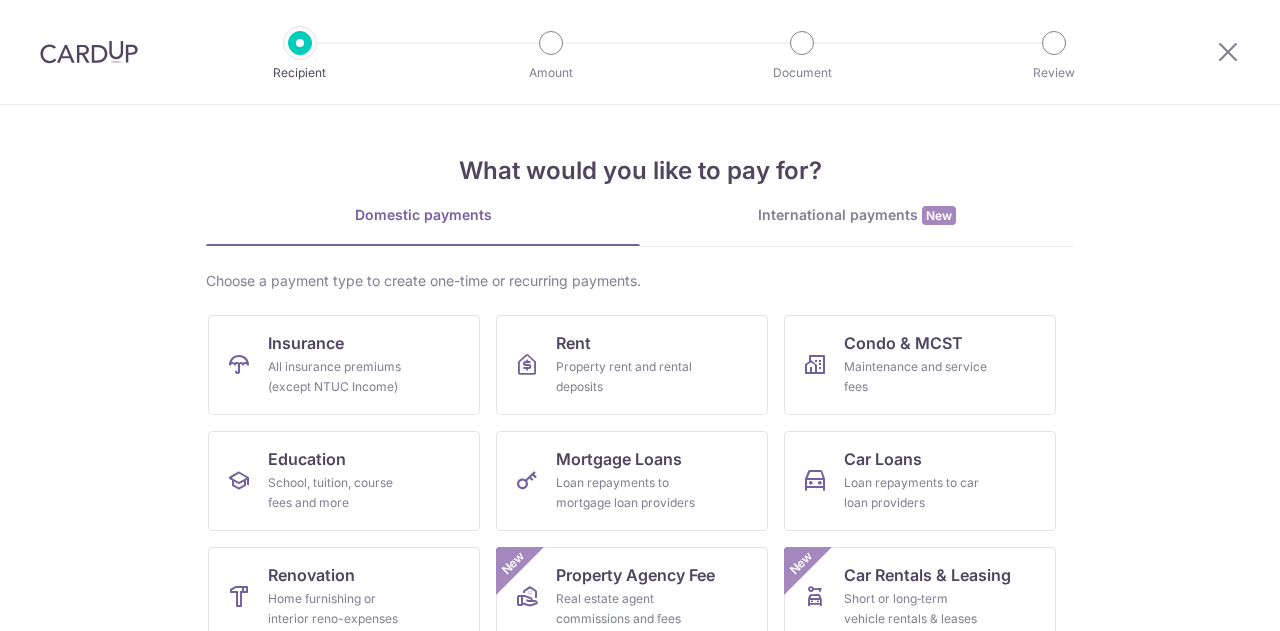 scroll, scrollTop: 0, scrollLeft: 0, axis: both 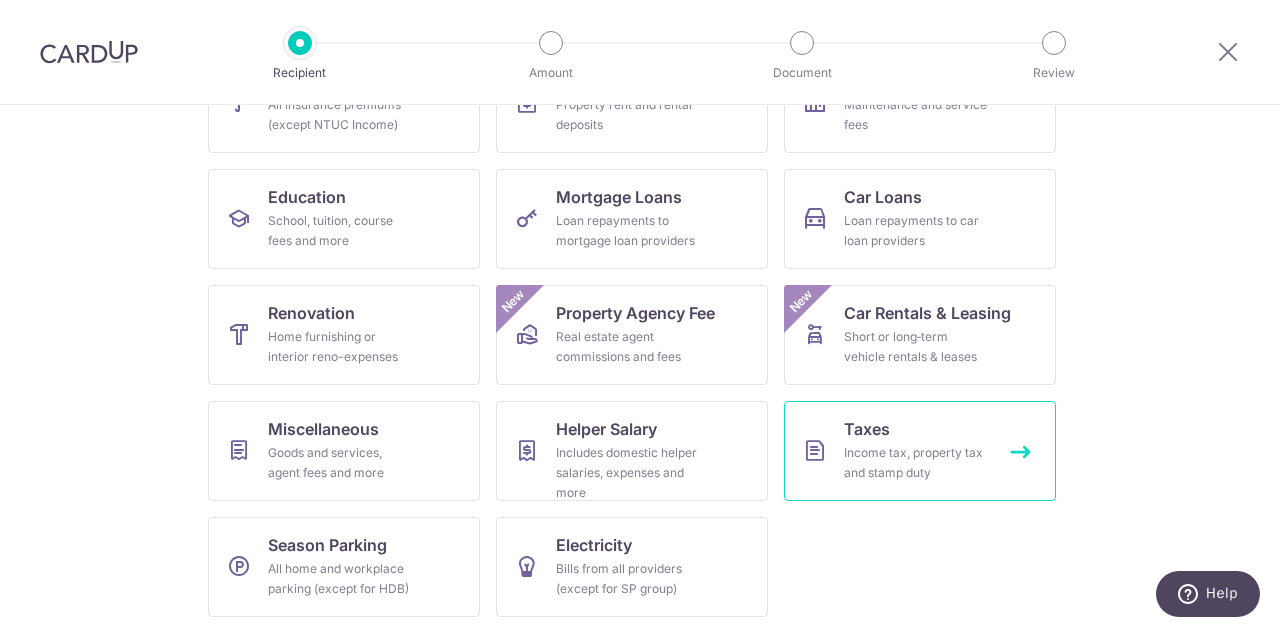 click on "Income tax, property tax and stamp duty" at bounding box center [916, 463] 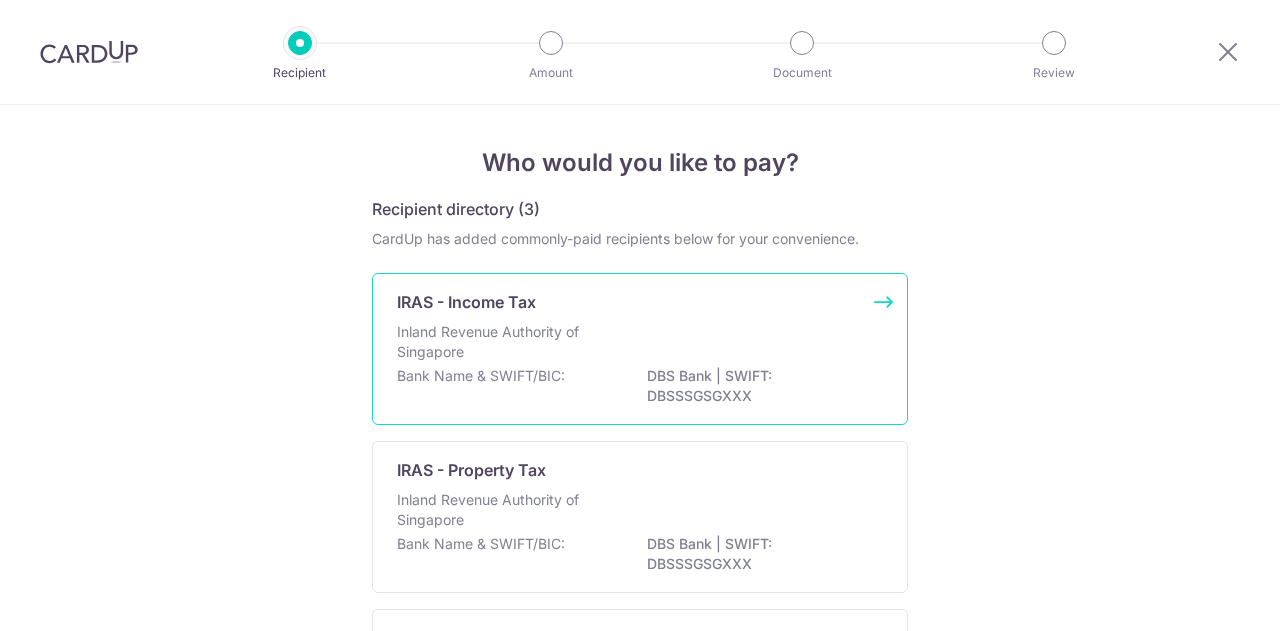 scroll, scrollTop: 0, scrollLeft: 0, axis: both 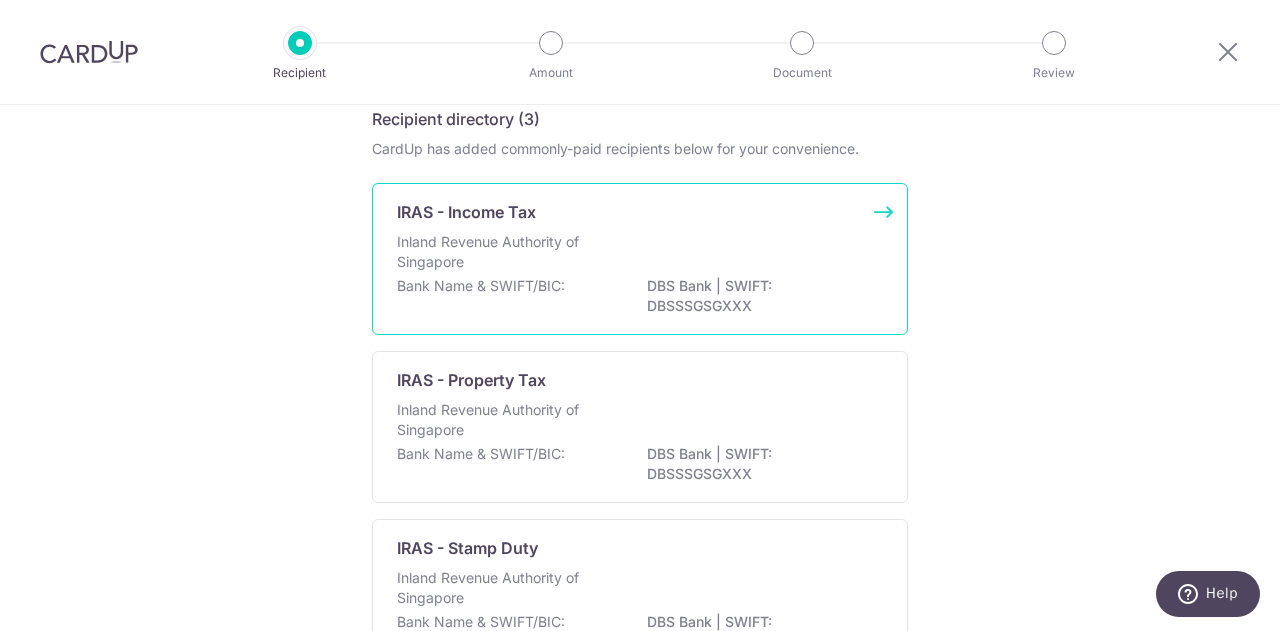click on "Inland Revenue Authority of Singapore" at bounding box center [640, 254] 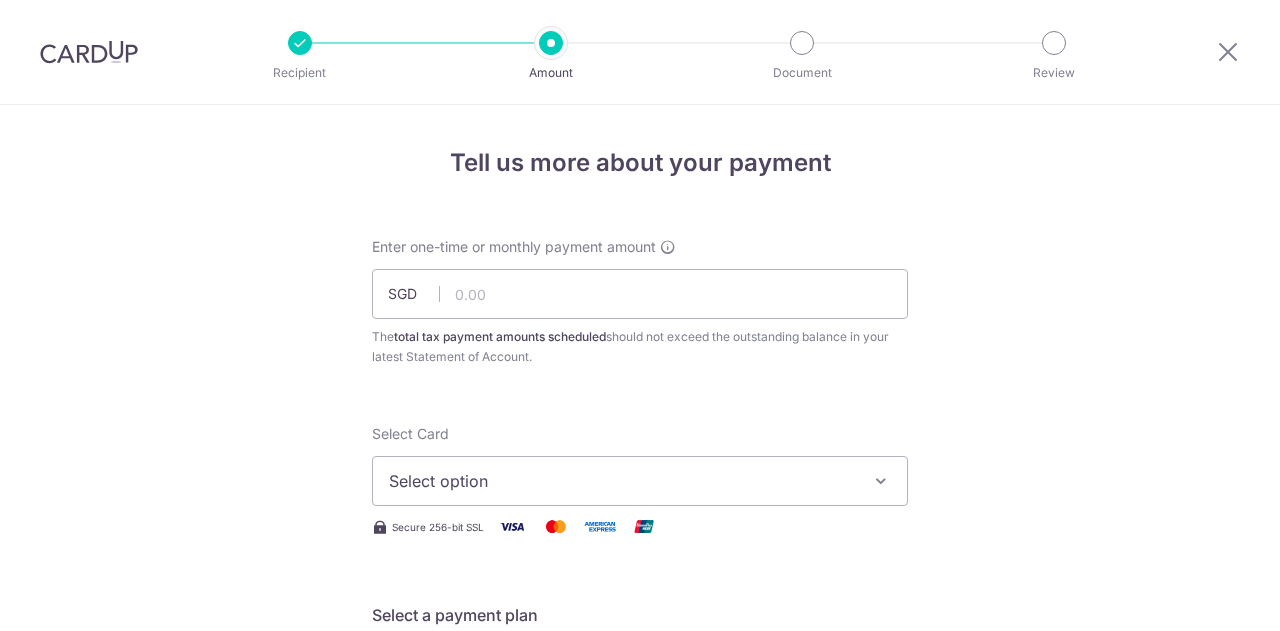 scroll, scrollTop: 0, scrollLeft: 0, axis: both 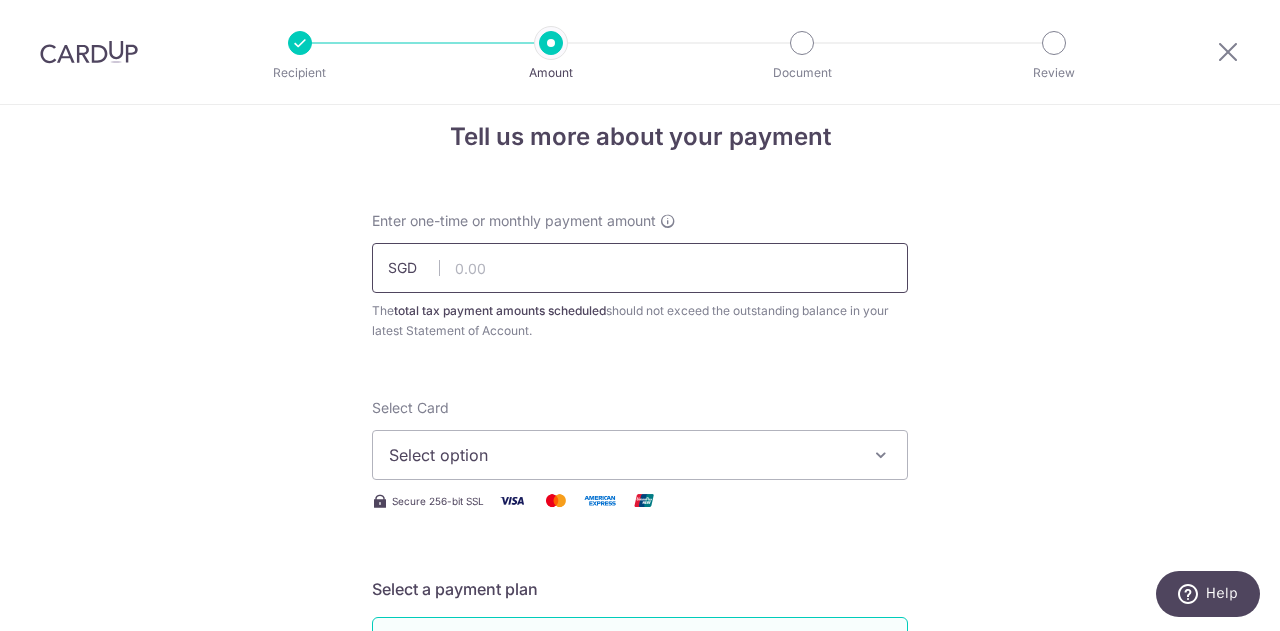 type on "938.86" 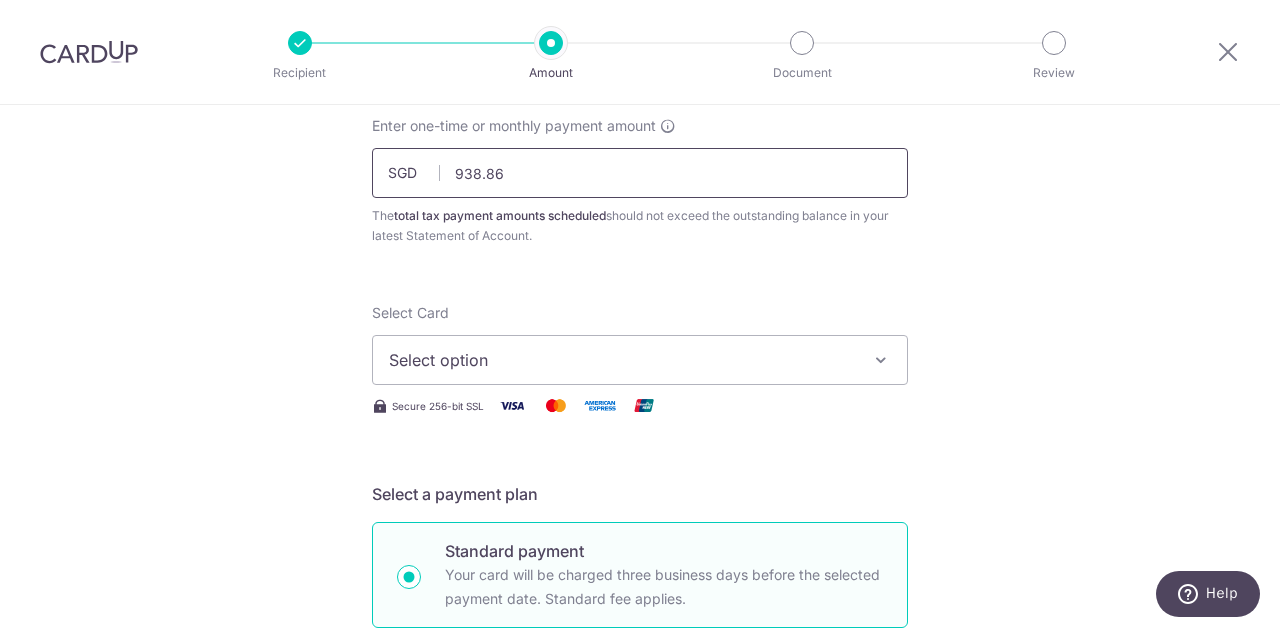 scroll, scrollTop: 123, scrollLeft: 0, axis: vertical 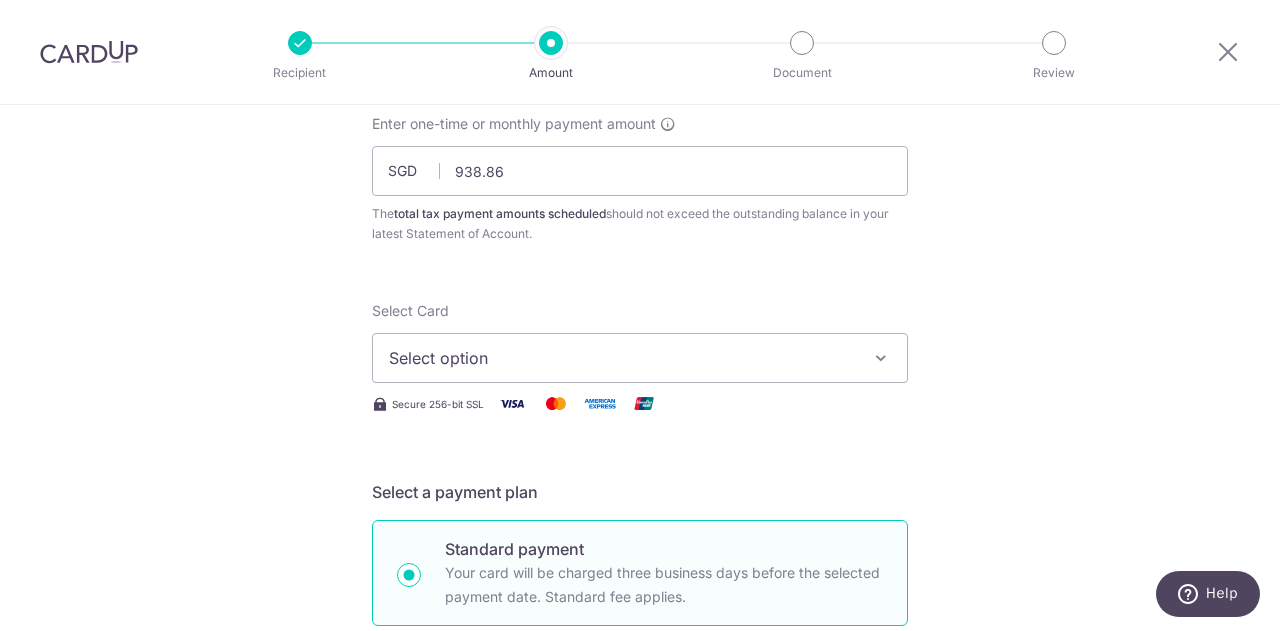 click on "Select option" at bounding box center (622, 358) 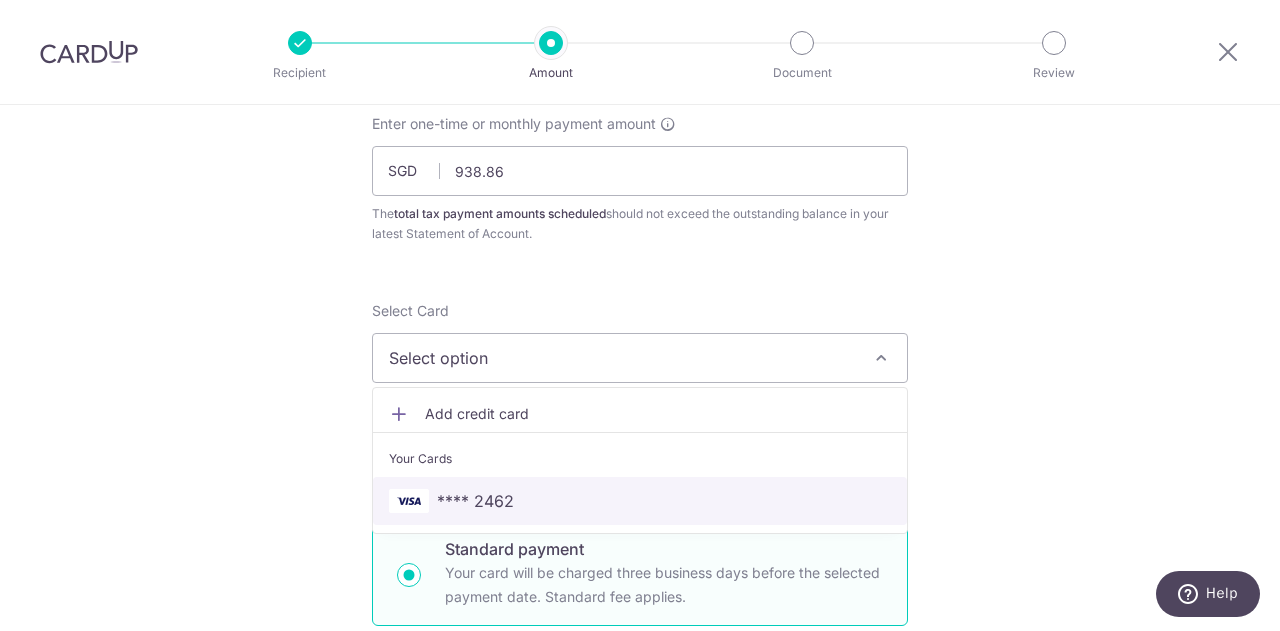 click on "**** 2462" at bounding box center (640, 501) 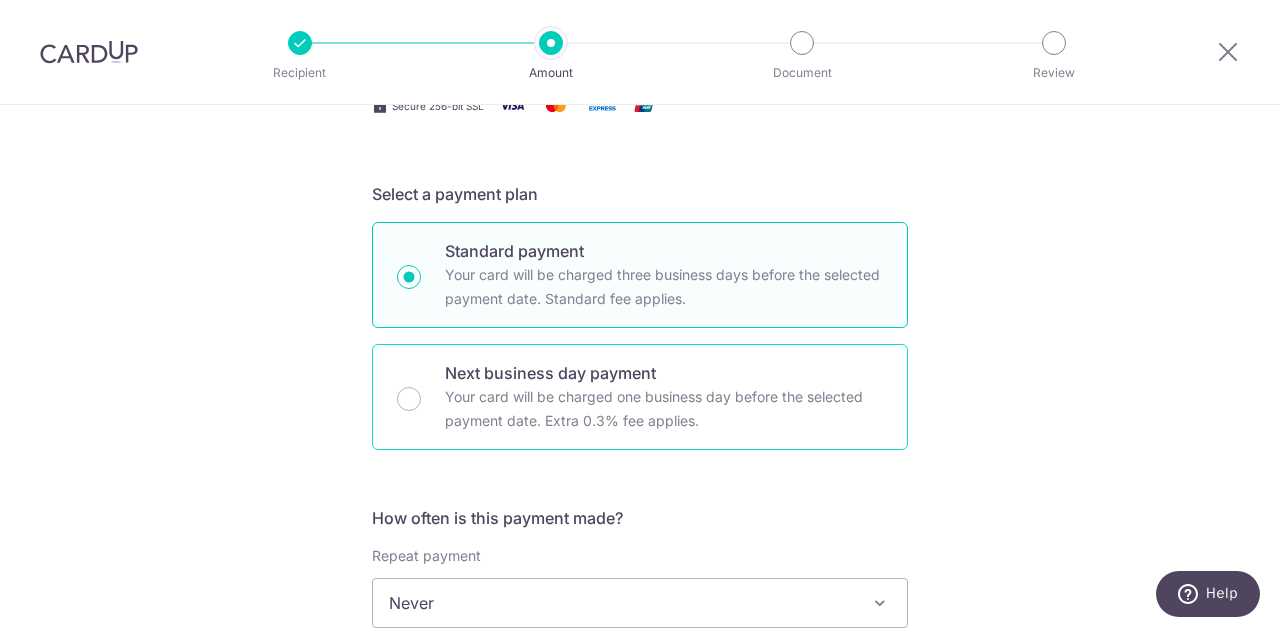 scroll, scrollTop: 623, scrollLeft: 0, axis: vertical 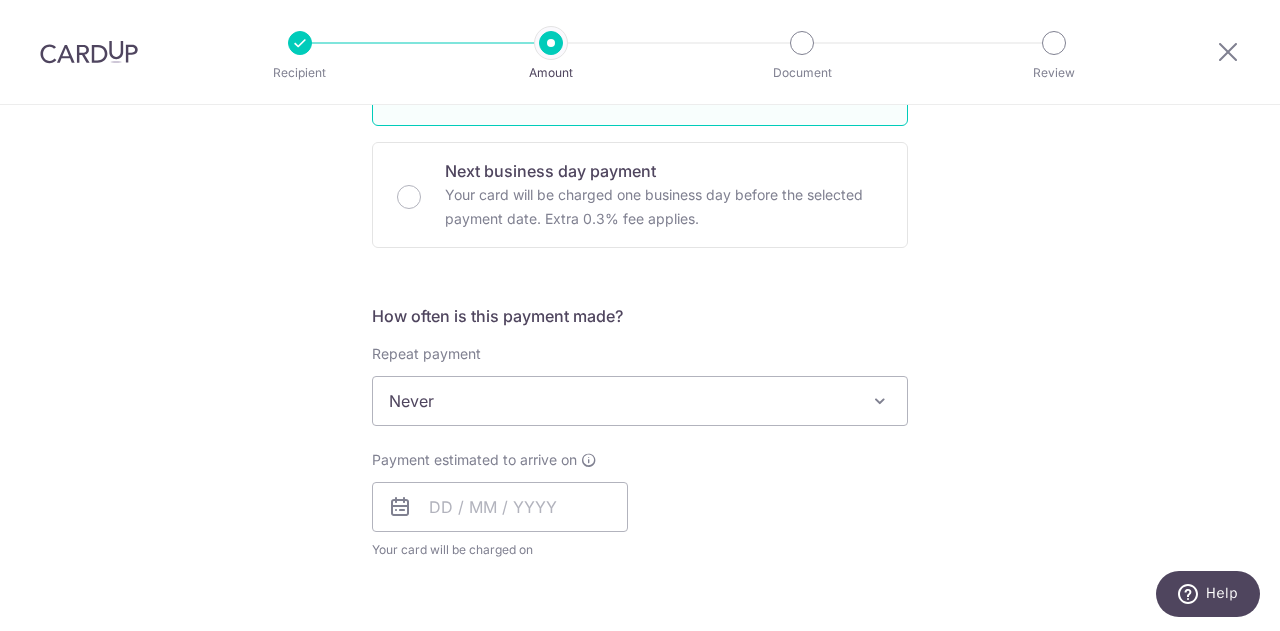 click on "Never" at bounding box center (640, 401) 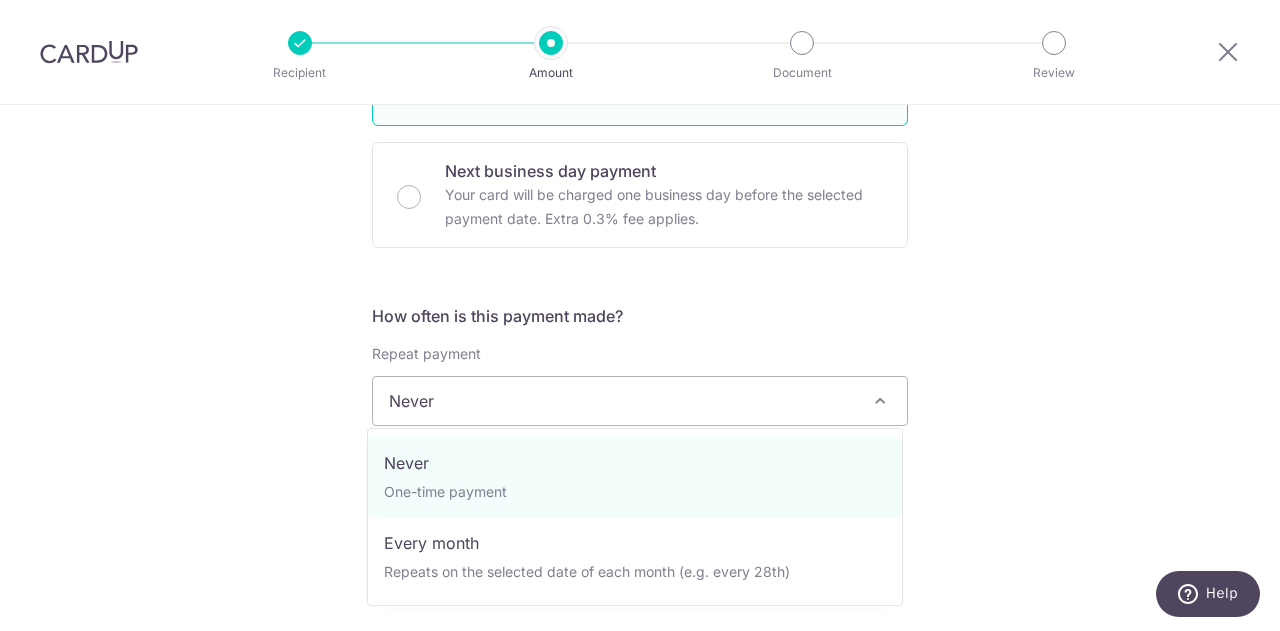 scroll, scrollTop: 623, scrollLeft: 0, axis: vertical 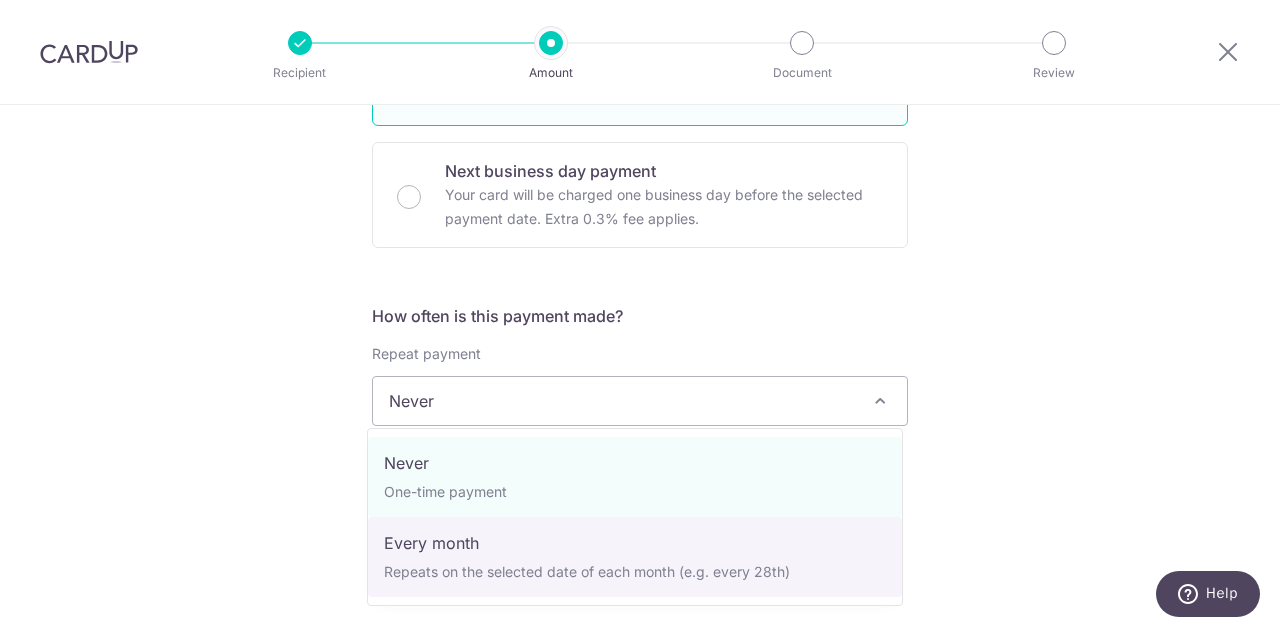 select on "3" 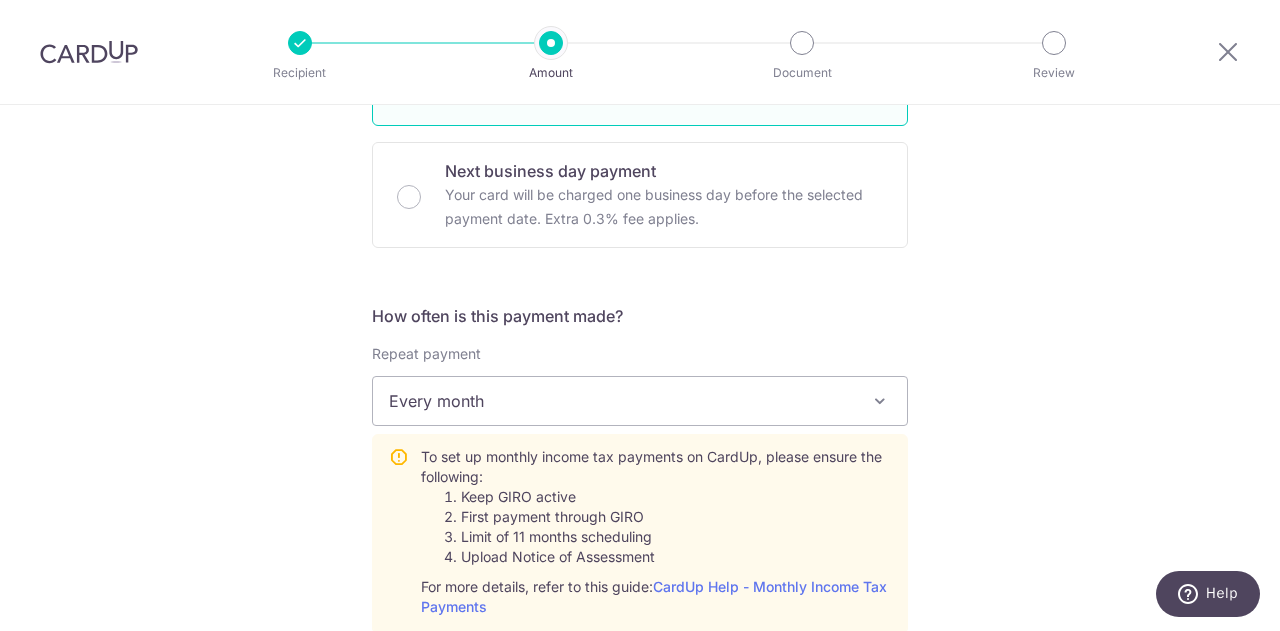 scroll, scrollTop: 978, scrollLeft: 0, axis: vertical 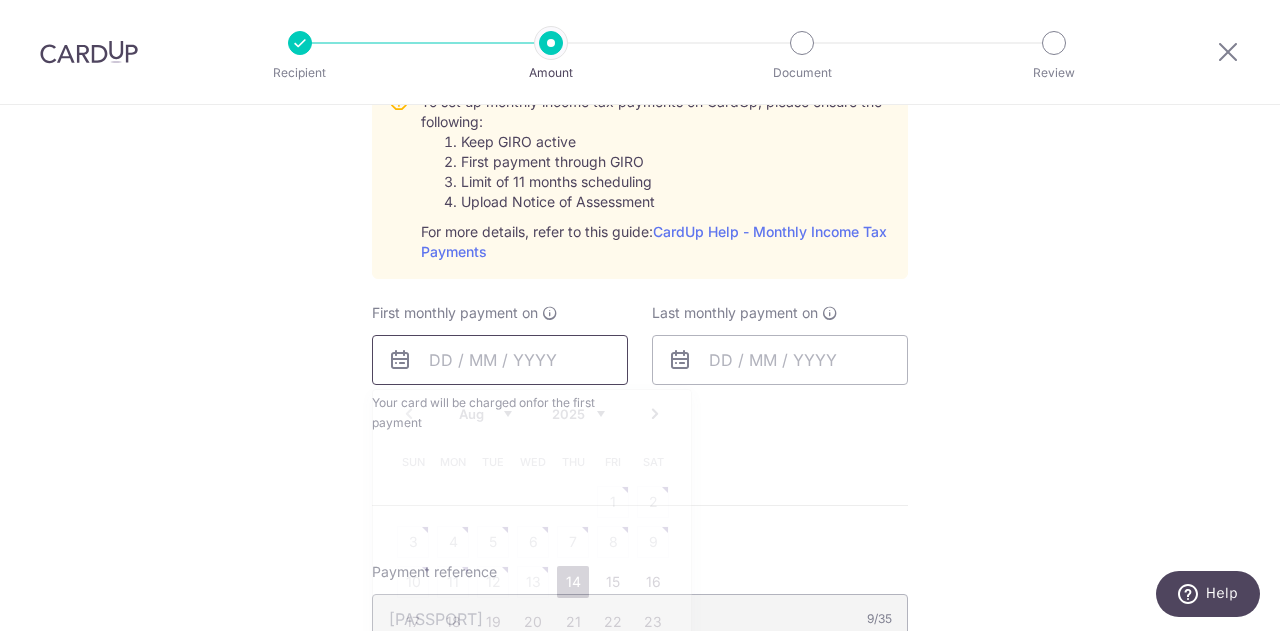 click at bounding box center (500, 360) 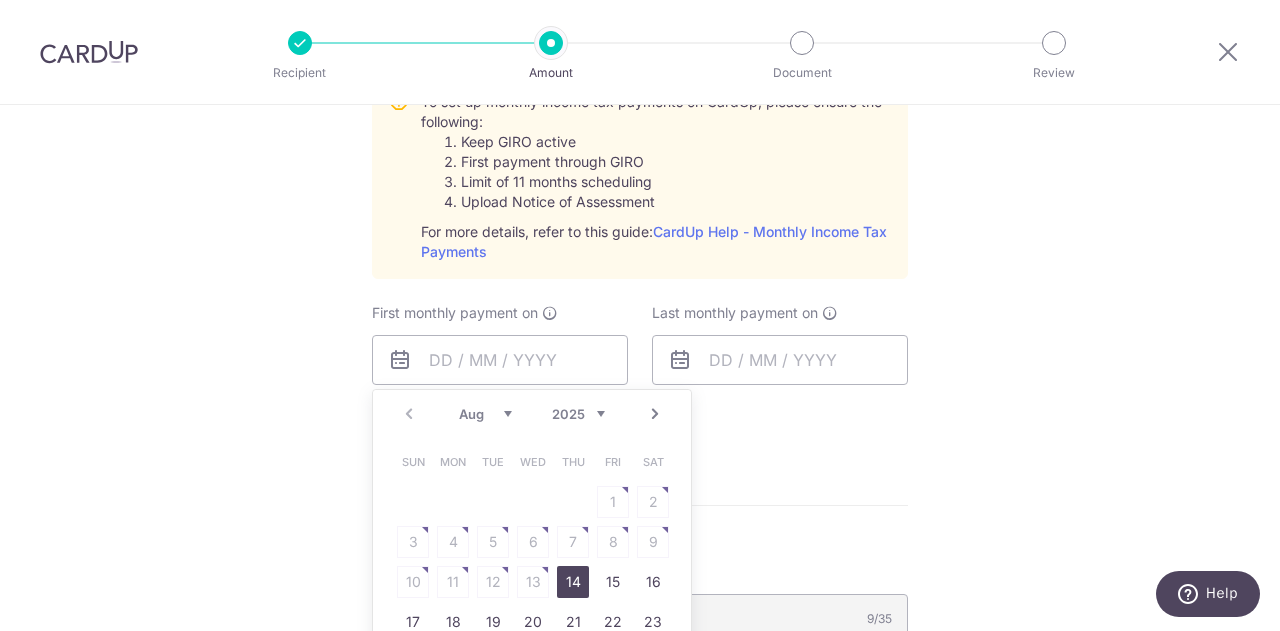 click on "Next" at bounding box center (655, 414) 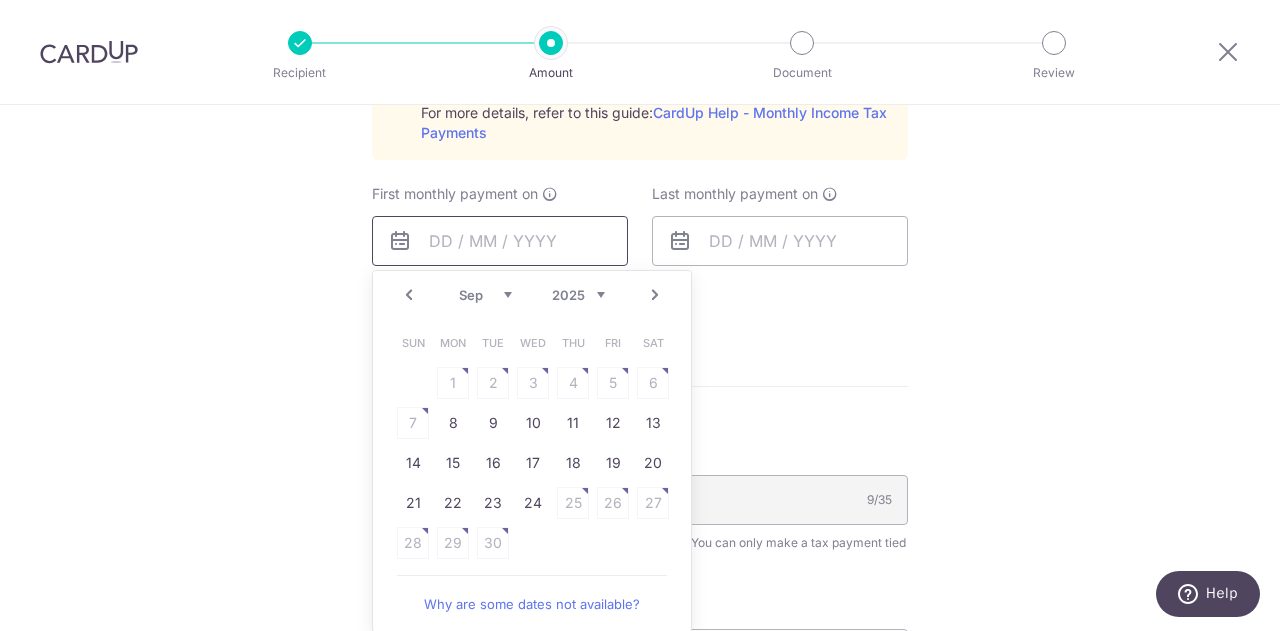 scroll, scrollTop: 1098, scrollLeft: 0, axis: vertical 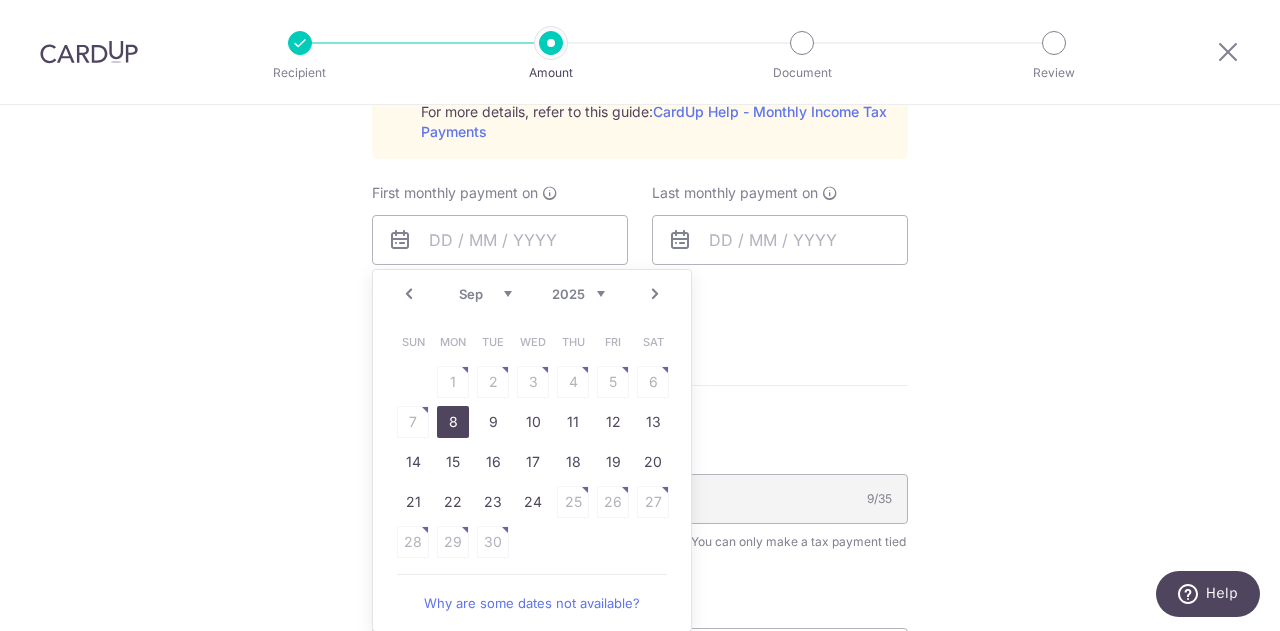 click on "8" at bounding box center (453, 422) 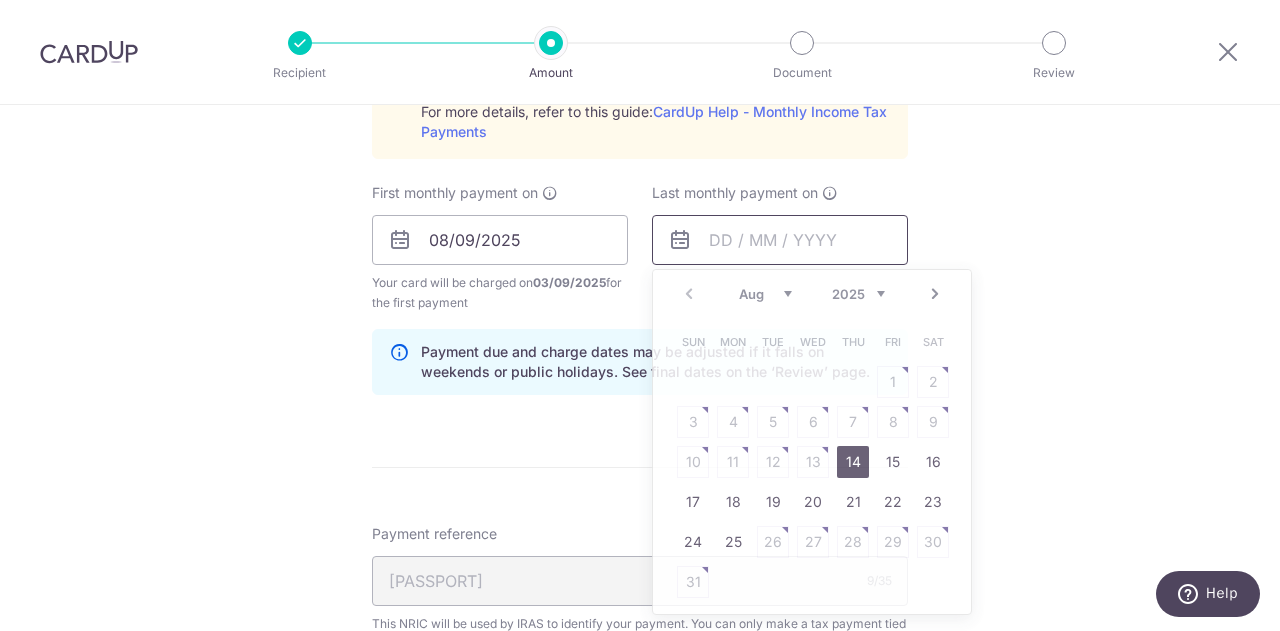 click at bounding box center (780, 240) 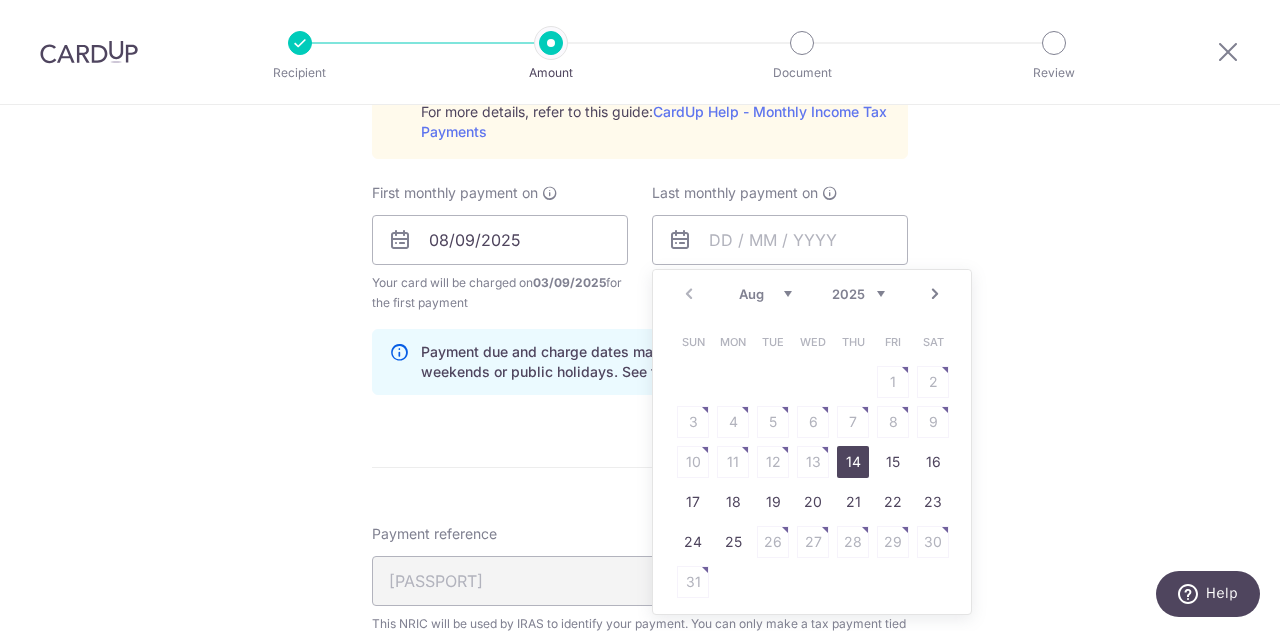 click on "Next" at bounding box center (935, 294) 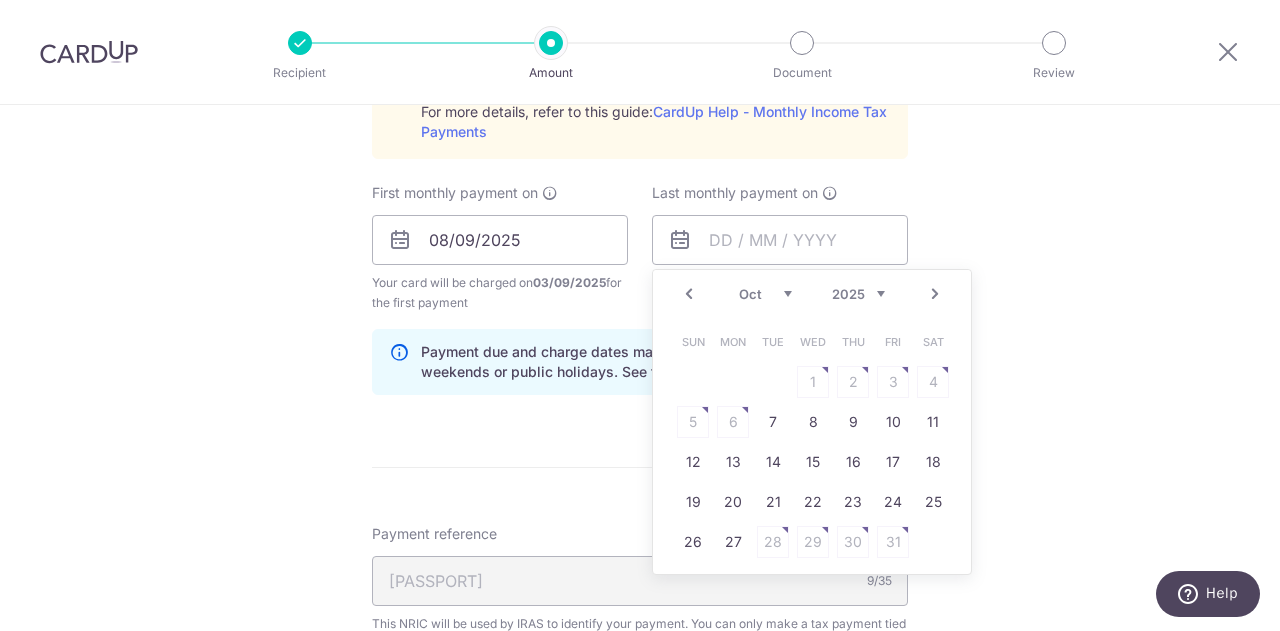 click on "Next" at bounding box center (935, 294) 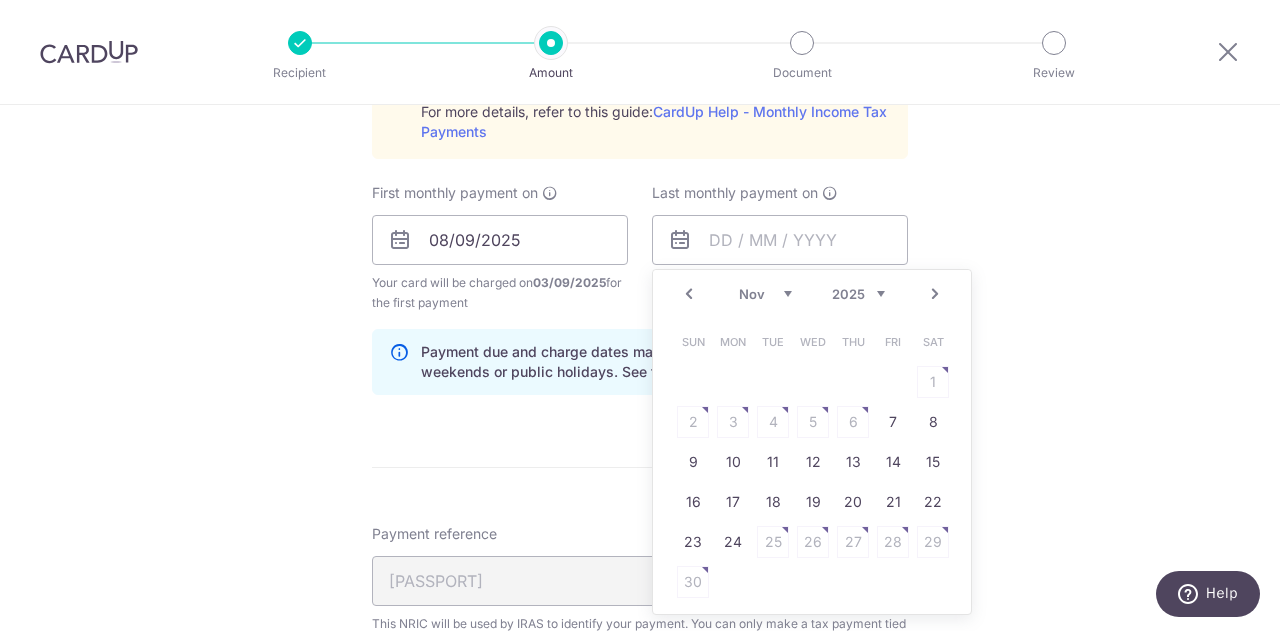 click on "Next" at bounding box center [935, 294] 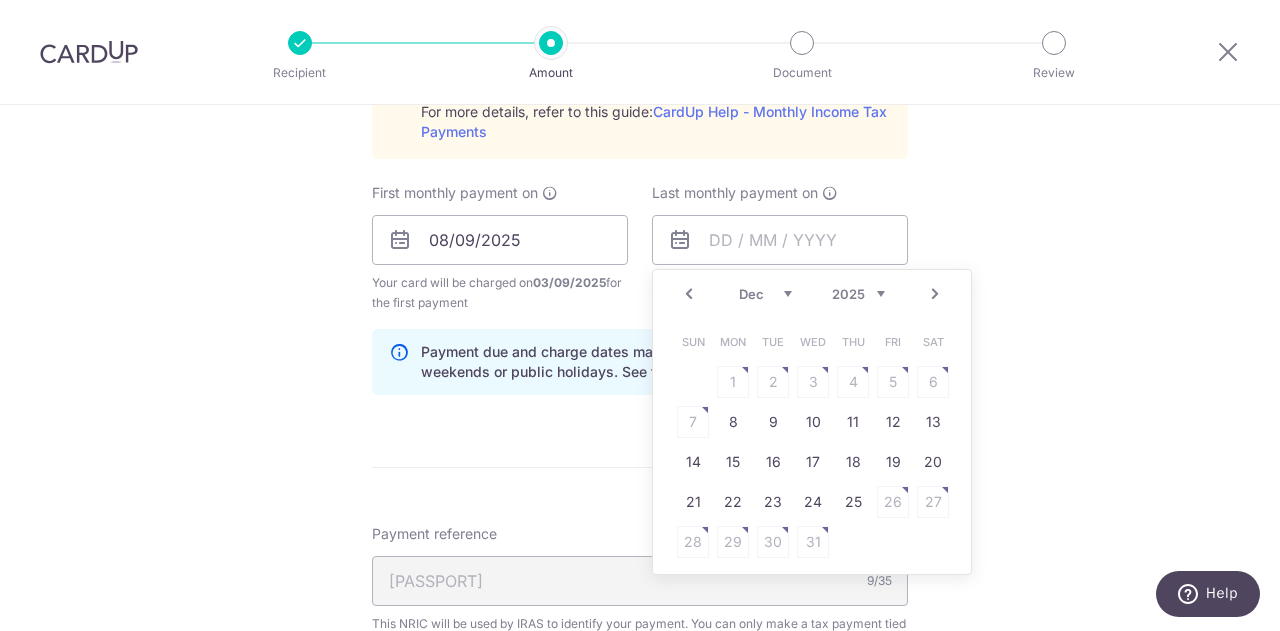 click on "Next" at bounding box center (935, 294) 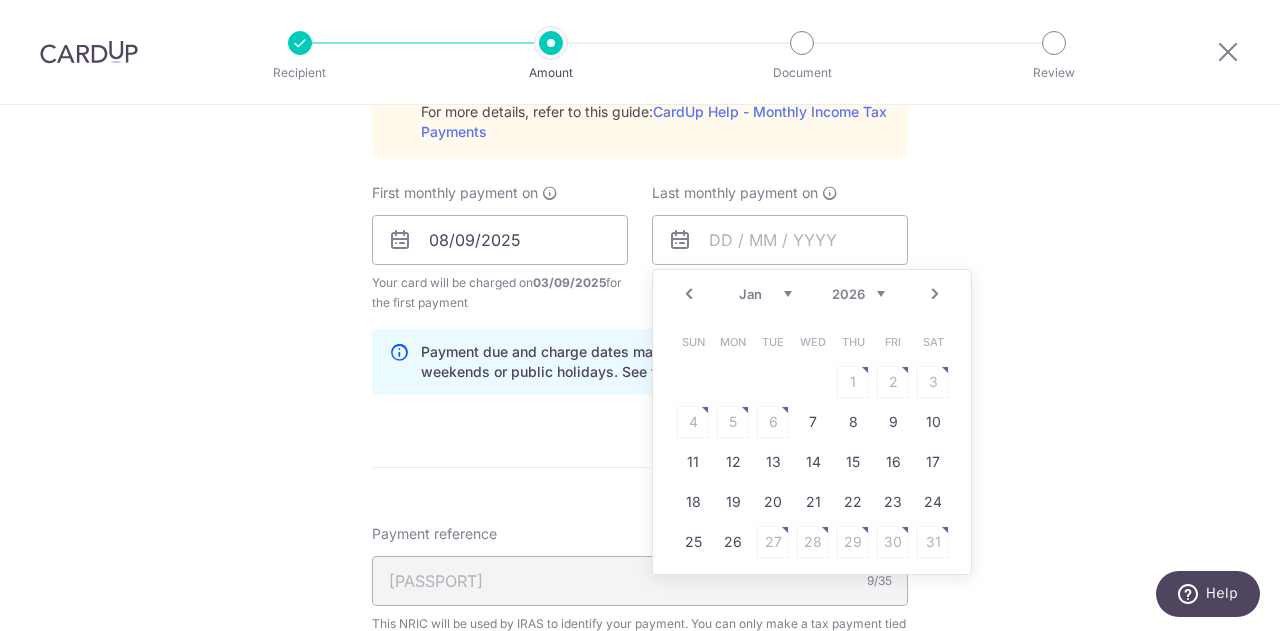 click on "Next" at bounding box center (935, 294) 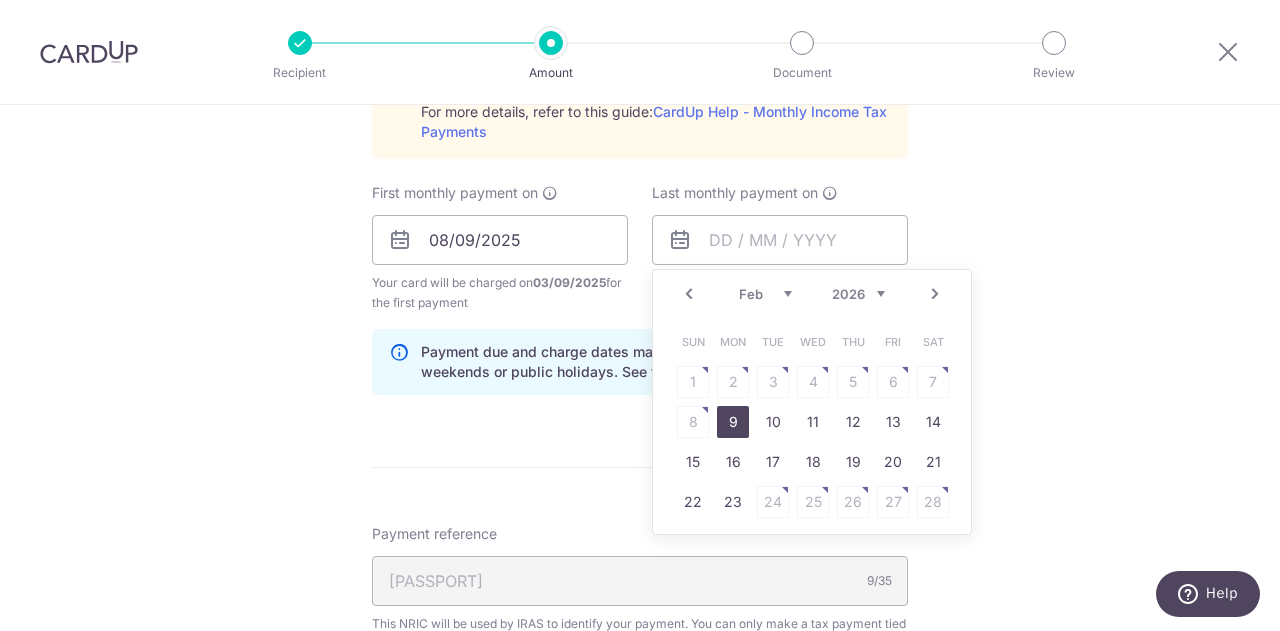 click on "9" at bounding box center [733, 422] 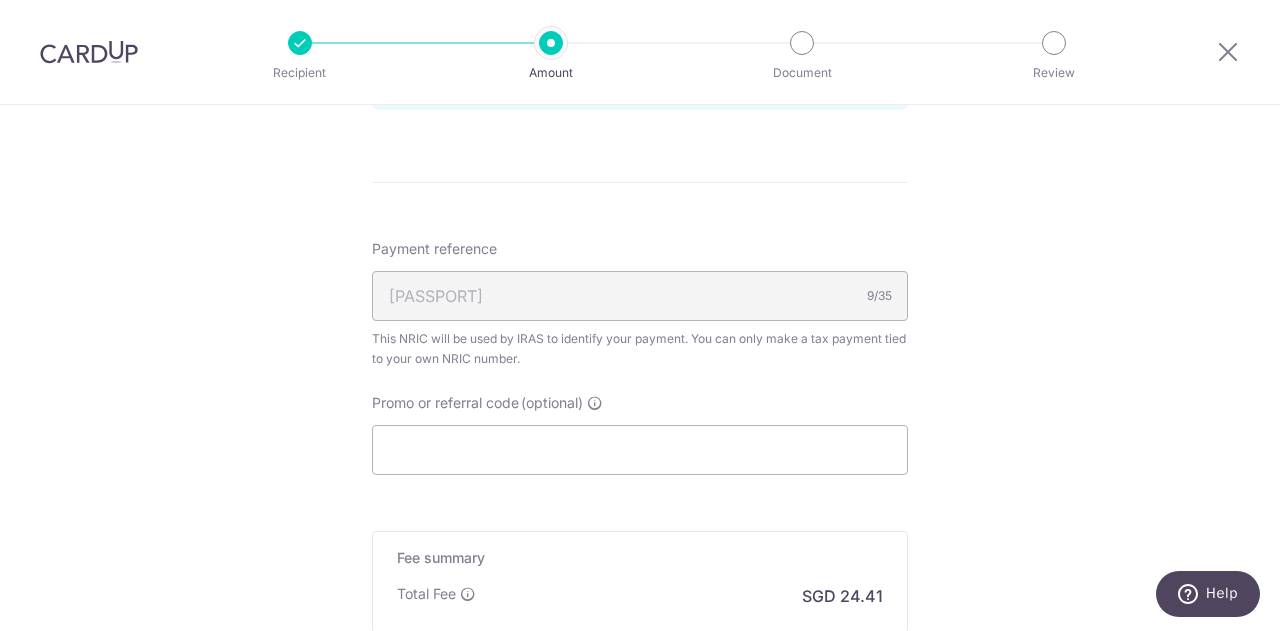 scroll, scrollTop: 1384, scrollLeft: 0, axis: vertical 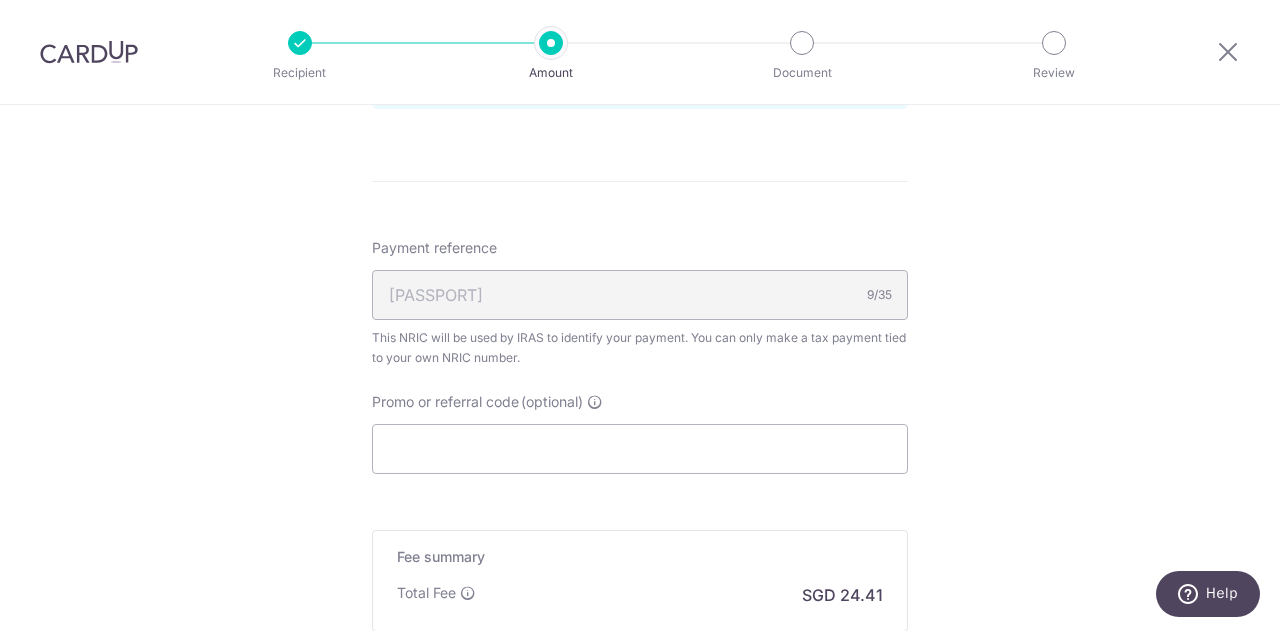 click on "Enter one-time or monthly payment amount
SGD
938.86
938.86
The  total tax payment amounts scheduled  should not exceed the outstanding balance in your latest Statement of Account.
Select Card
**** 2462
Add credit card
Your Cards
**** 2462
Secure 256-bit SSL
Text
New card details
Card" at bounding box center [640, -177] 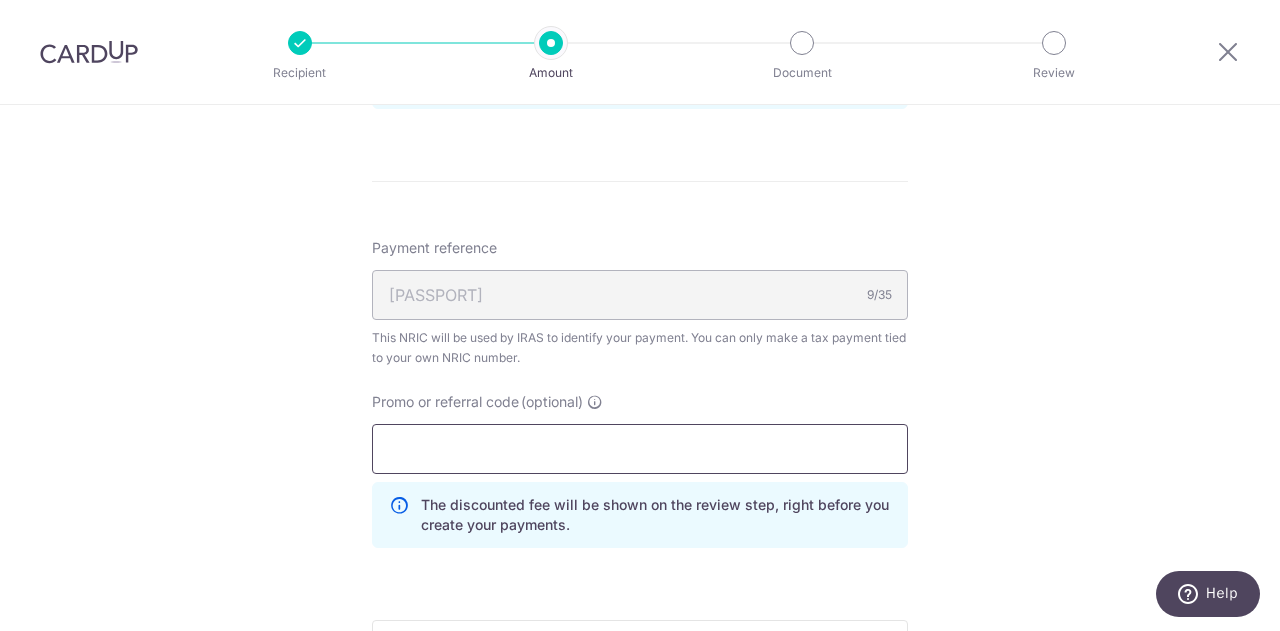 click on "Promo or referral code
(optional)" at bounding box center (640, 449) 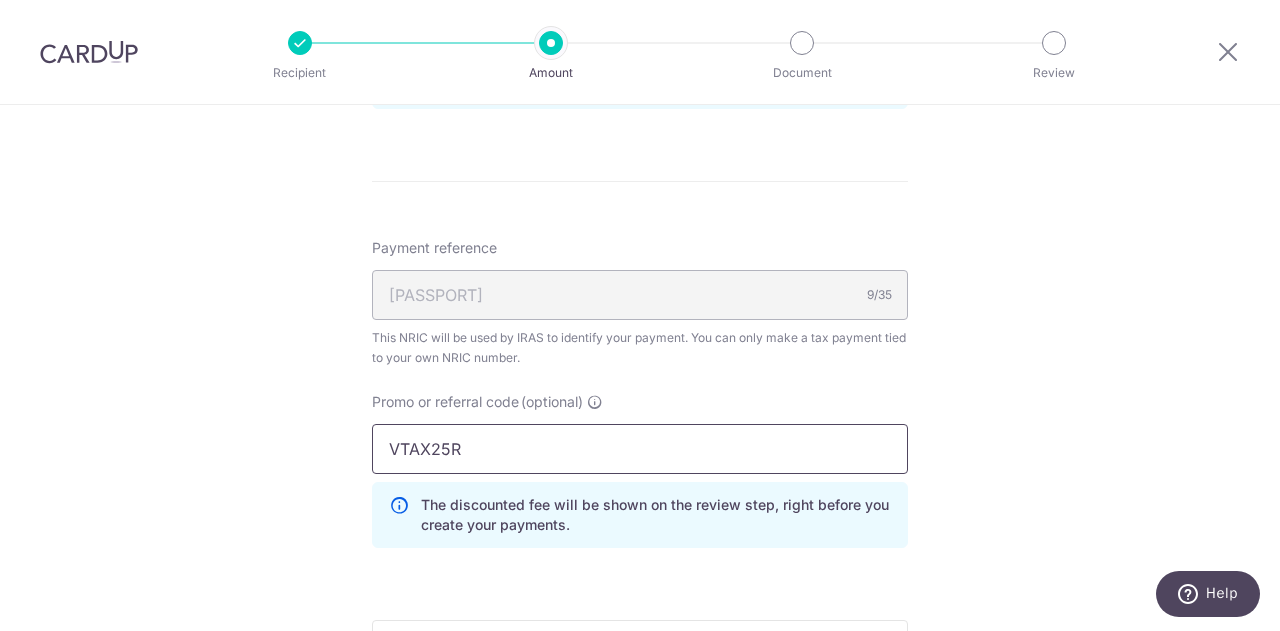 scroll, scrollTop: 1724, scrollLeft: 0, axis: vertical 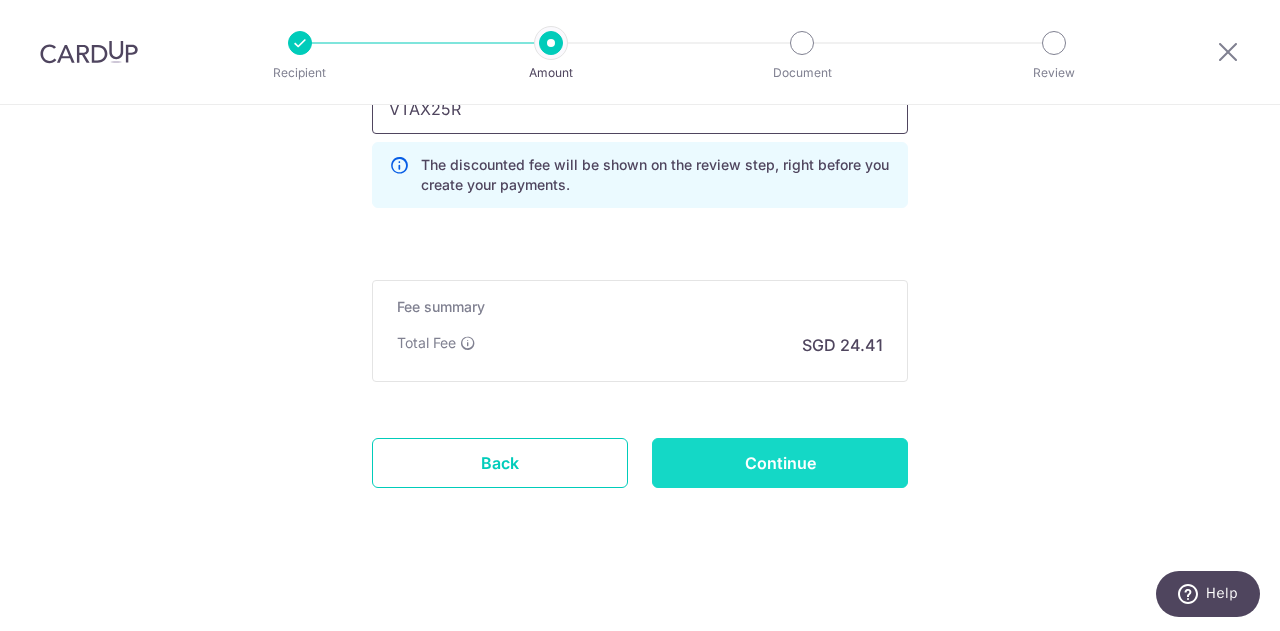 type on "VTAX25R" 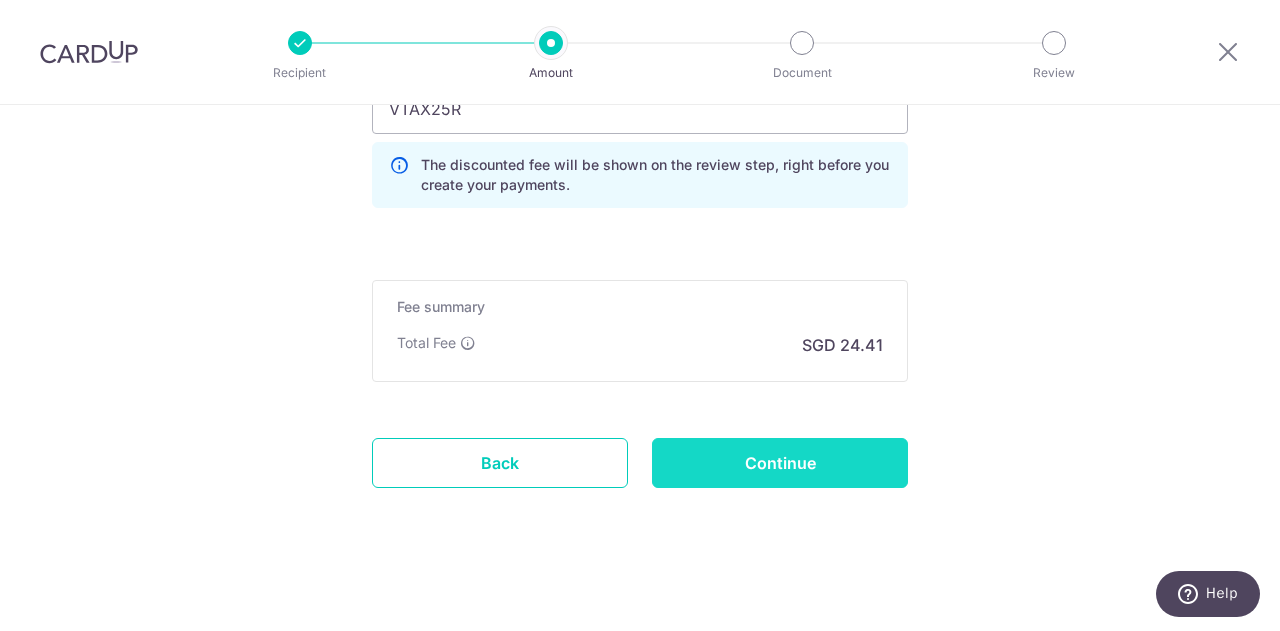 click on "Continue" at bounding box center [780, 463] 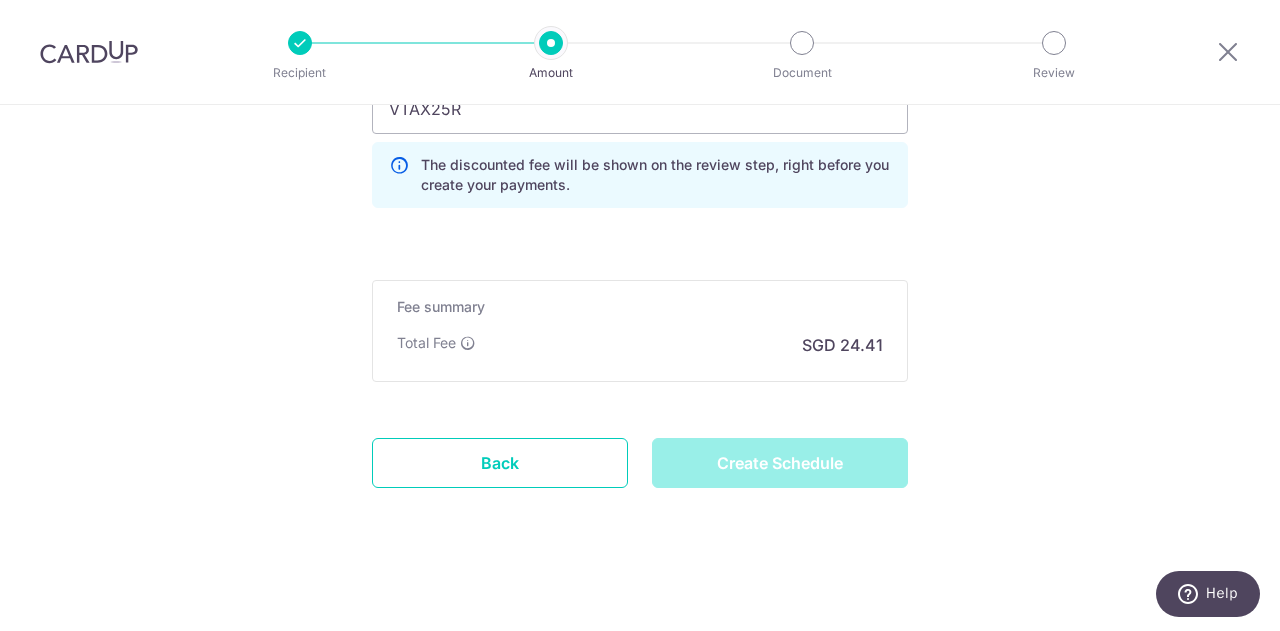 scroll, scrollTop: 1402, scrollLeft: 0, axis: vertical 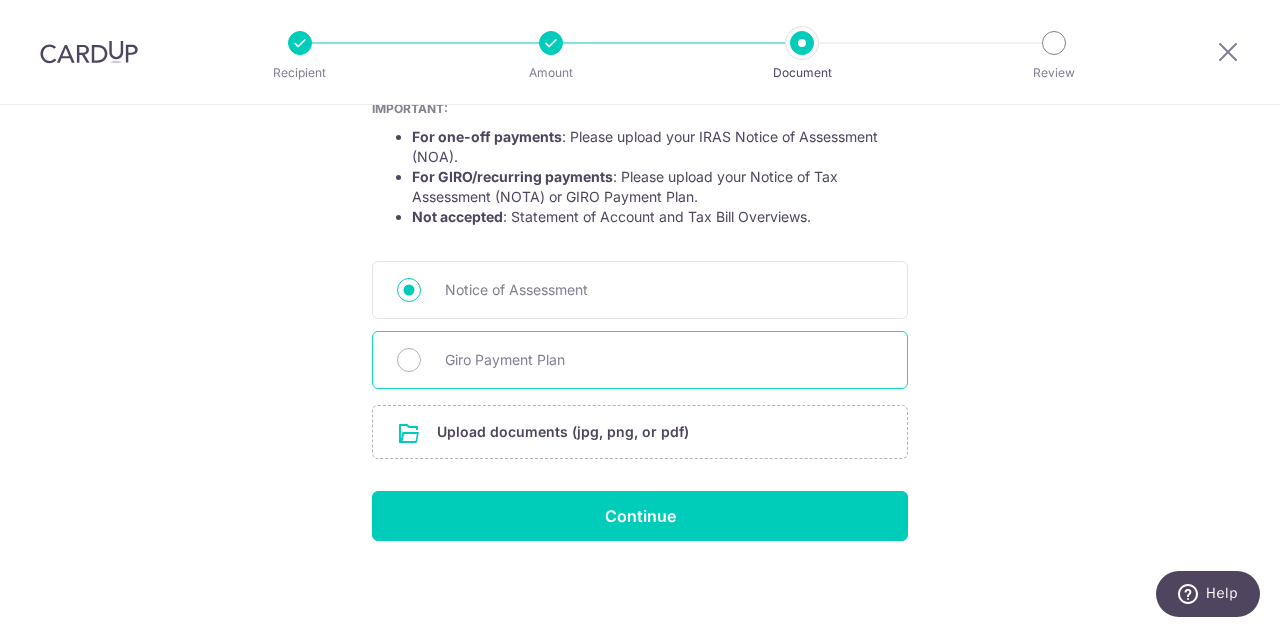 click on "Giro Payment Plan" at bounding box center (664, 360) 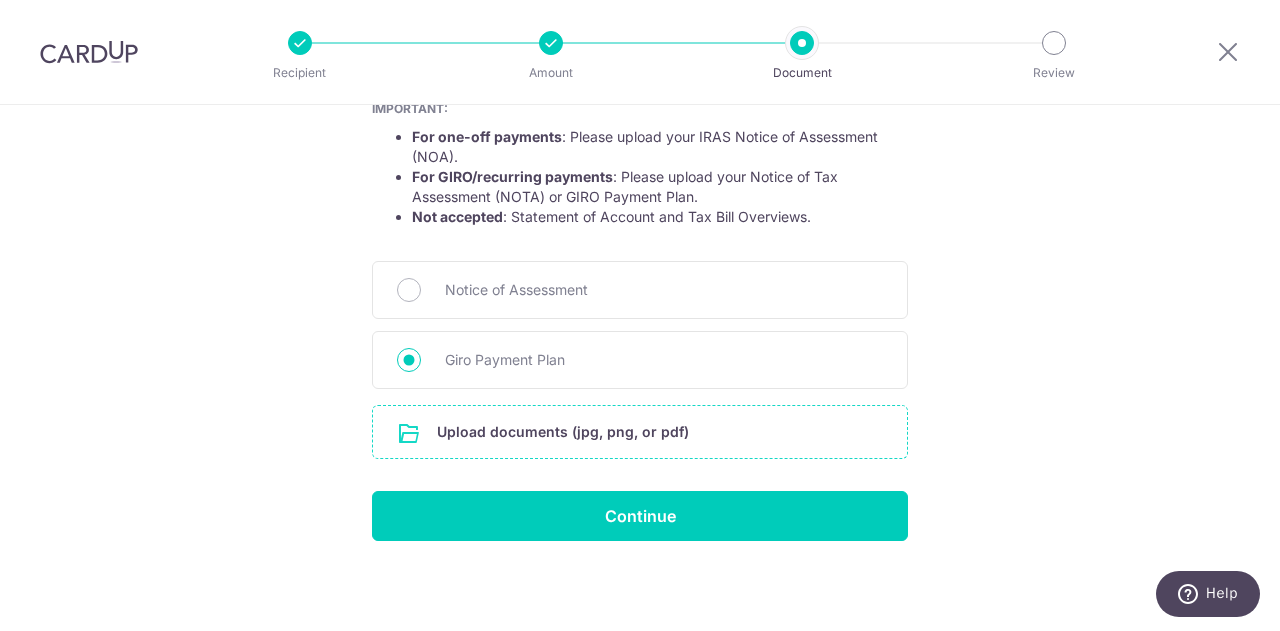 click at bounding box center [640, 432] 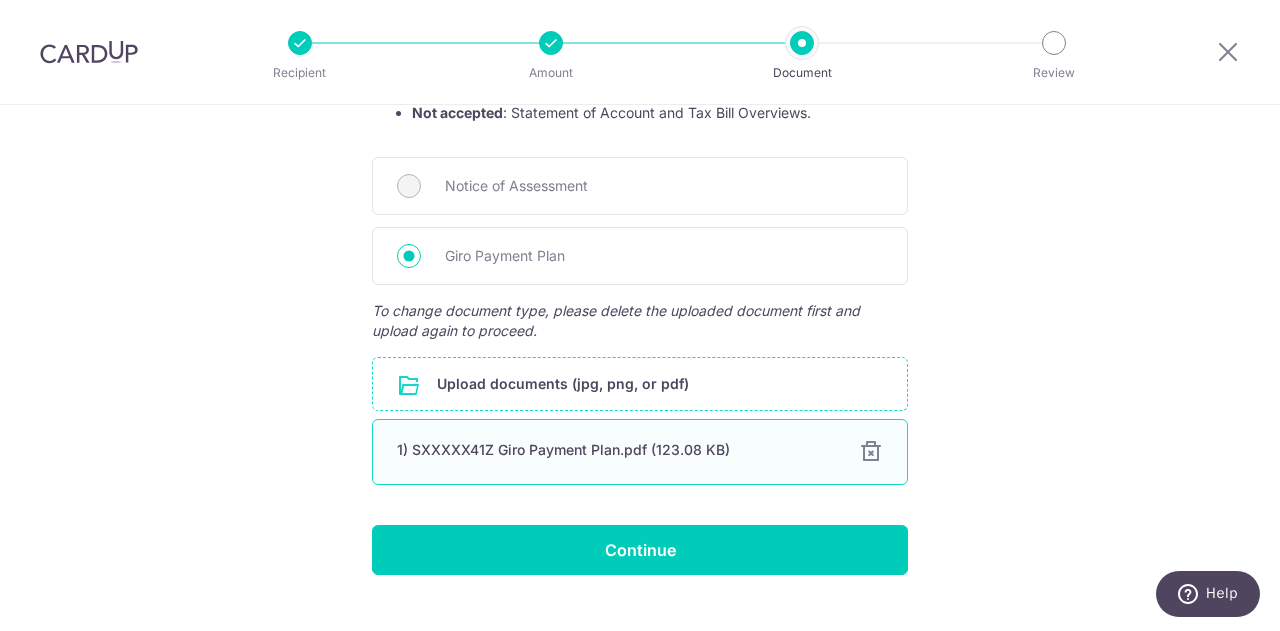 scroll, scrollTop: 504, scrollLeft: 0, axis: vertical 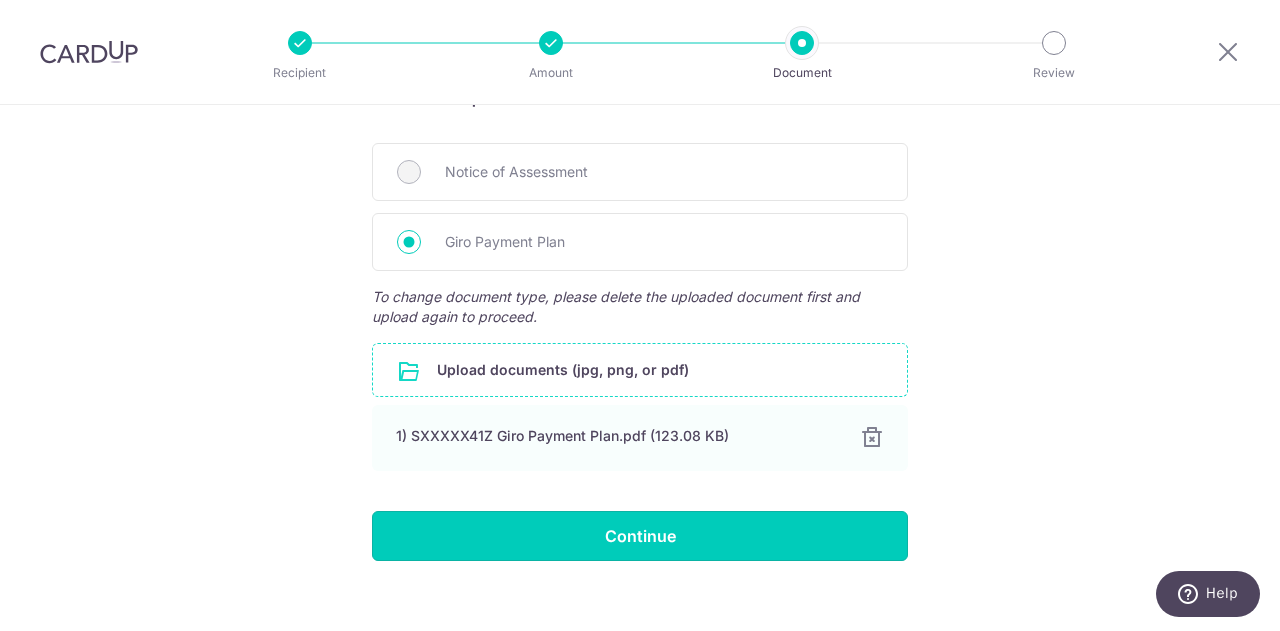 click on "Continue" at bounding box center [640, 536] 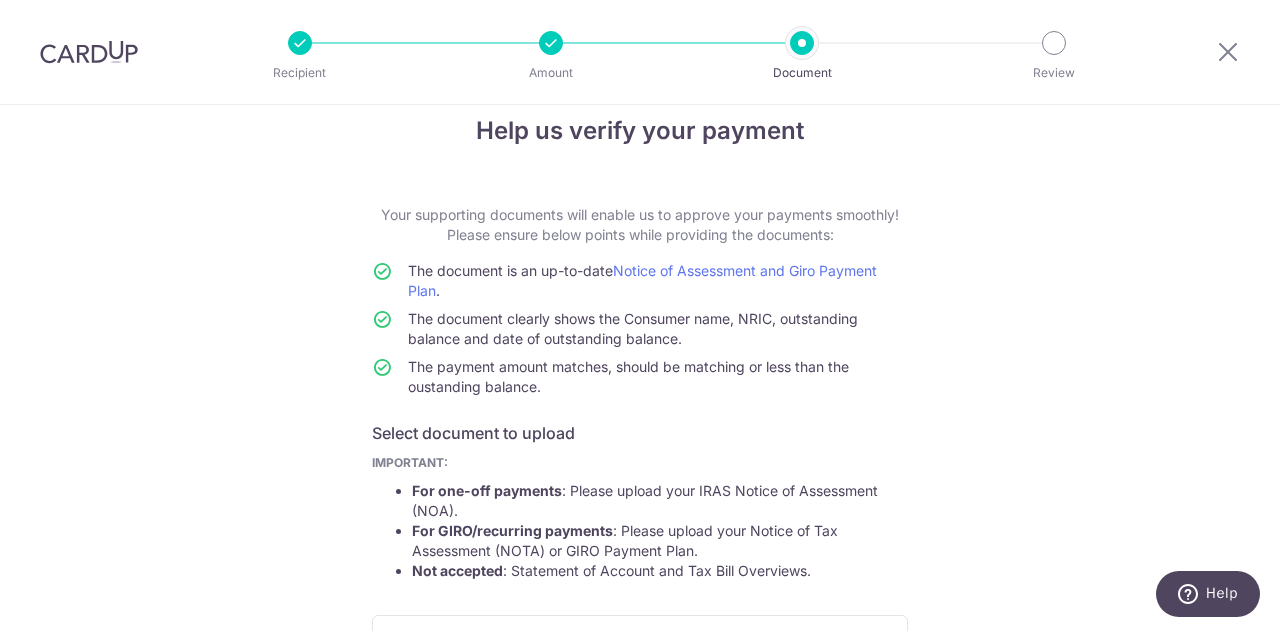 scroll, scrollTop: 33, scrollLeft: 0, axis: vertical 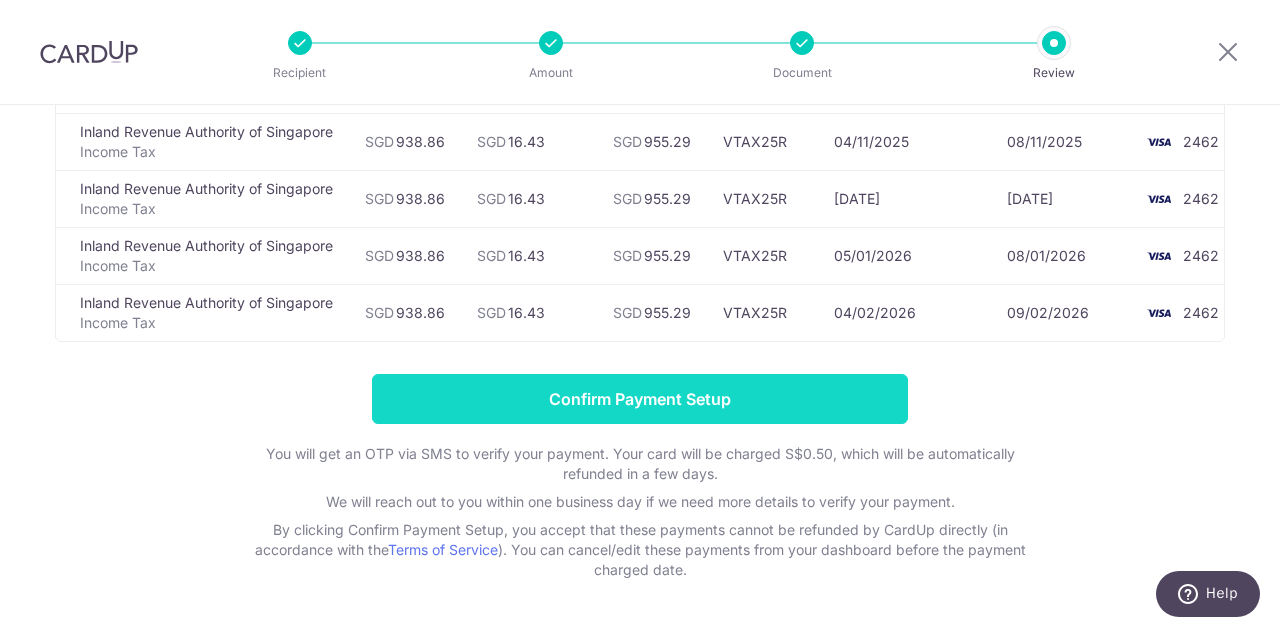 click on "Confirm Payment Setup" at bounding box center (640, 399) 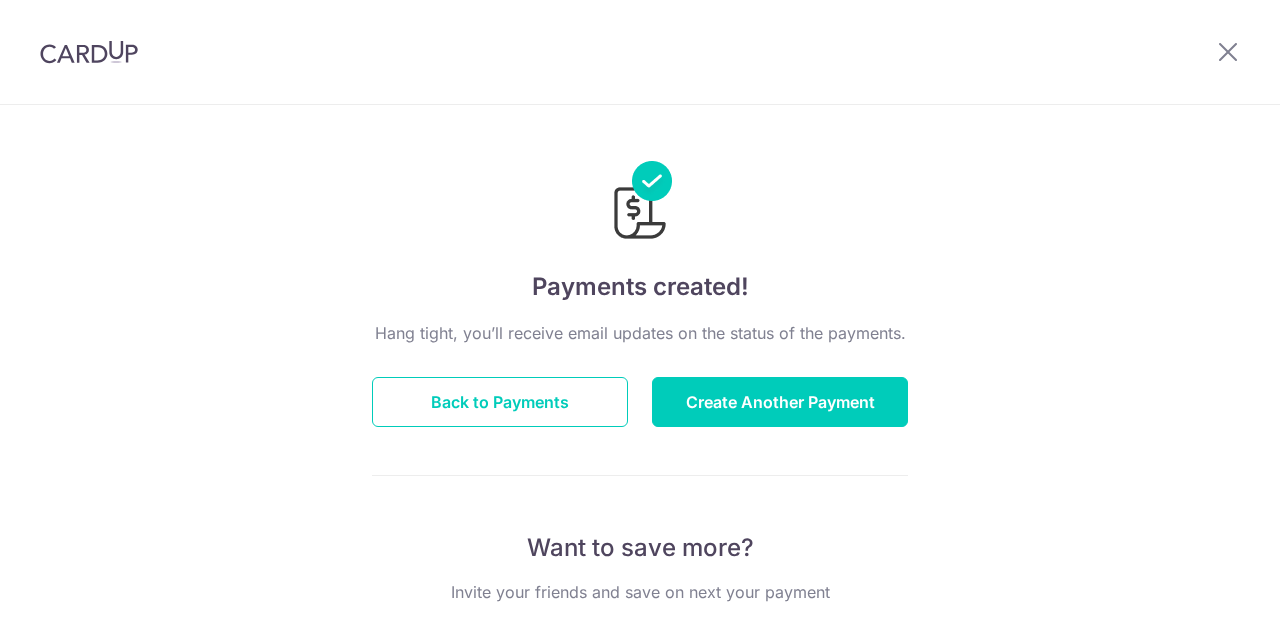 scroll, scrollTop: 0, scrollLeft: 0, axis: both 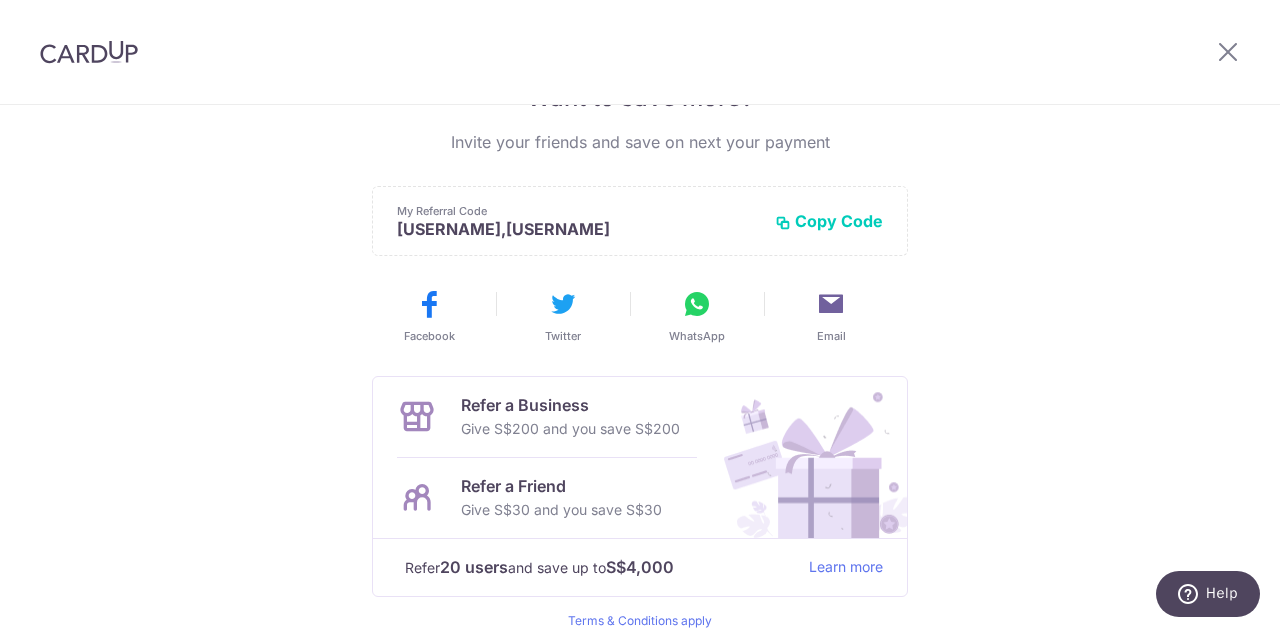 click on "Payments created!
Hang tight, you’ll receive email updates on the status of the payments.
Back to Payments
Create Another Payment
Want to save more?
Invite your friends and save on next your payment
My Referral Code
[USERNAME],[USERNAME]
Copy Code
Copied
Facebook
Twitter
WhatsApp
Email" at bounding box center [640, 189] 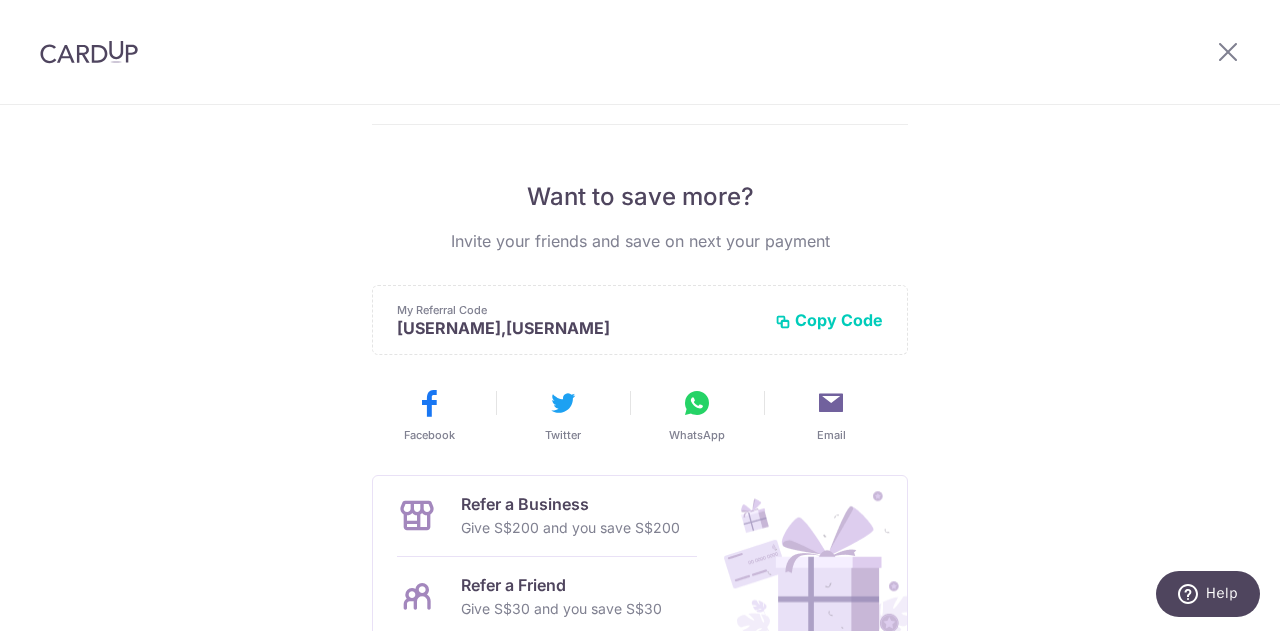 scroll, scrollTop: 539, scrollLeft: 0, axis: vertical 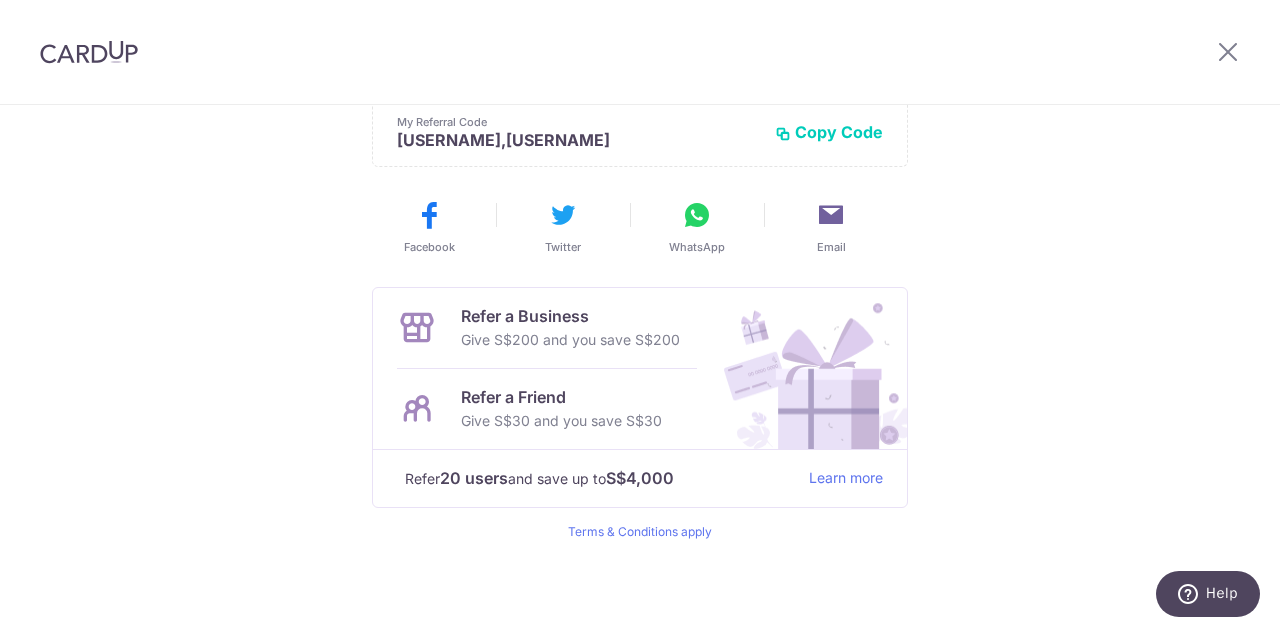 drag, startPoint x: 680, startPoint y: 426, endPoint x: 674, endPoint y: 481, distance: 55.326305 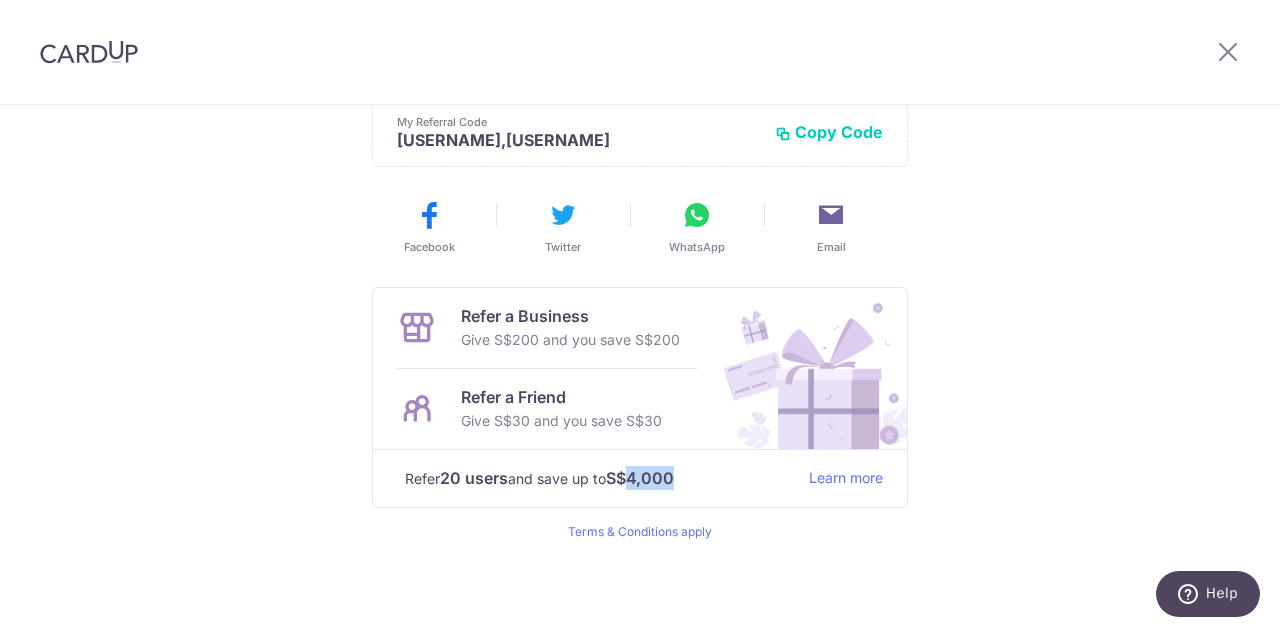 click on "S$4,000" at bounding box center [640, 478] 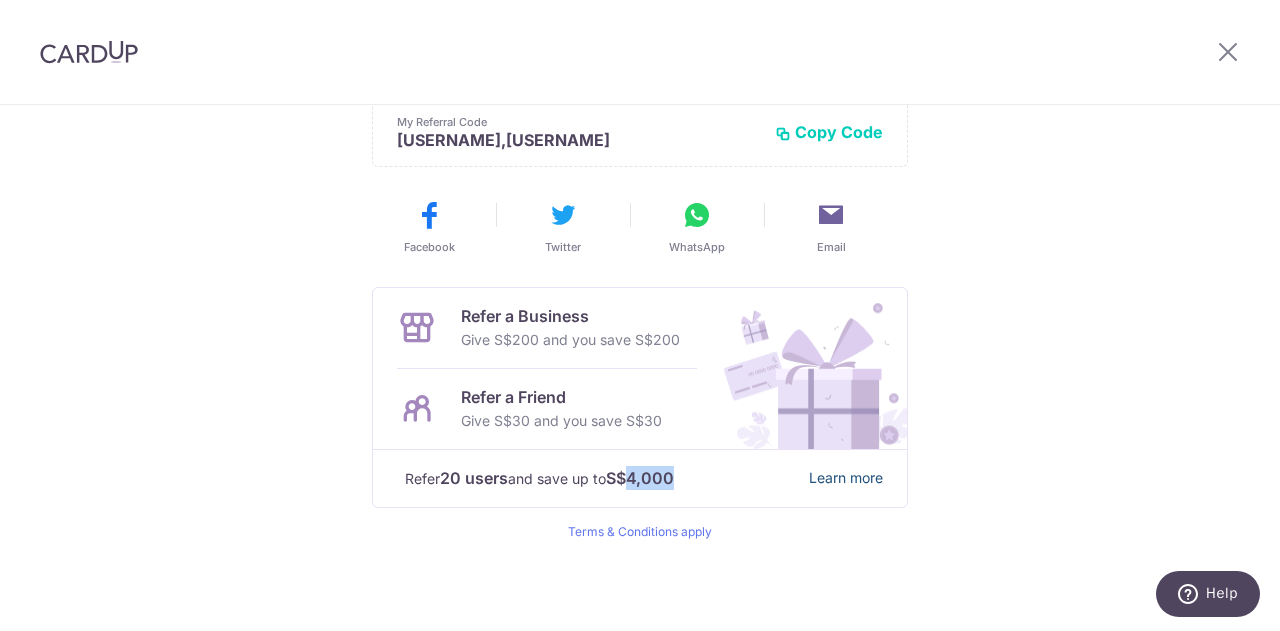 click on "Learn more" at bounding box center (846, 478) 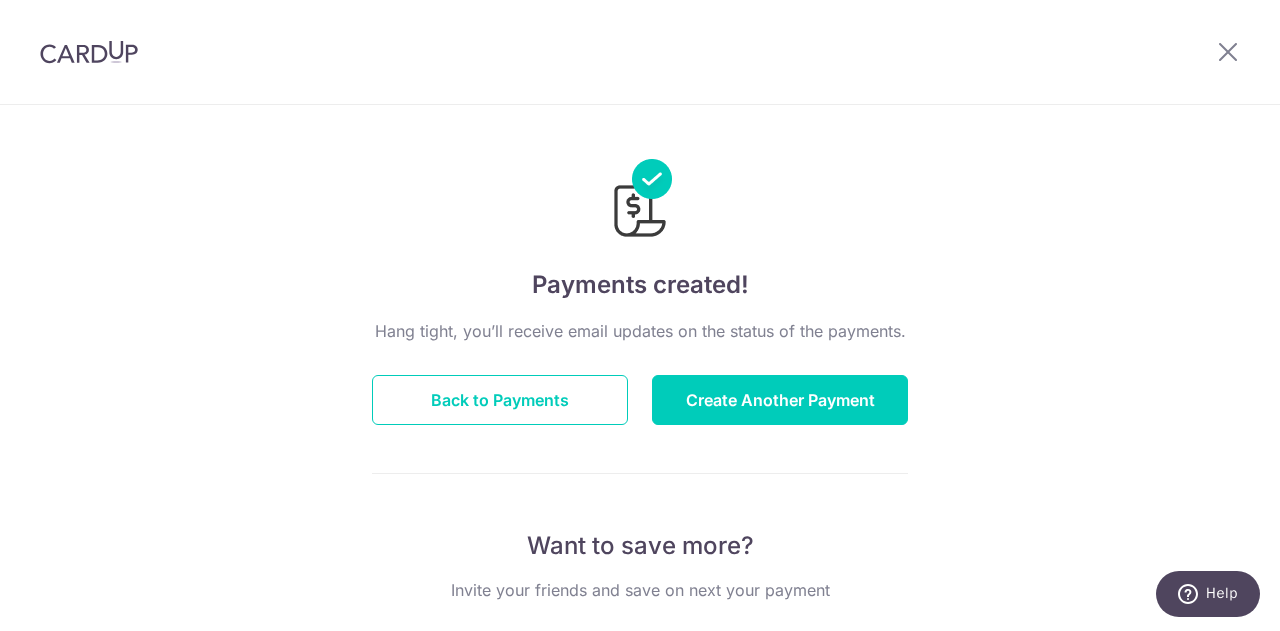 scroll, scrollTop: 0, scrollLeft: 0, axis: both 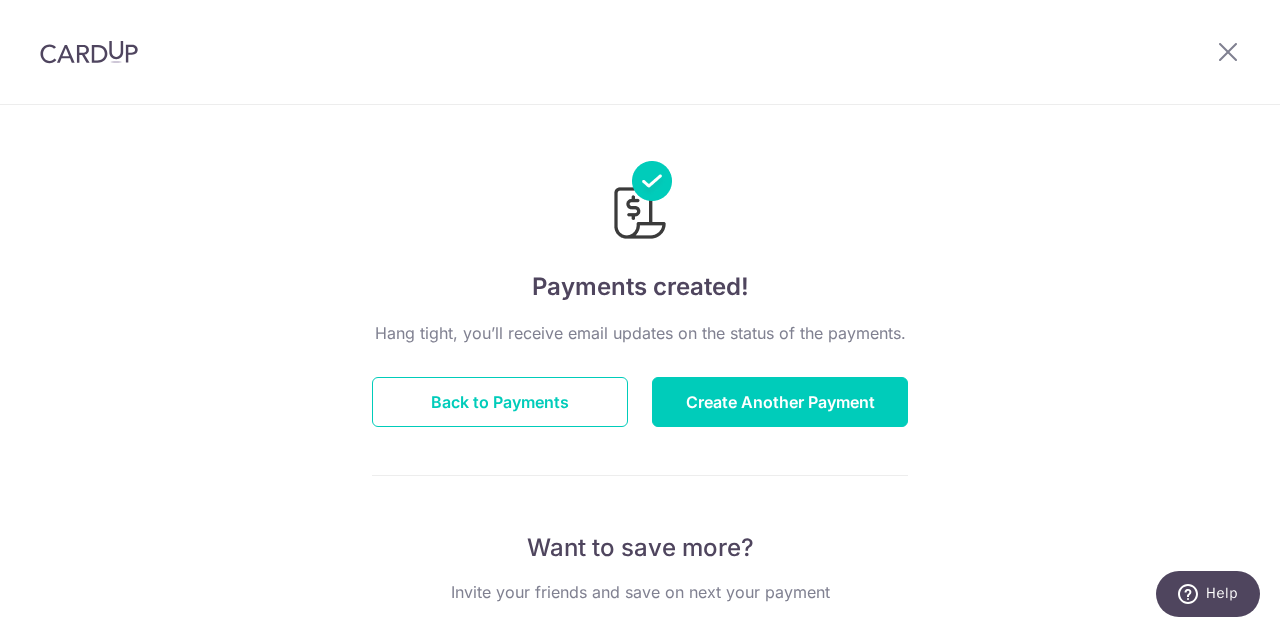 click on "Hang tight, you’ll receive email updates on the status of the payments.
Back to Payments
Create Another Payment
Want to save more?
Invite your friends and save on next your payment
My Referral Code
SHERNWEN,JOSHUAT305
Copy Code
Copied
Facebook
Twitter
WhatsApp
Email" at bounding box center (640, 700) 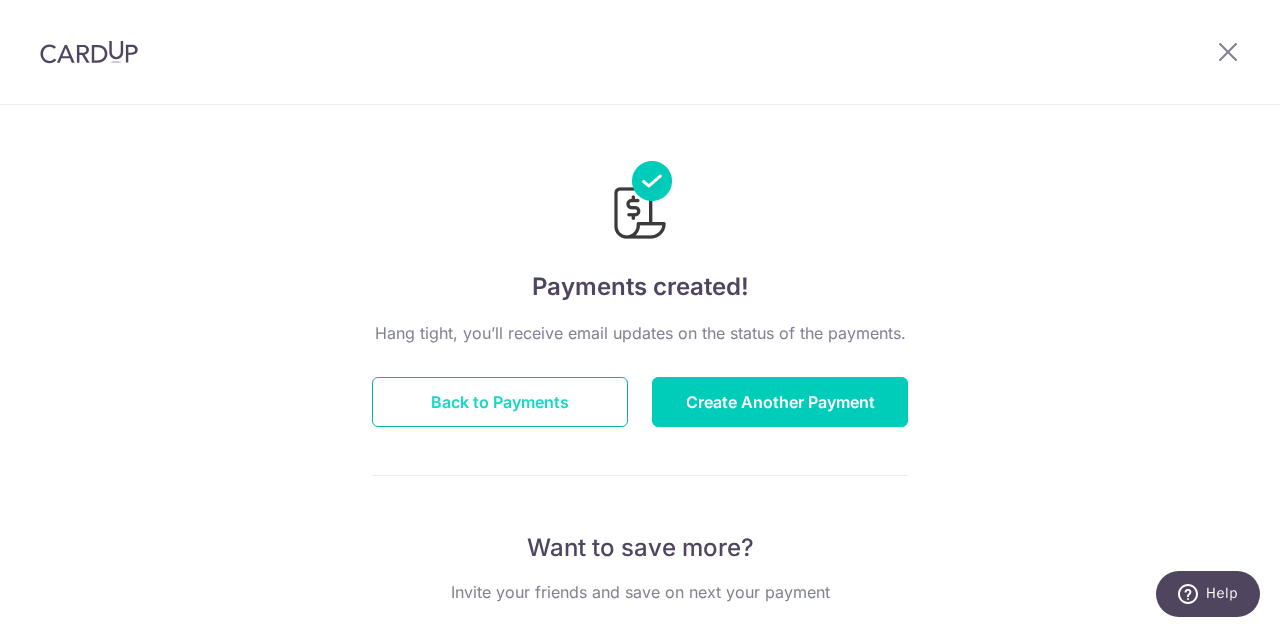click on "Back to Payments" at bounding box center (500, 402) 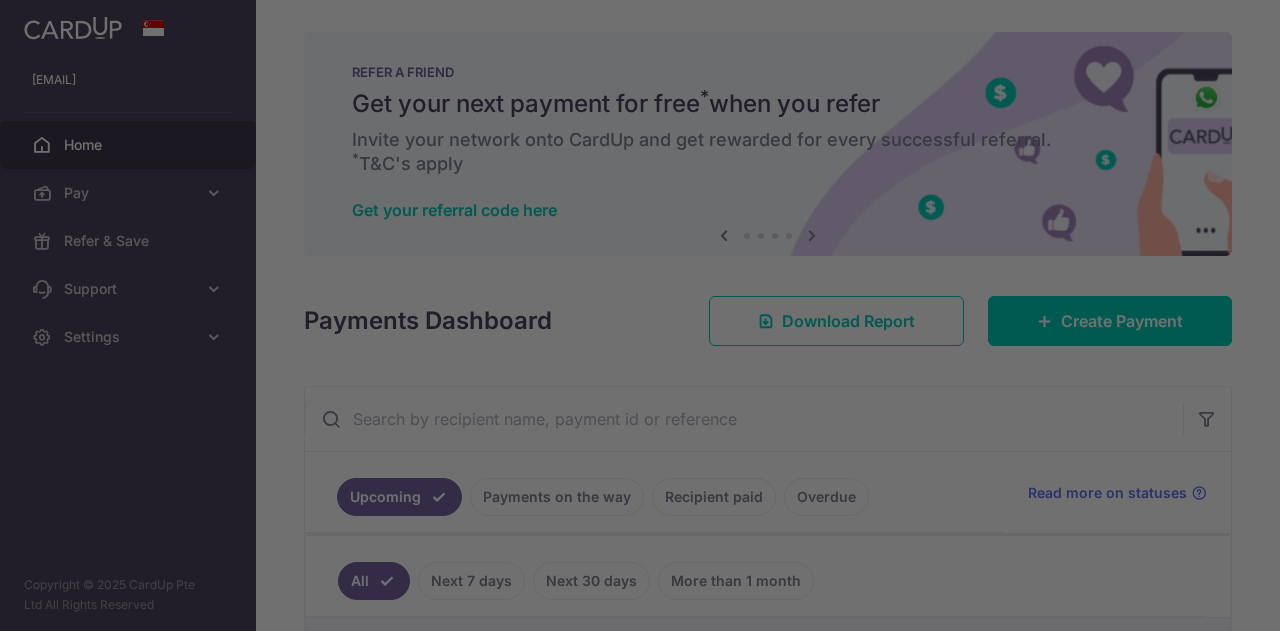 scroll, scrollTop: 0, scrollLeft: 0, axis: both 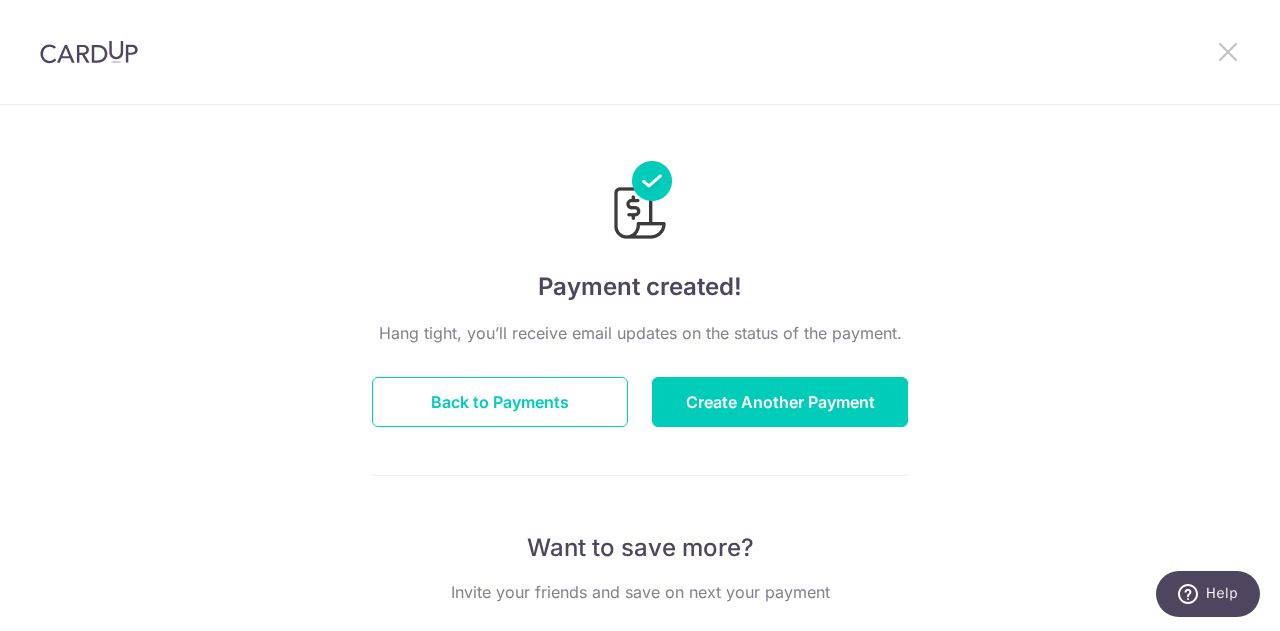 click at bounding box center (1228, 51) 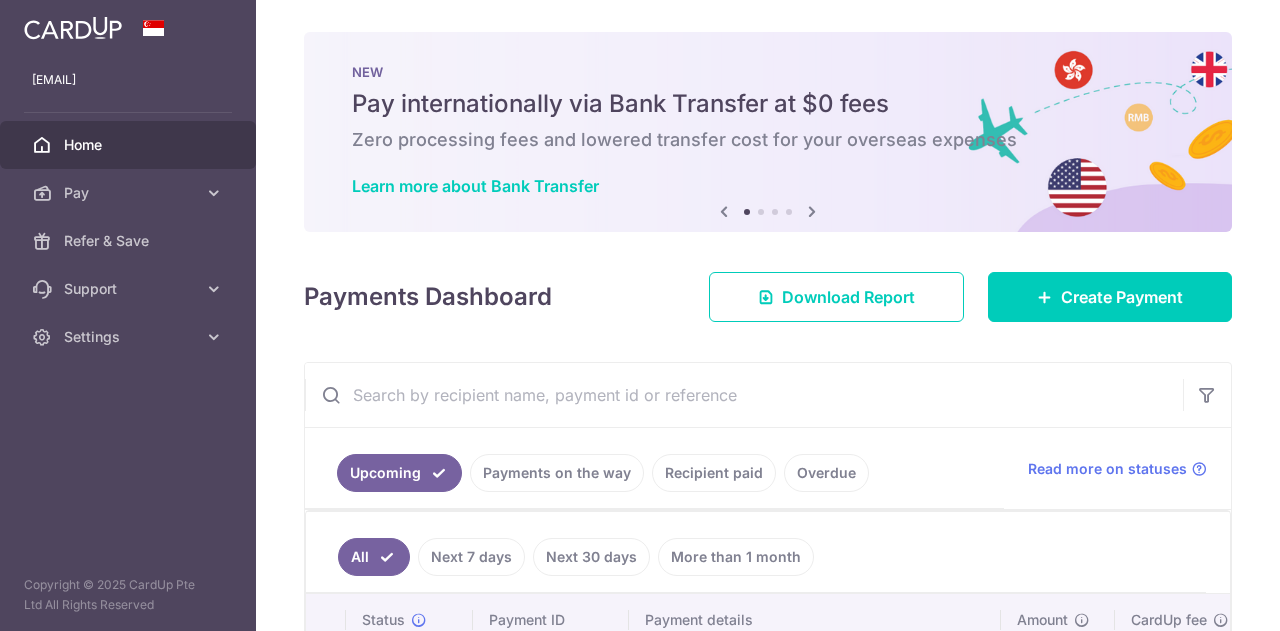 scroll, scrollTop: 0, scrollLeft: 0, axis: both 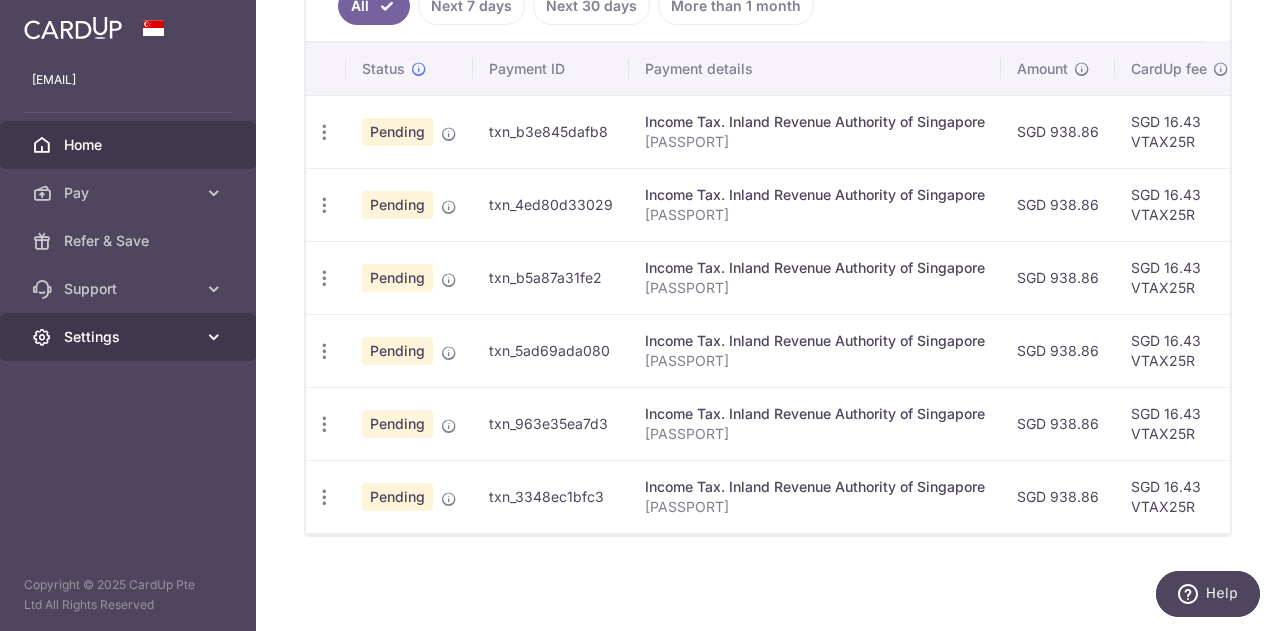 click on "Settings" at bounding box center (130, 337) 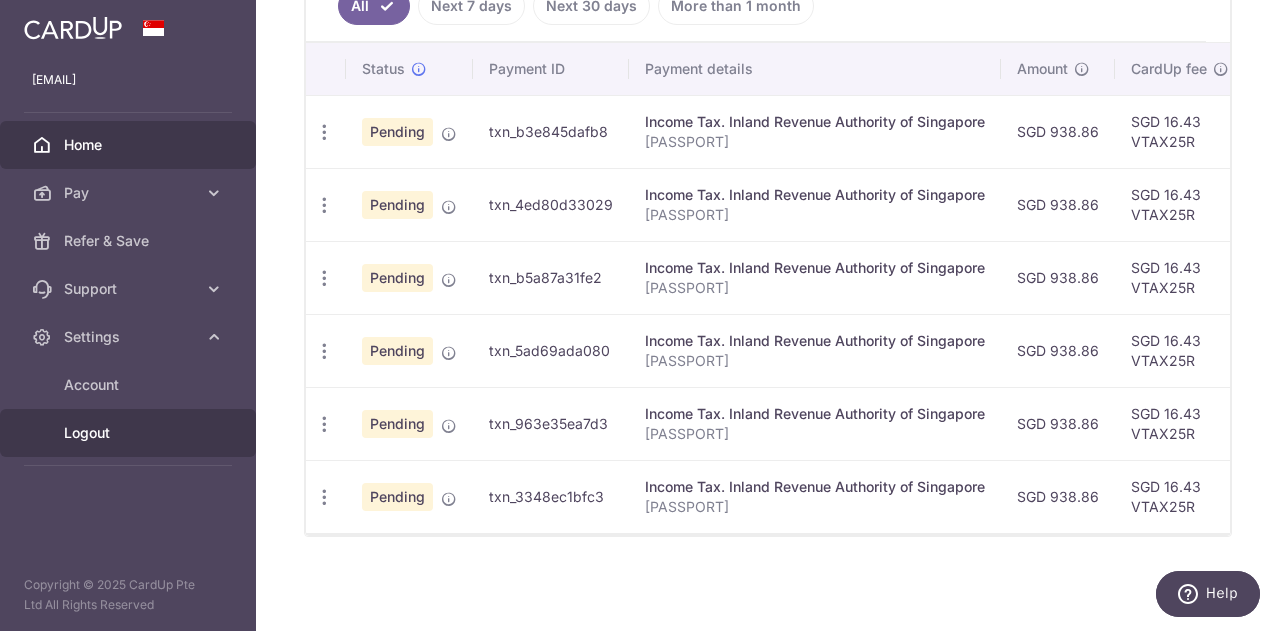 click on "Logout" at bounding box center (130, 433) 